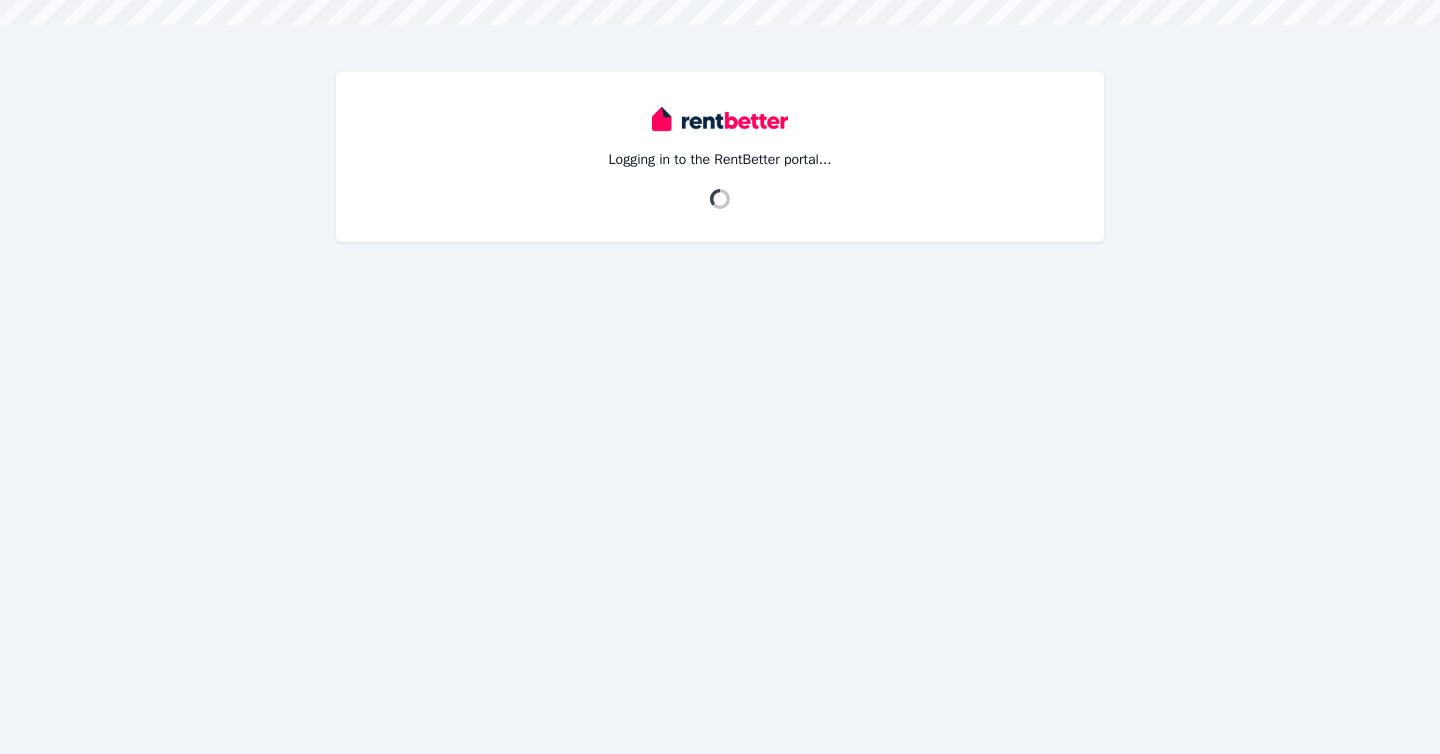 scroll, scrollTop: 0, scrollLeft: 0, axis: both 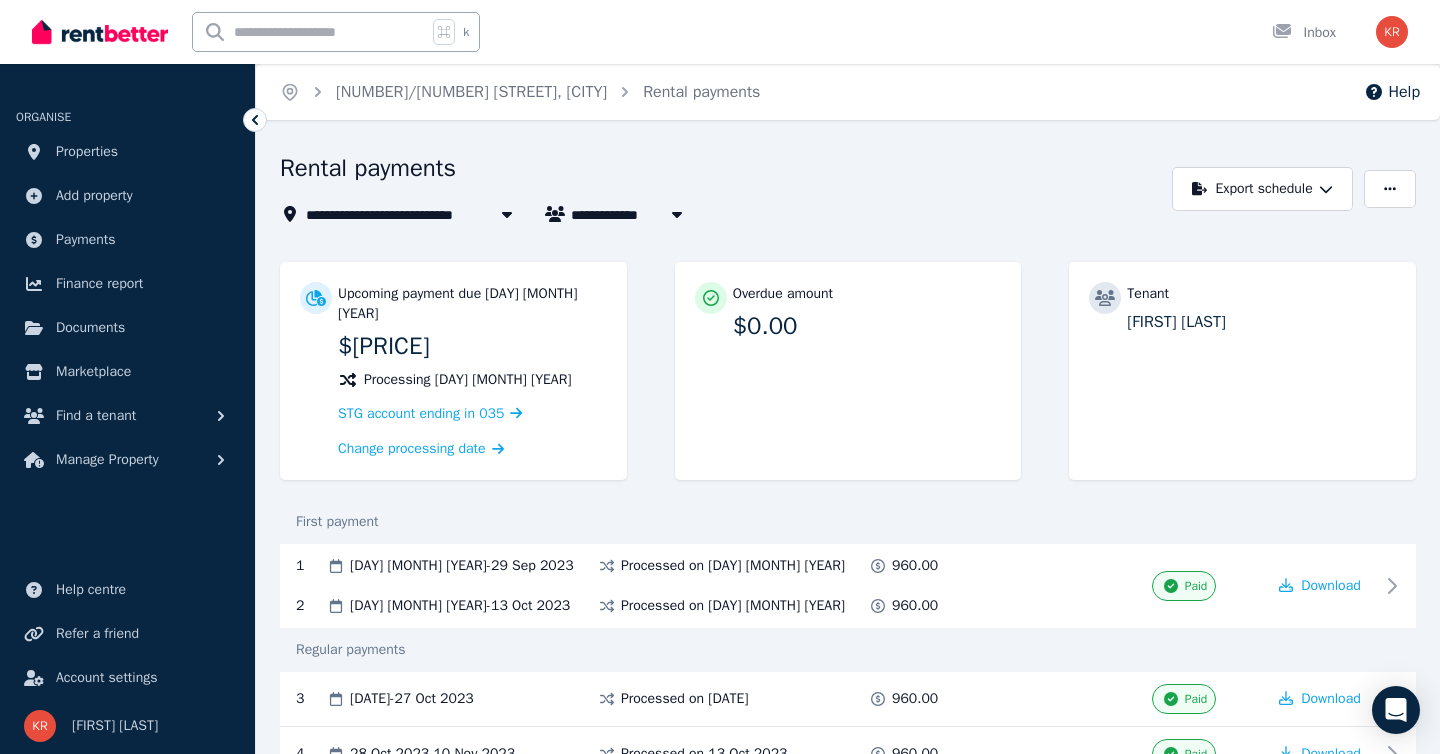 click 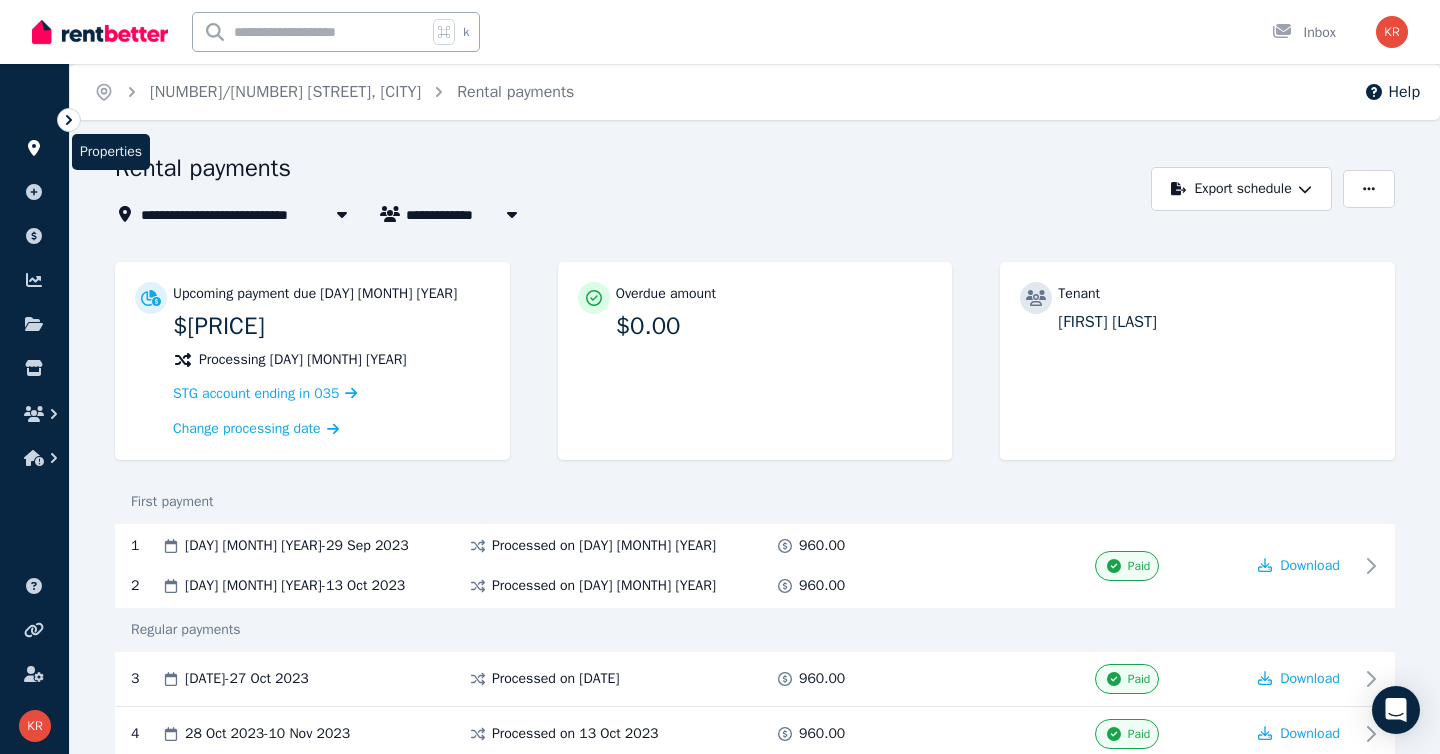 click 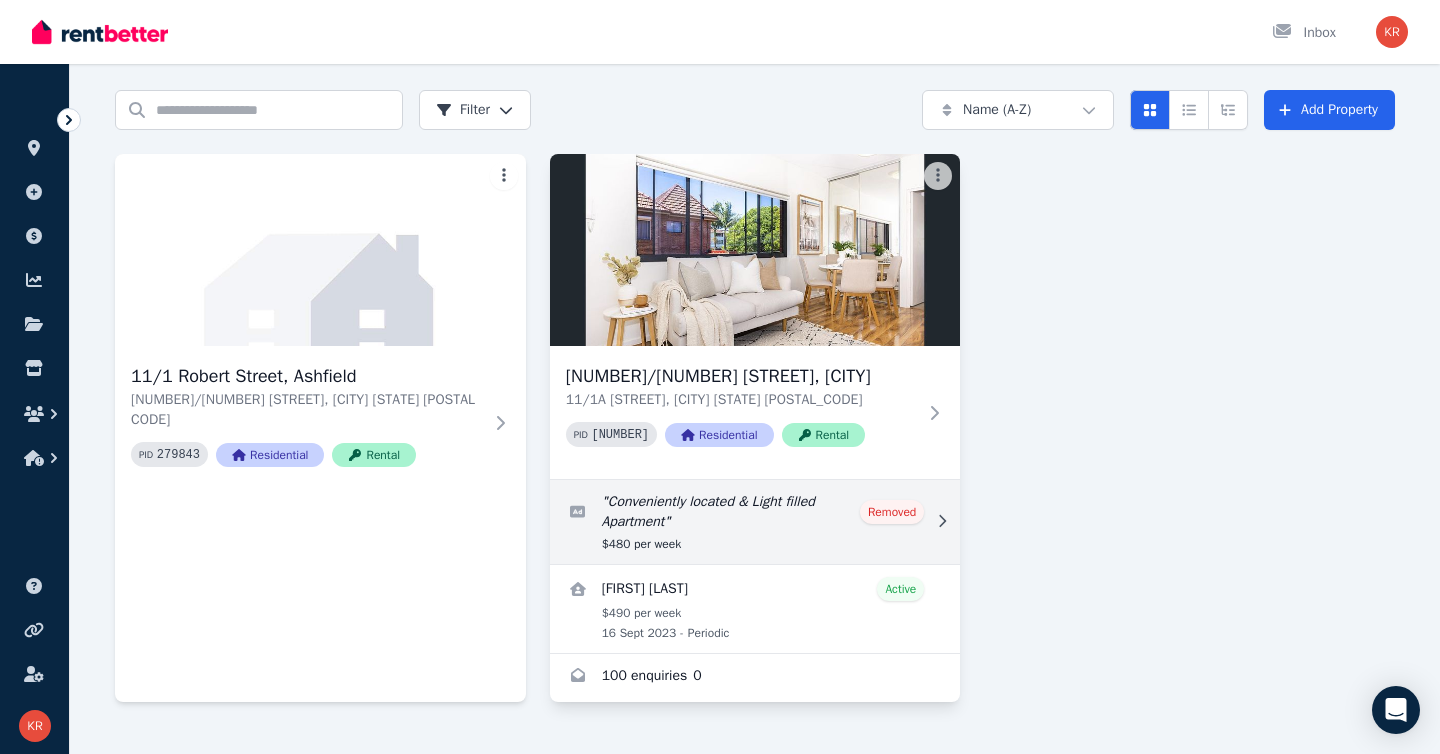 scroll, scrollTop: 102, scrollLeft: 0, axis: vertical 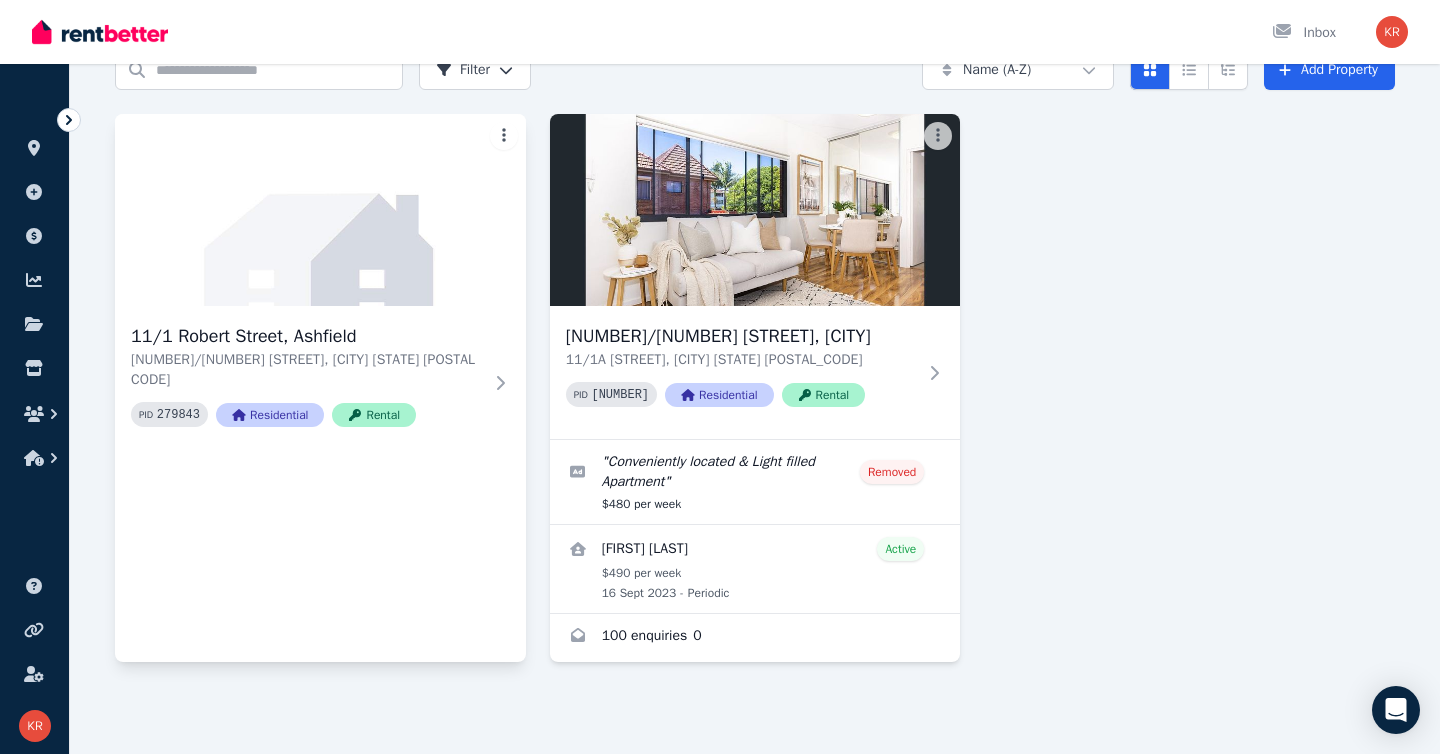 click on "Open main menu Inbox Open user menu ORGANISE Properties Add property Payments Finance report Documents Marketplace Help centre Refer a friend Account settings Your profile [FIRST] [LAST] Home Properties Help Search properties Filter Name (A-Z) Add Property 11/1 [STREET], [CITY] 11/1 [STREET], [CITY] [STATE] [POSTAL_CODE] PID   279843 Residential Rental 11/1A [STREET], [CITY] 11/1A [STREET], [CITY] [STATE] [POSTAL_CODE] PID   279839 Residential Rental " Conveniently located & Light filled Apartment " Removed $480 per week [FIRST] [LAST] Active $490 per week 16 Sept [YEAR] - Periodic 100   enquiries [PHONE]" at bounding box center [720, 275] 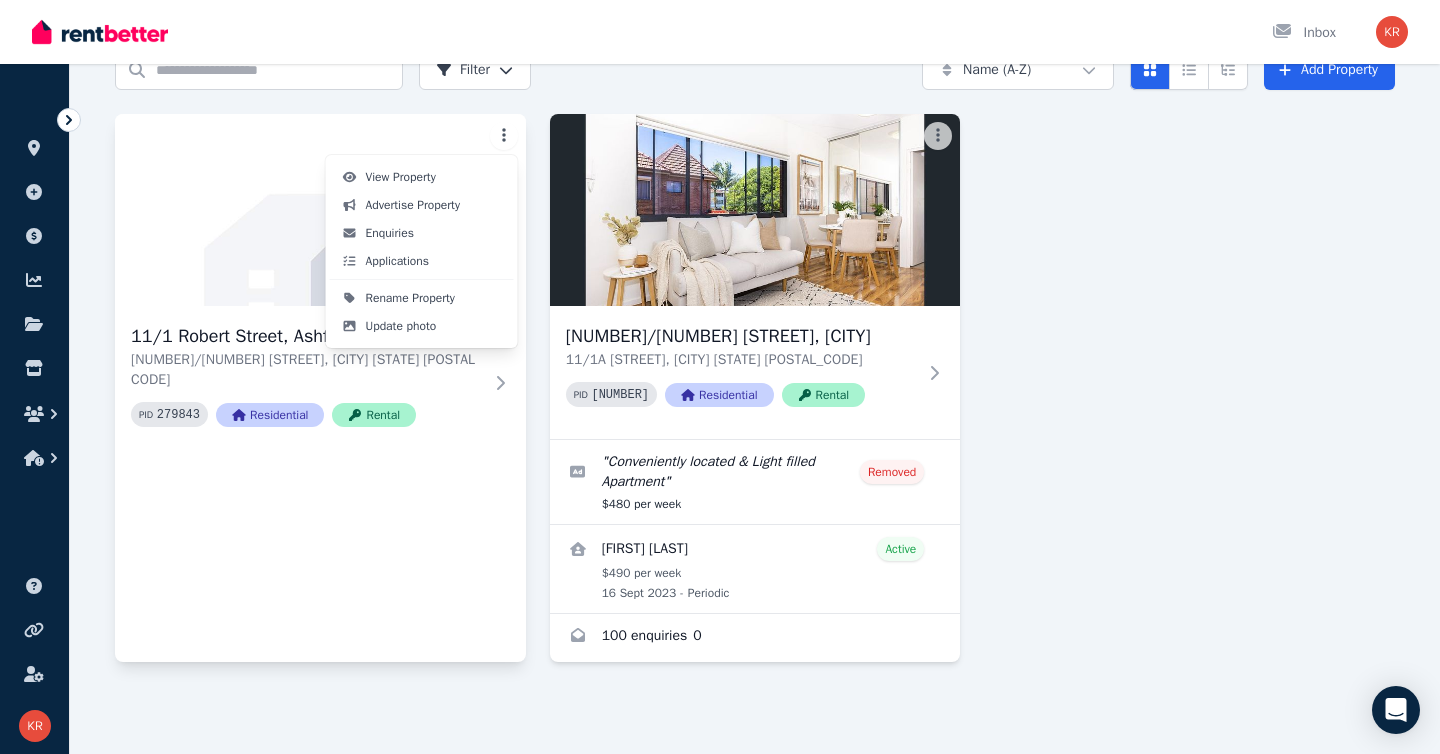 click on "Open main menu Inbox Open user menu ORGANISE Properties Add property Payments Finance report Documents Marketplace Help centre Refer a friend Account settings Your profile [FIRST] [LAST] Home Properties Help Search properties Filter Name (A-Z) Add Property [NUMBER]/[NUMBER] [STREET], [CITY] [STATE] [NUMBER]/[NUMBER] [STREET], [CITY] [STATE] PID   [NUMBER] Residential Rental " Conveniently located & Light filled Apartment " Removed $[PRICE] per week [FIRST] [LAST] Active $[PRICE] per week [NUMBER] [MONTH] [YEAR] - Periodic [NUMBER] enquiries 0 /portal
View Property Advertise Property Enquiries Applications Rename Property Update photo" at bounding box center (720, 275) 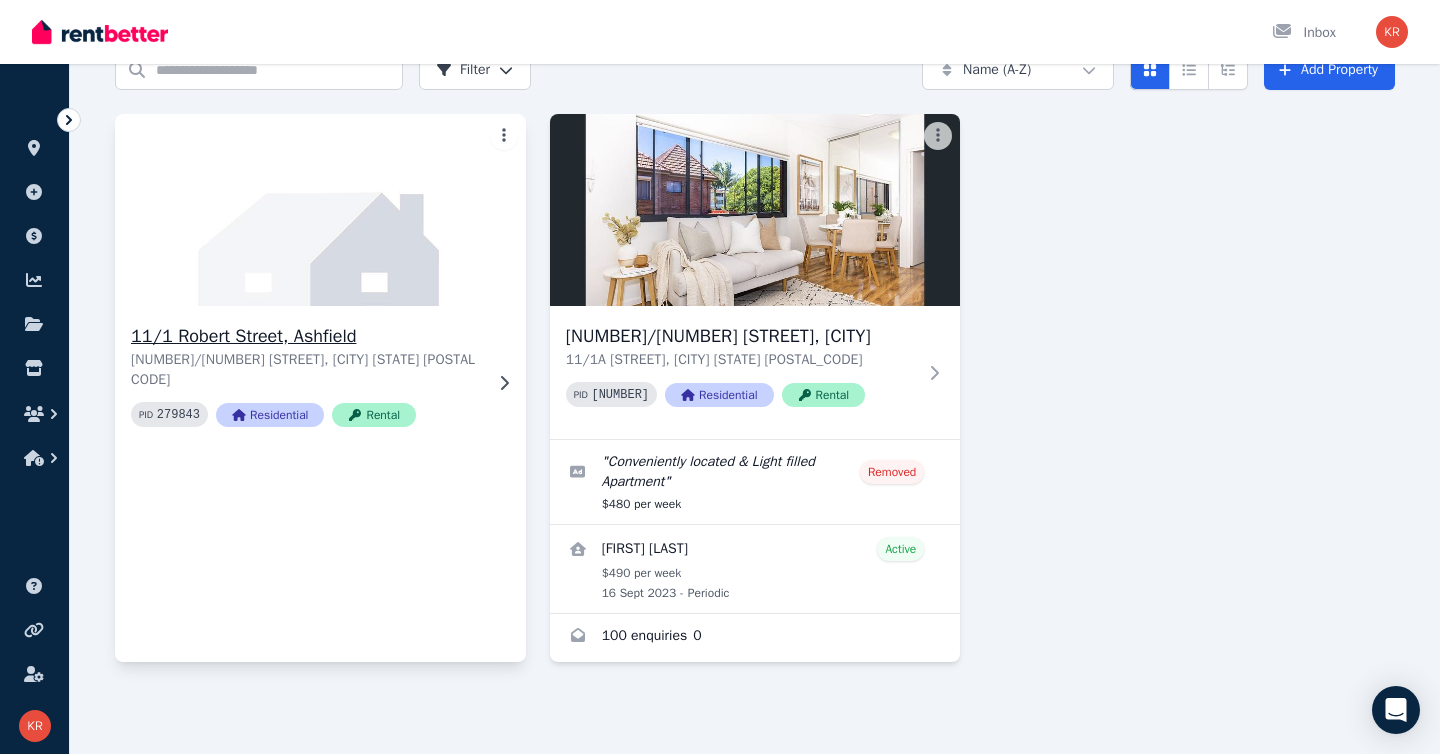 click 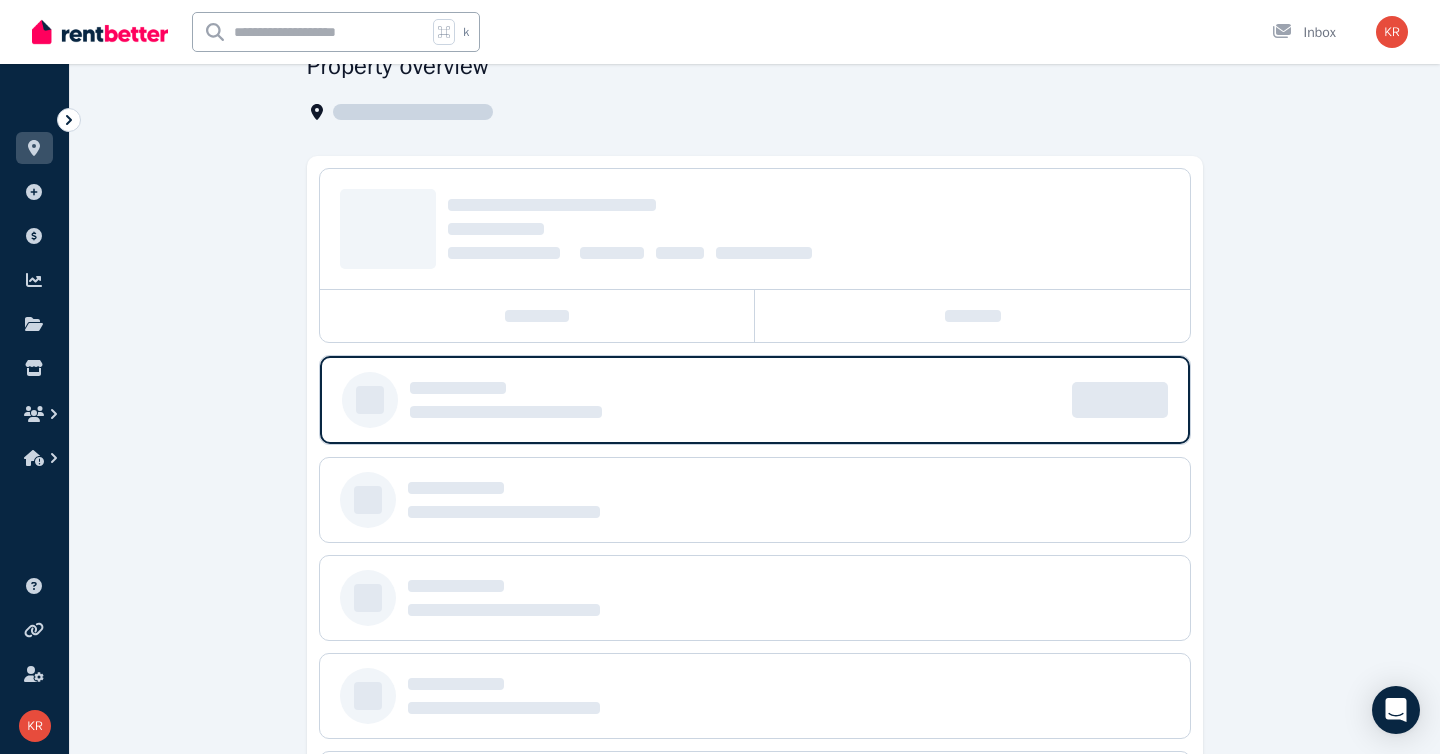 scroll, scrollTop: 0, scrollLeft: 0, axis: both 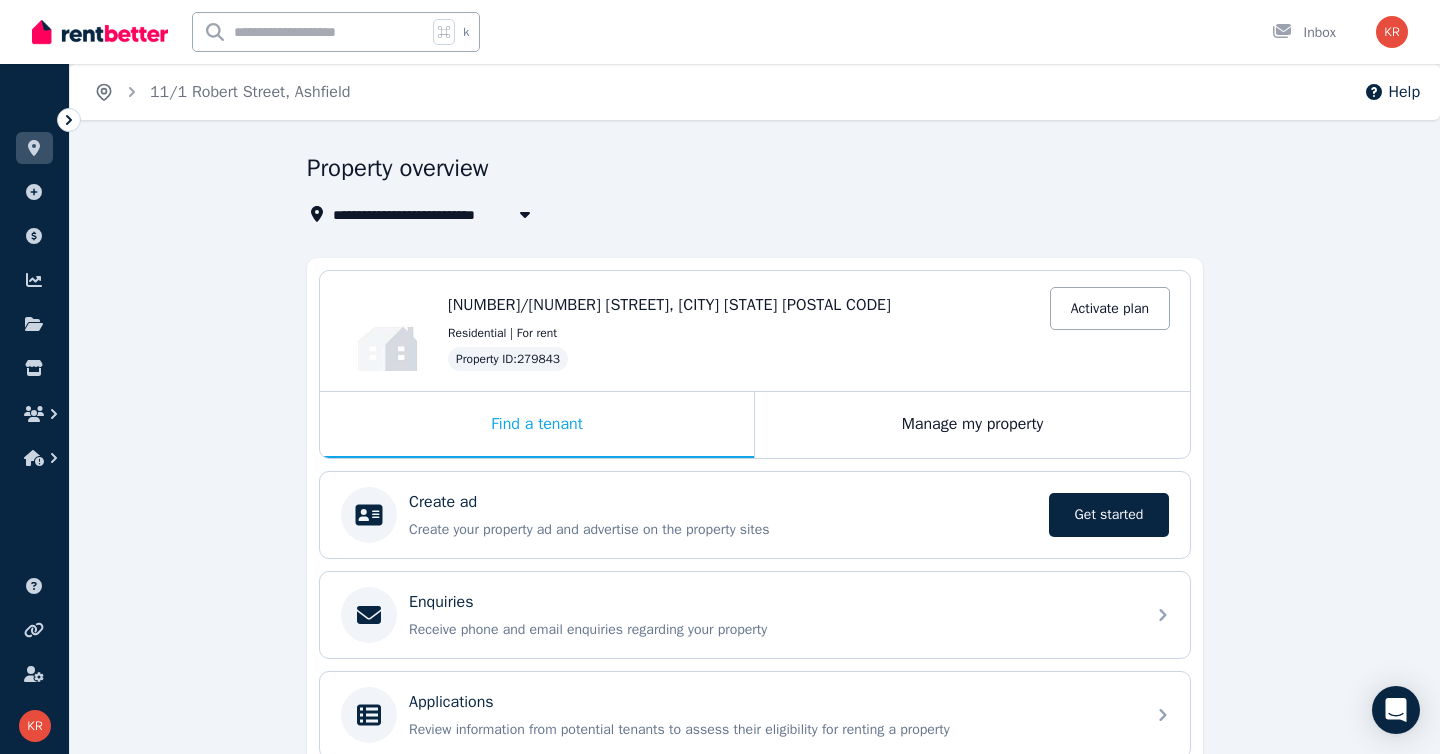click 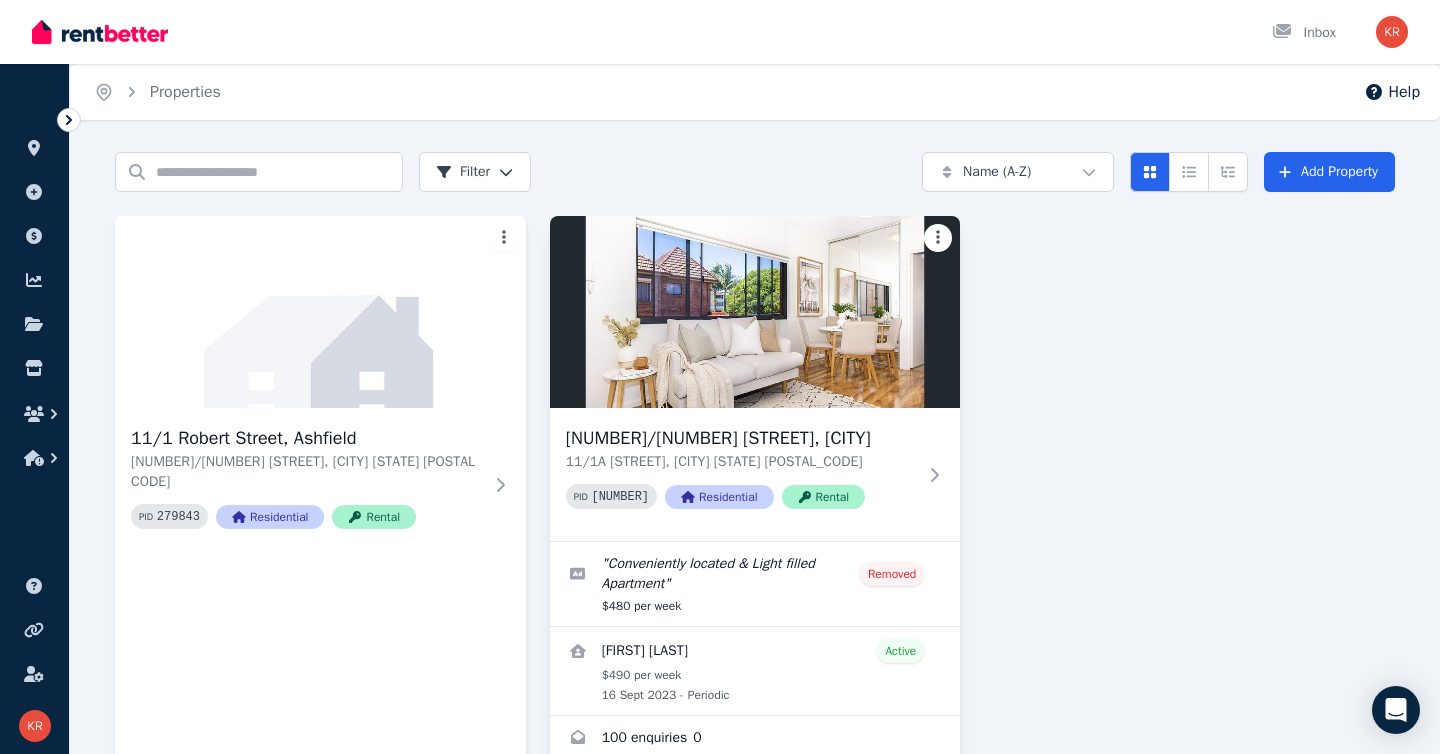 click on "Open main menu Inbox Open user menu ORGANISE Properties Add property Payments Finance report Documents Marketplace Help centre Refer a friend Account settings Your profile [FIRST] [LAST] Home Properties Help Search properties Filter Name (A-Z) Add Property 11/1 [STREET], [CITY] 11/1 [STREET], [CITY] [STATE] [POSTAL_CODE] PID   279843 Residential Rental 11/1A [STREET], [CITY] 11/1A [STREET], [CITY] [STATE] [POSTAL_CODE] PID   279839 Residential Rental " Conveniently located & Light filled Apartment " Removed $480 per week [FIRST] [LAST] Active $490 per week 16 Sept [YEAR] - Periodic 100   enquiries [PHONE]" at bounding box center (720, 377) 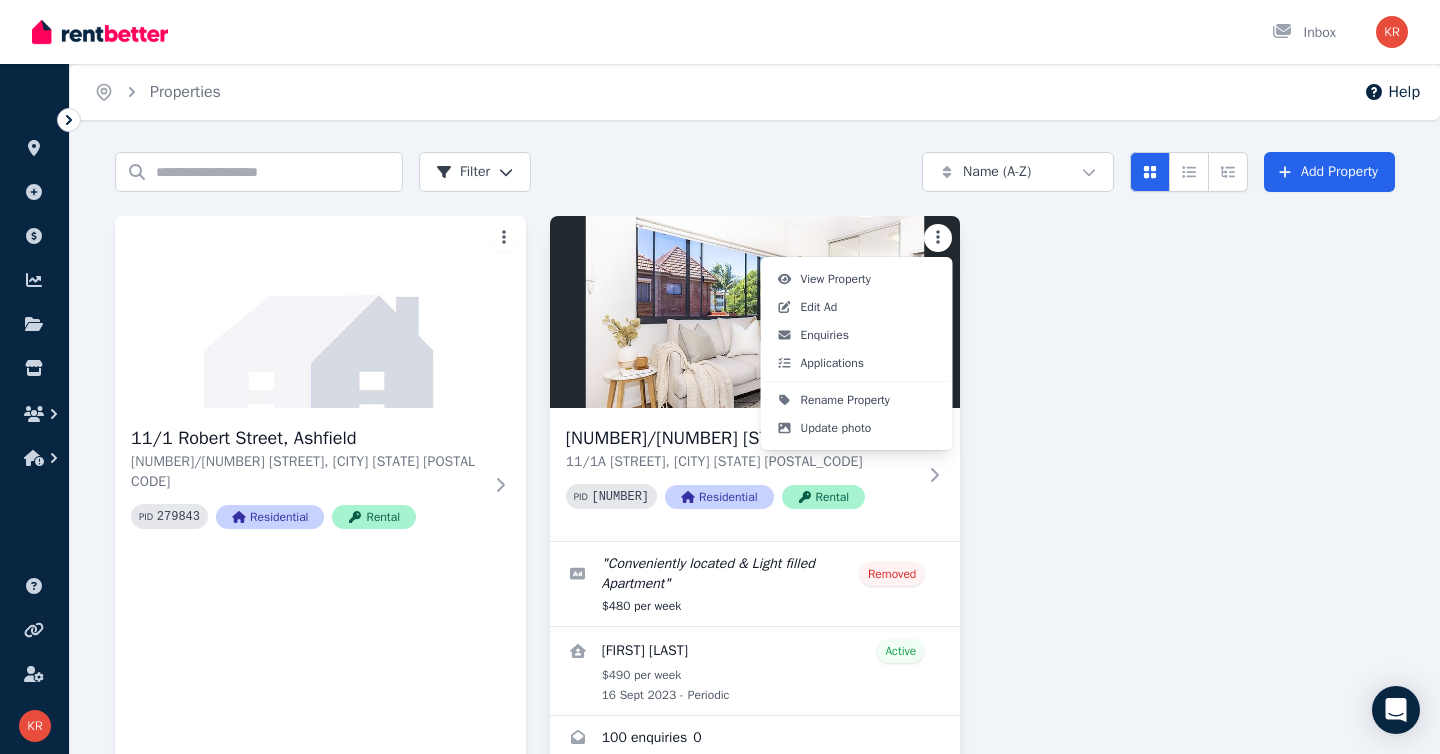 click on "Open main menu Inbox Open user menu ORGANISE Properties Add property Payments Finance report Documents Marketplace Help centre Refer a friend Account settings Your profile [FIRST] [LAST] Home Properties Help Search properties Filter Name (A-Z) Add Property 11/1 [STREET] [STREET], [CITY] 11/1 [STREET] [STREET], [CITY] [STATE] [POSTAL_CODE] PID   279843 Residential Rental 11/1A [STREET] [STREET], [CITY] 11/1A [STREET] [STREET], [CITY] [STATE] [POSTAL_CODE] PID   279839 Residential Rental " Conveniently located & Light filled Apartment " Removed $480 per week [FIRST] [LAST] Active $490 per week [DAY] [MONTH] [YEAR] - Periodic 100   enquiries 0 /portal
View Property Edit Ad Enquiries Applications Rename Property Update photo" at bounding box center (720, 377) 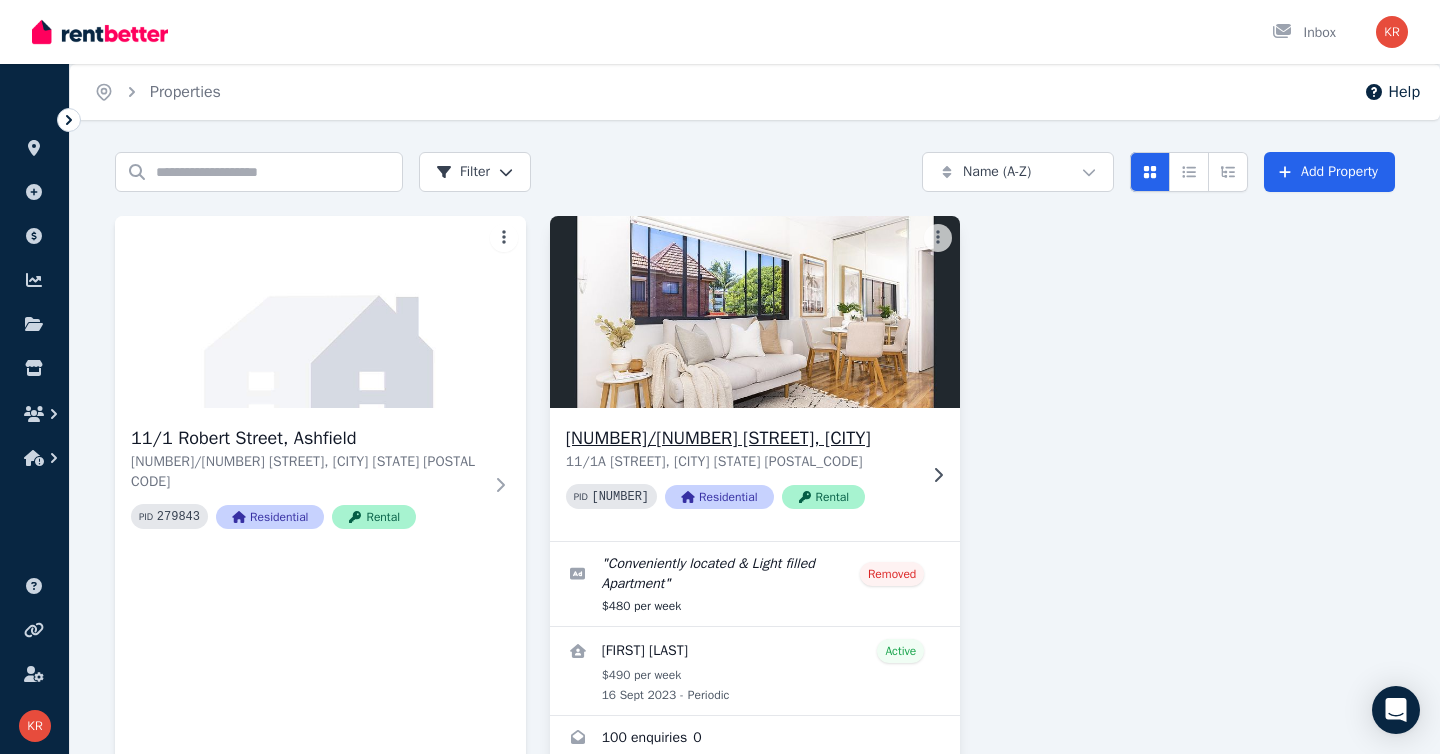click at bounding box center [754, 312] 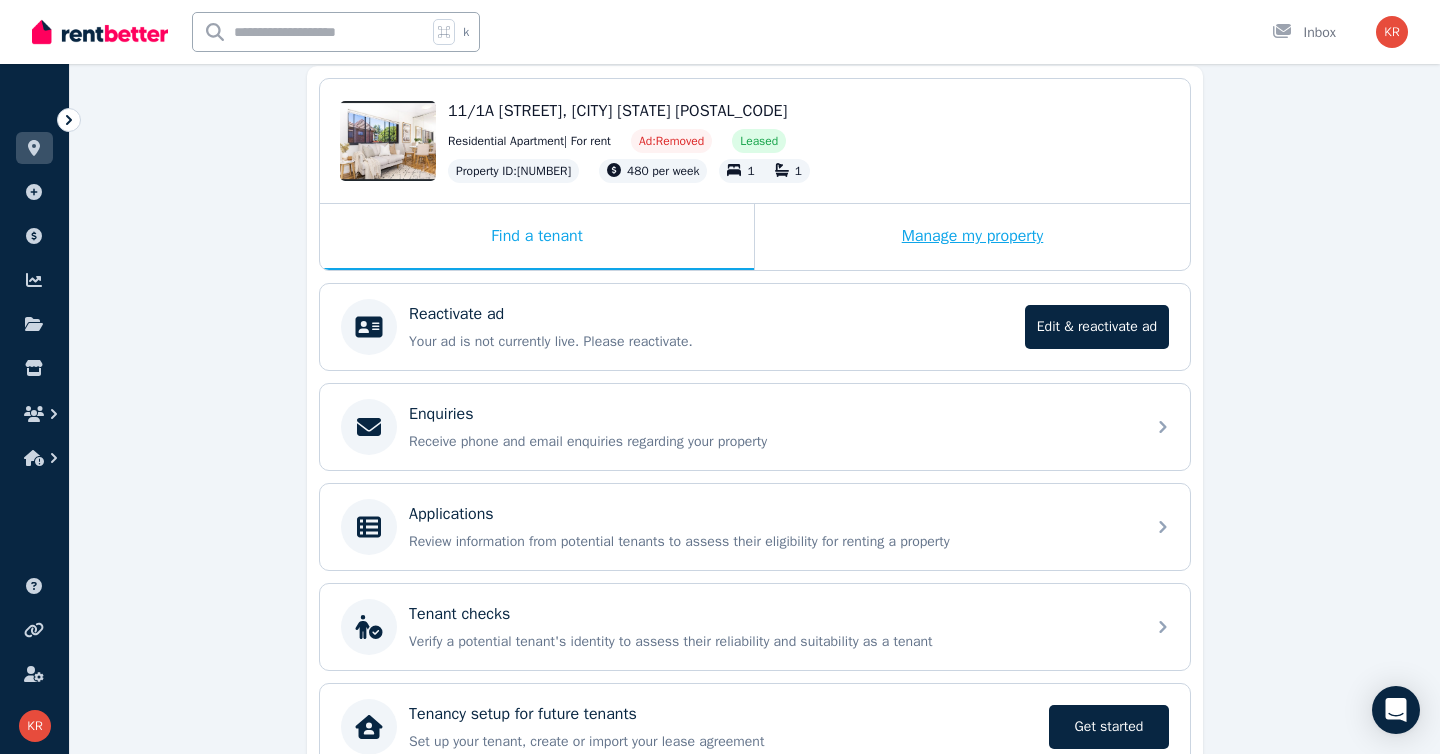 scroll, scrollTop: 0, scrollLeft: 0, axis: both 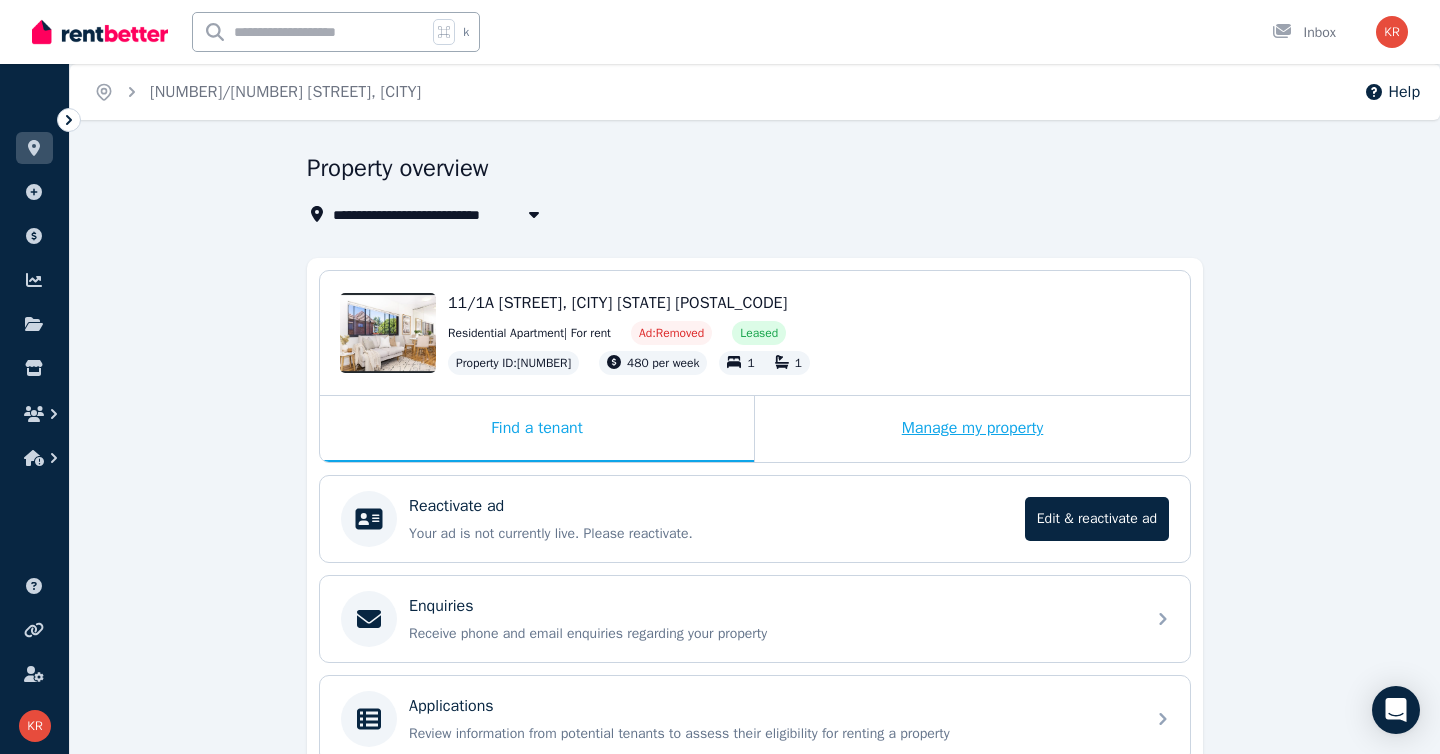 click on "Manage my property" at bounding box center [972, 429] 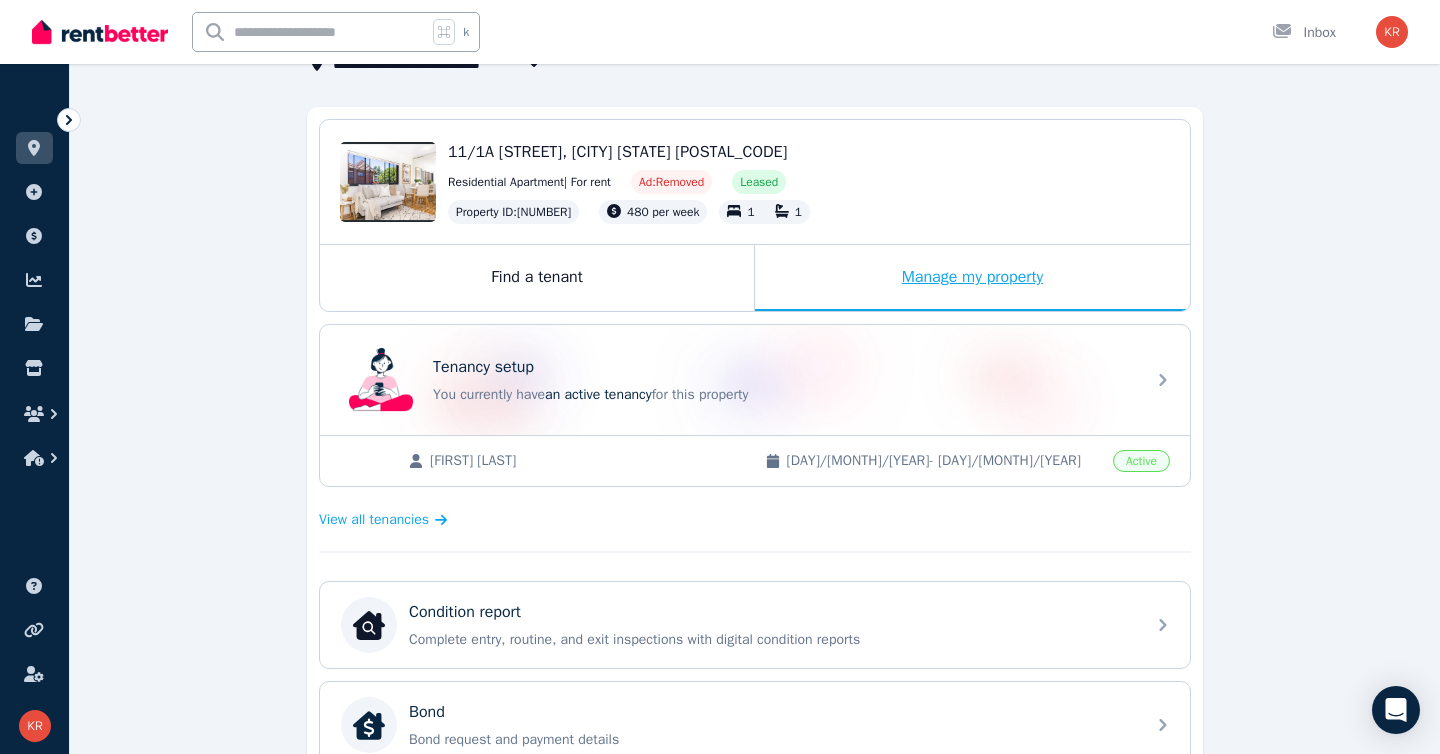 scroll, scrollTop: 0, scrollLeft: 0, axis: both 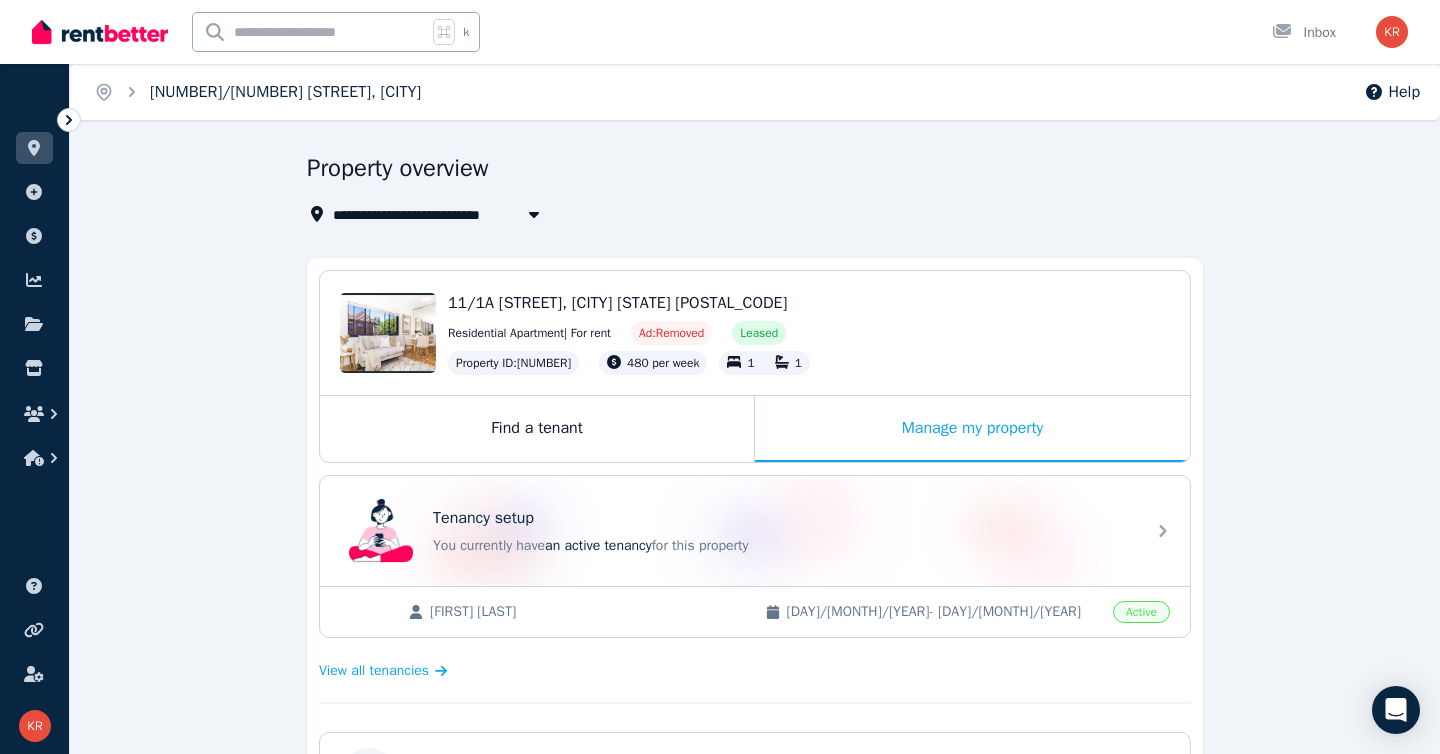 click on "[NUMBER]/[NUMBER] [STREET], [CITY]" at bounding box center [285, 92] 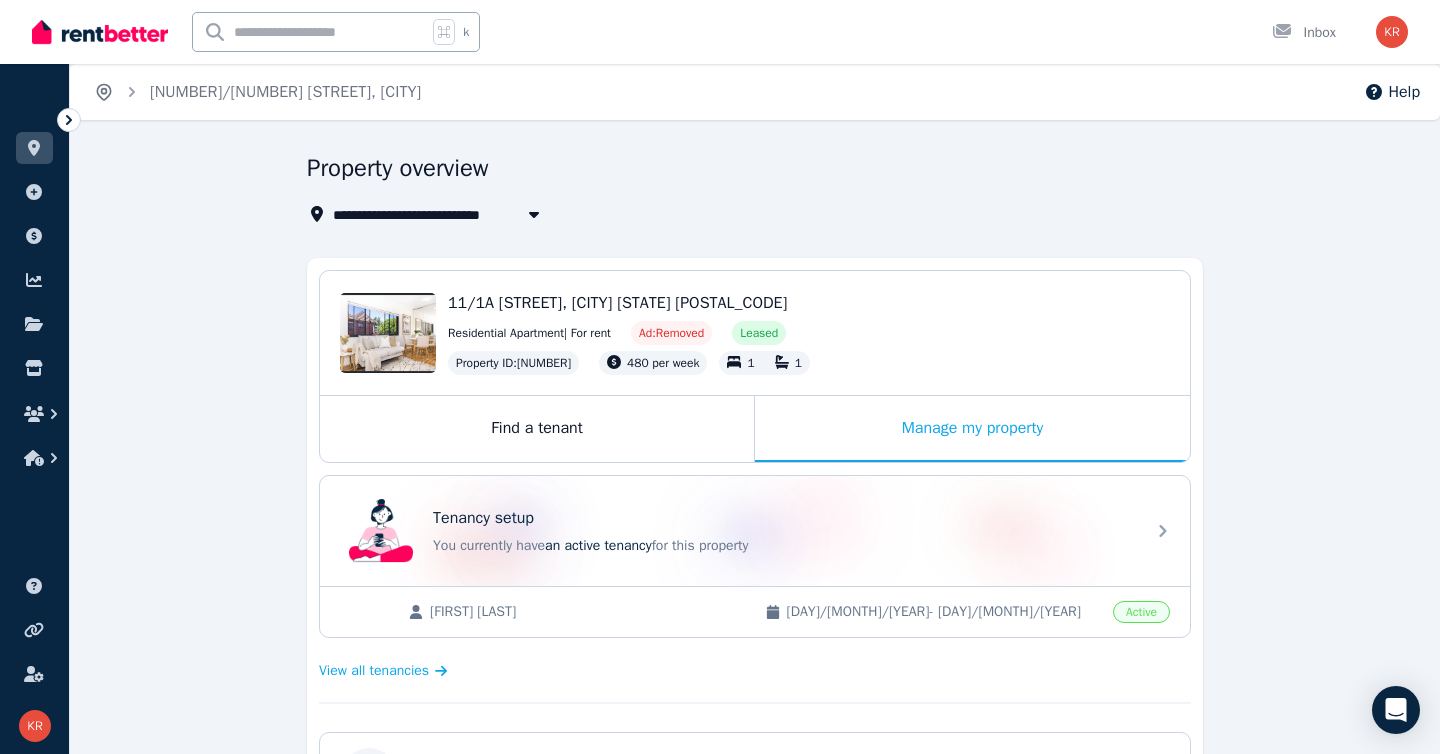 click 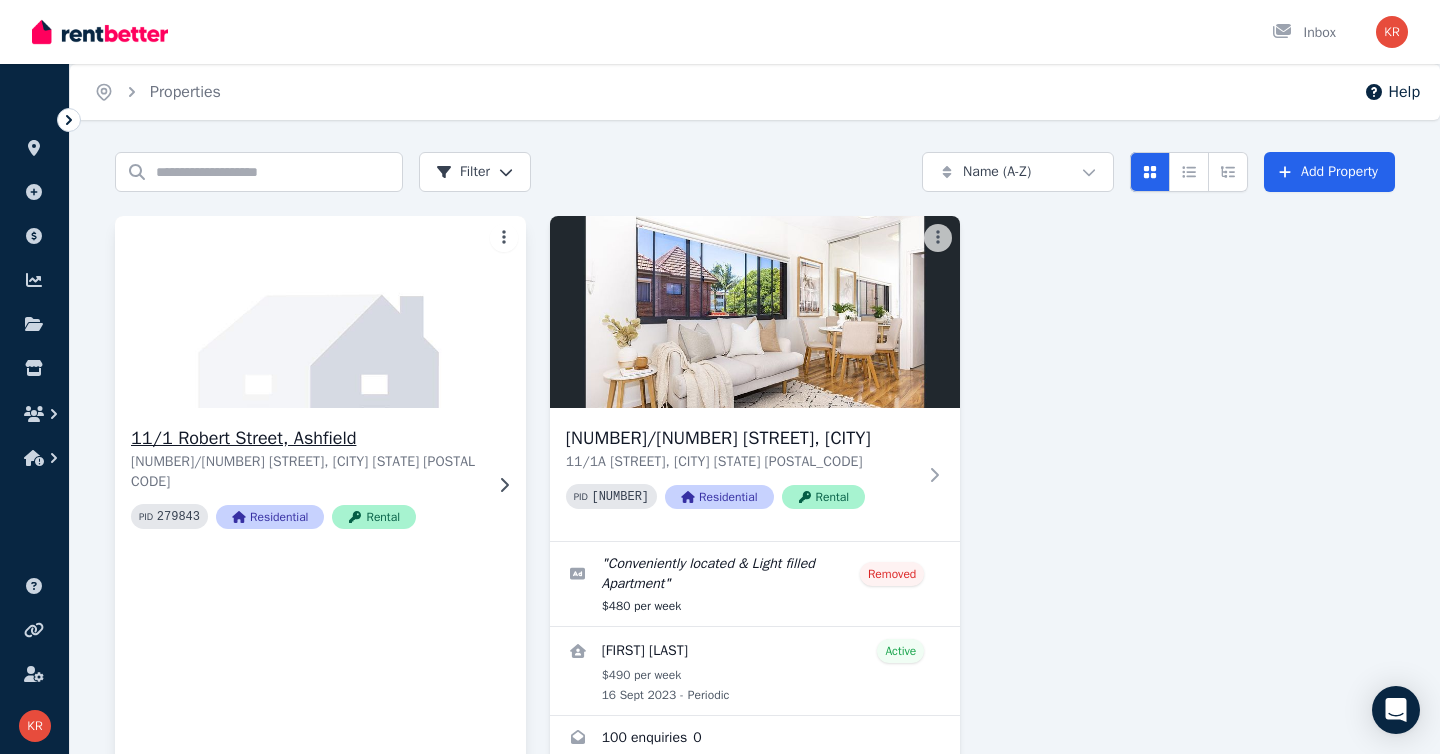 click 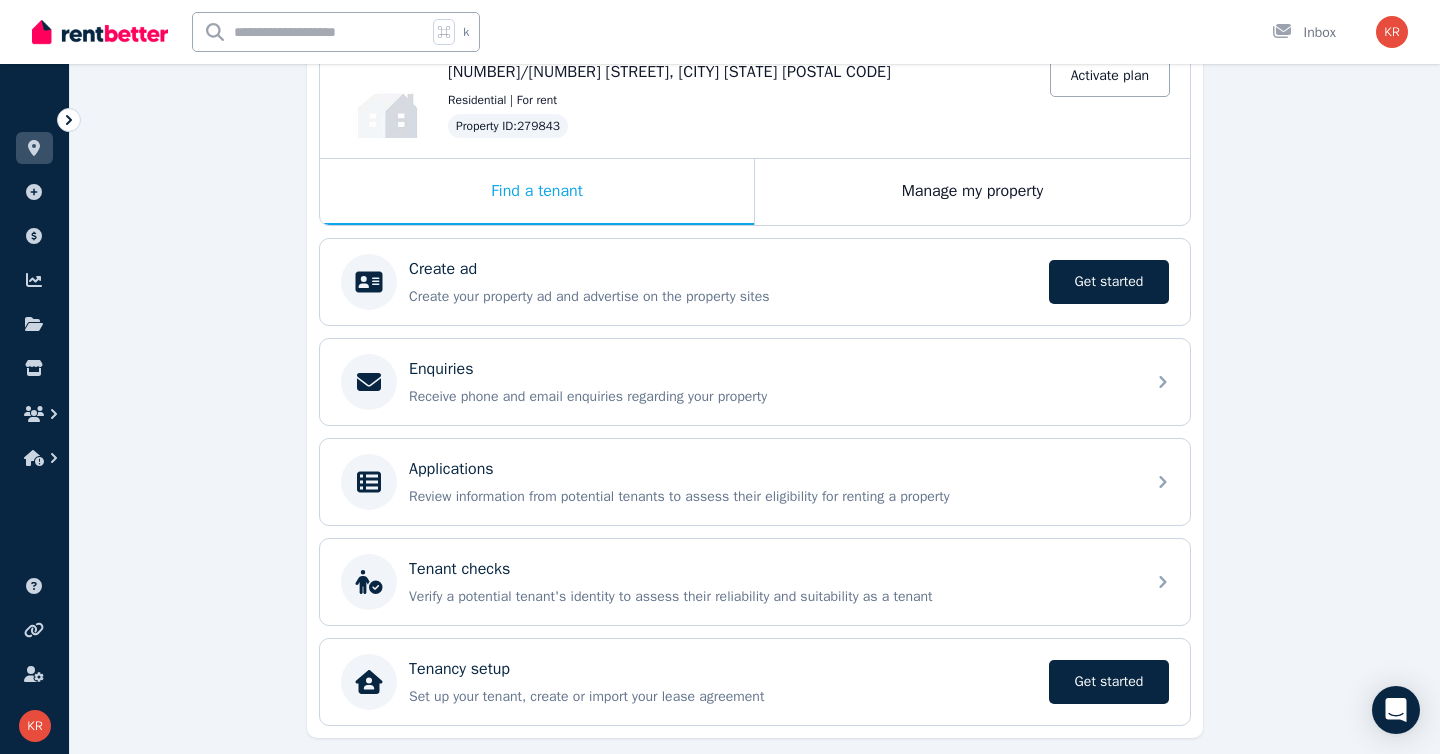scroll, scrollTop: 293, scrollLeft: 0, axis: vertical 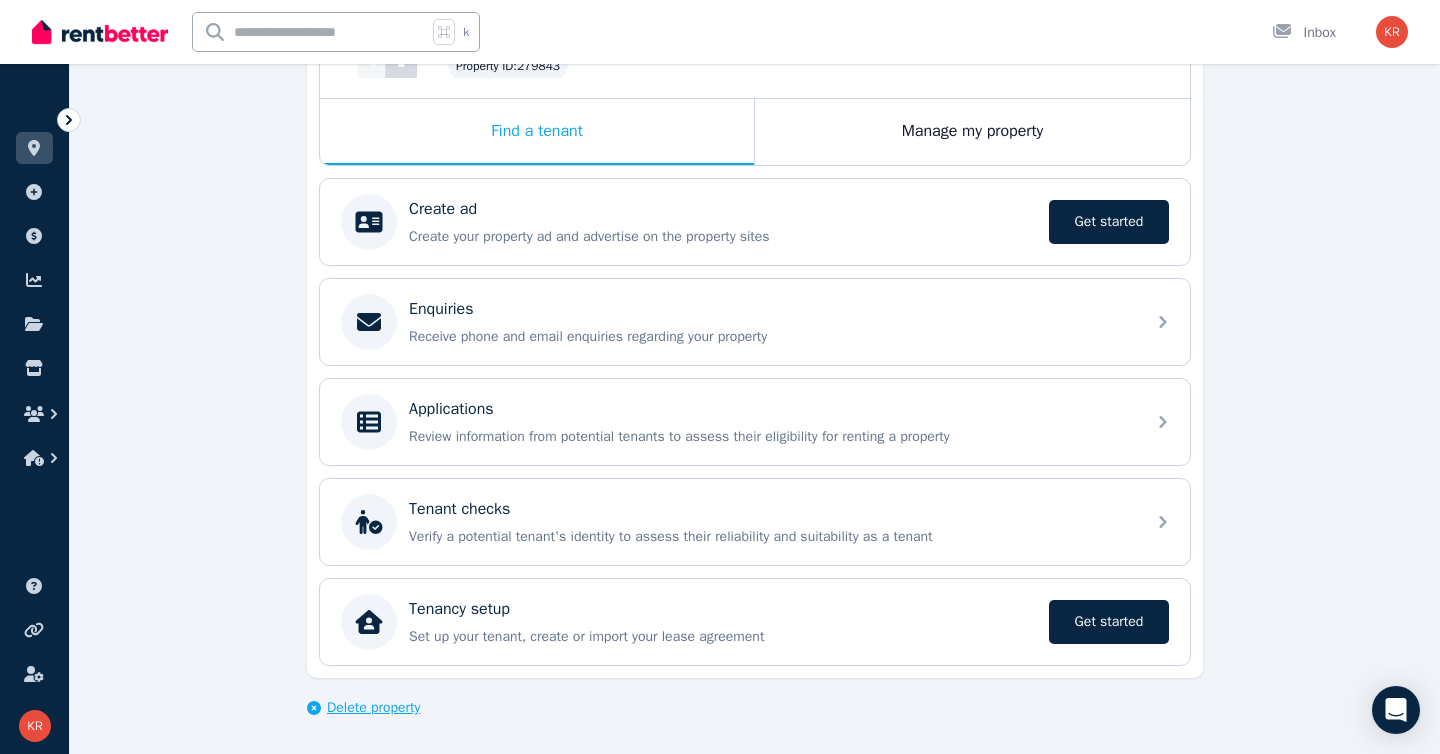 click on "Delete property" at bounding box center [373, 708] 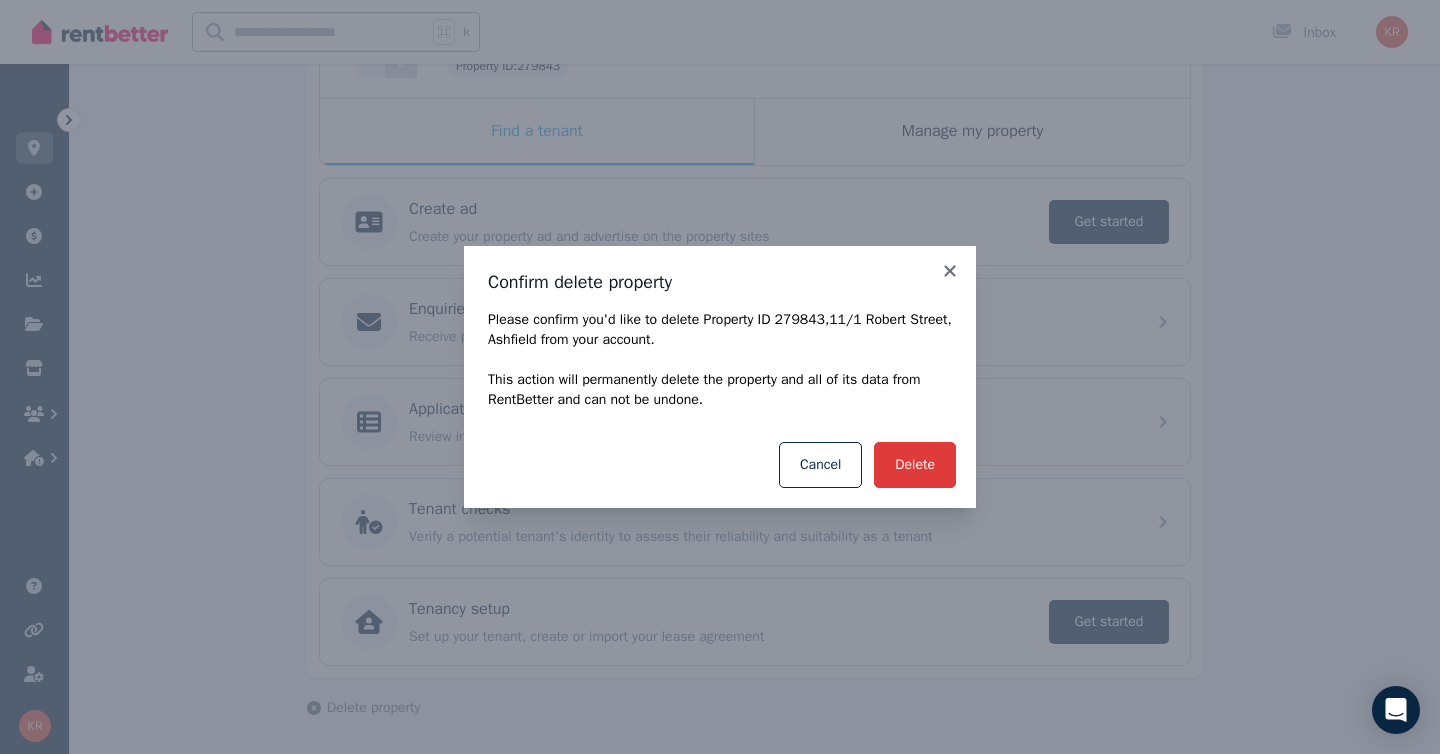 click on "Delete" at bounding box center (915, 465) 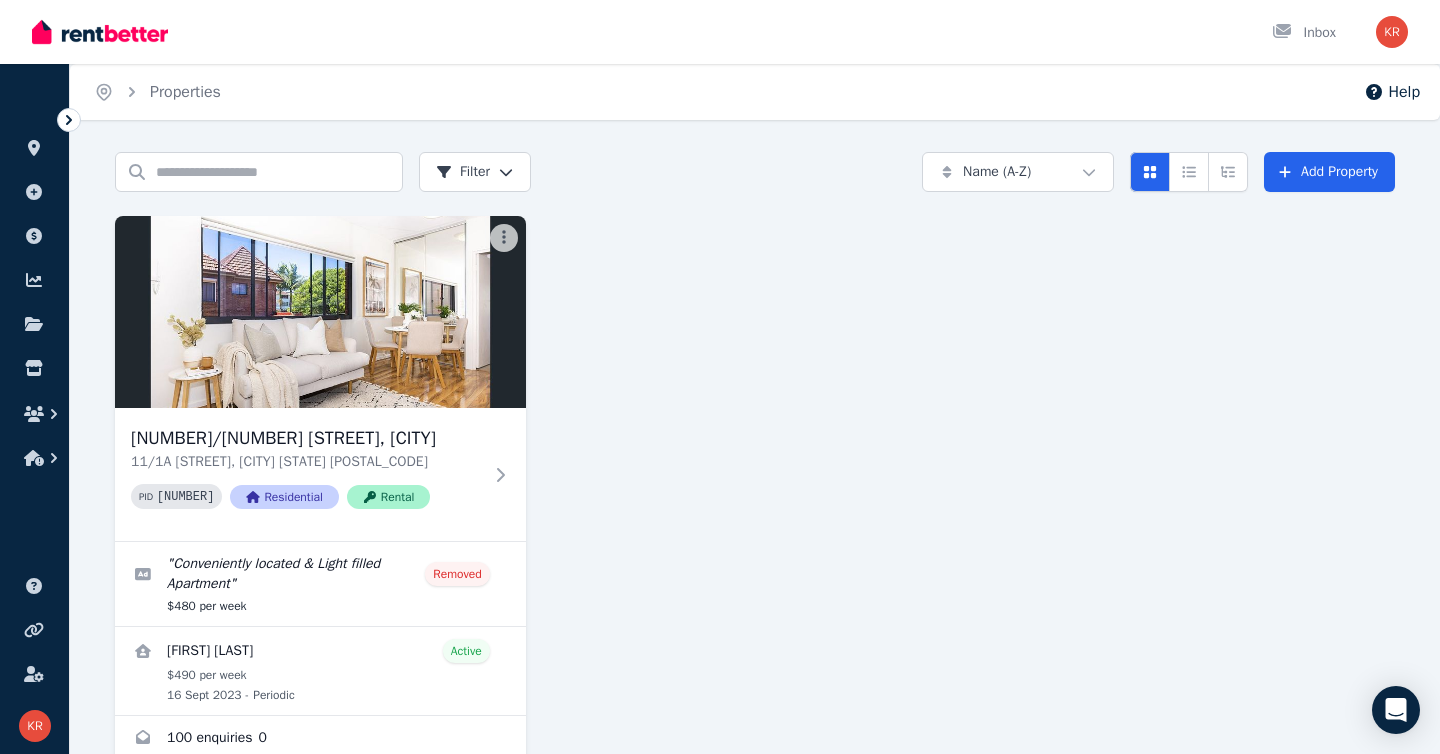 scroll, scrollTop: 46, scrollLeft: 0, axis: vertical 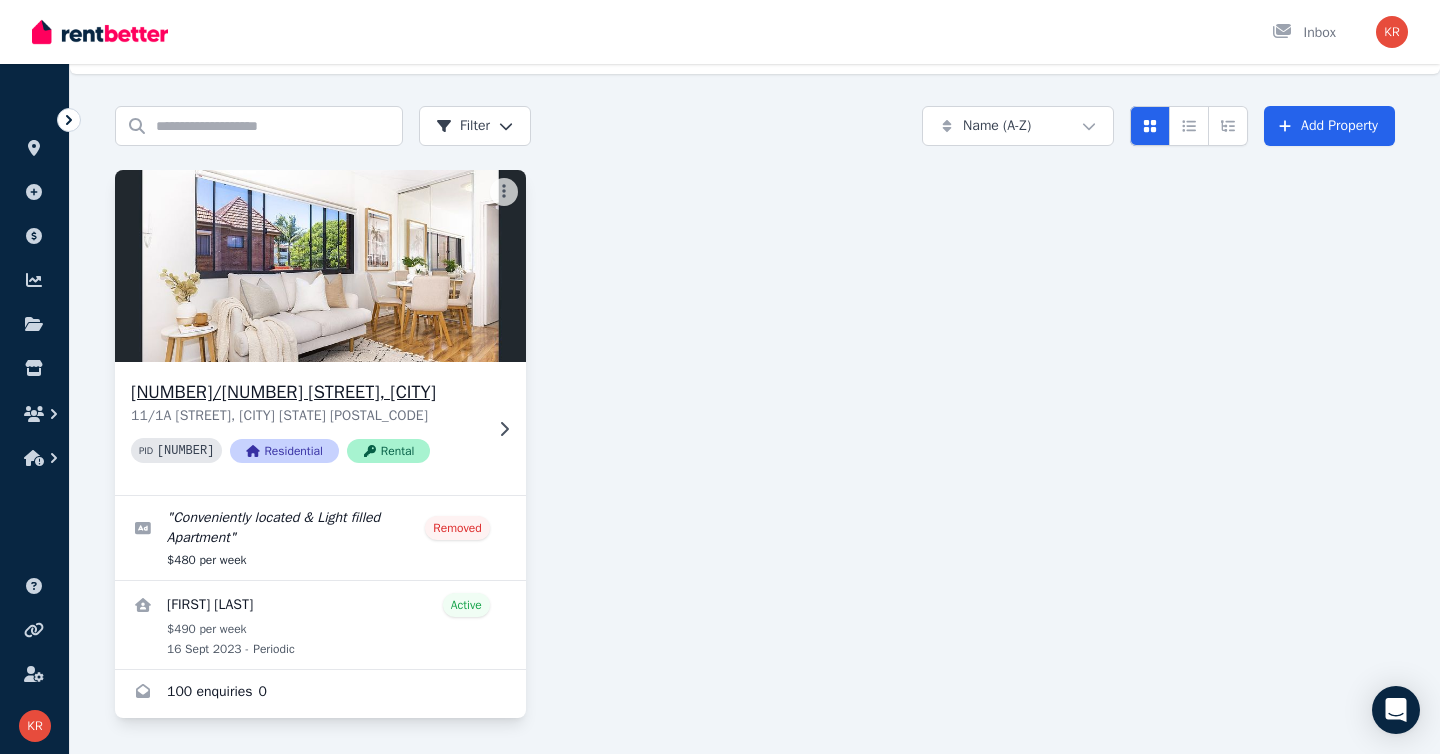 click 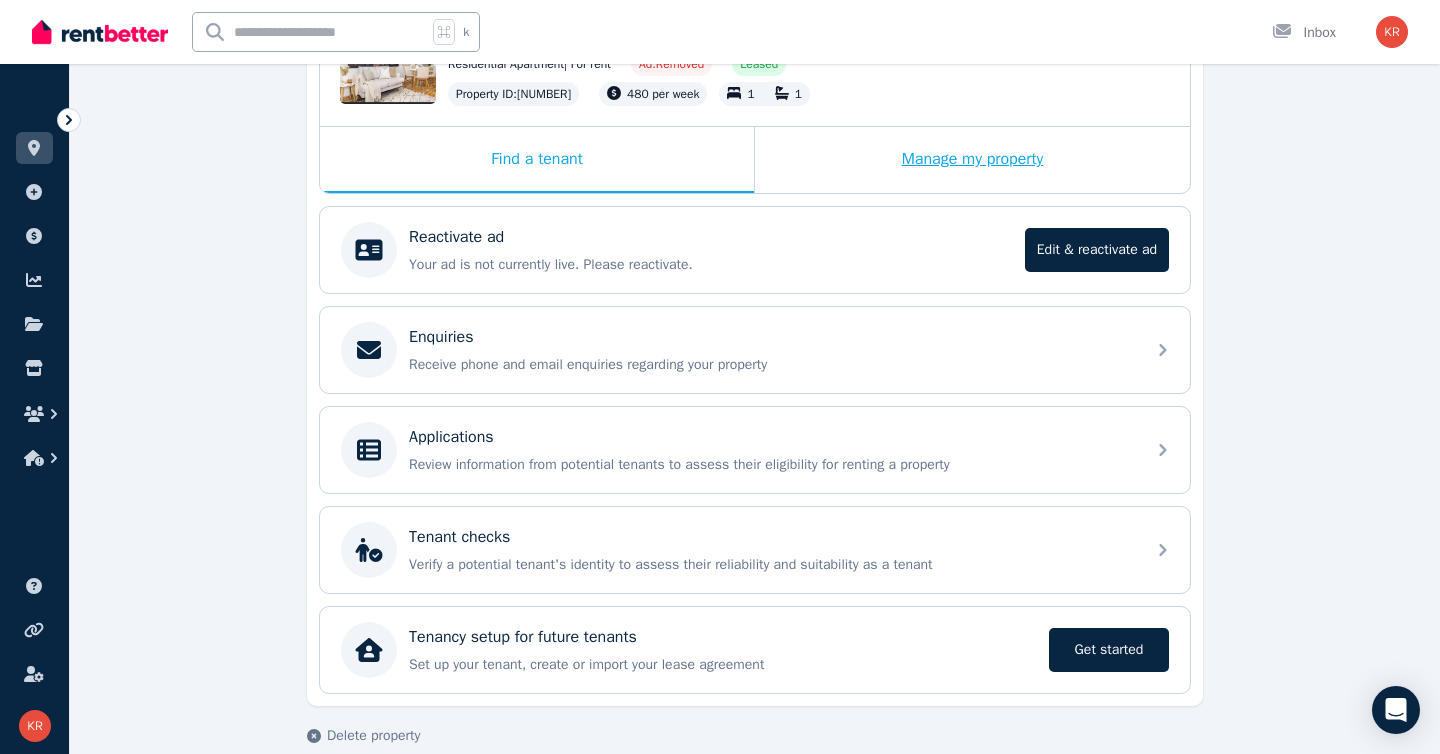 scroll, scrollTop: 297, scrollLeft: 0, axis: vertical 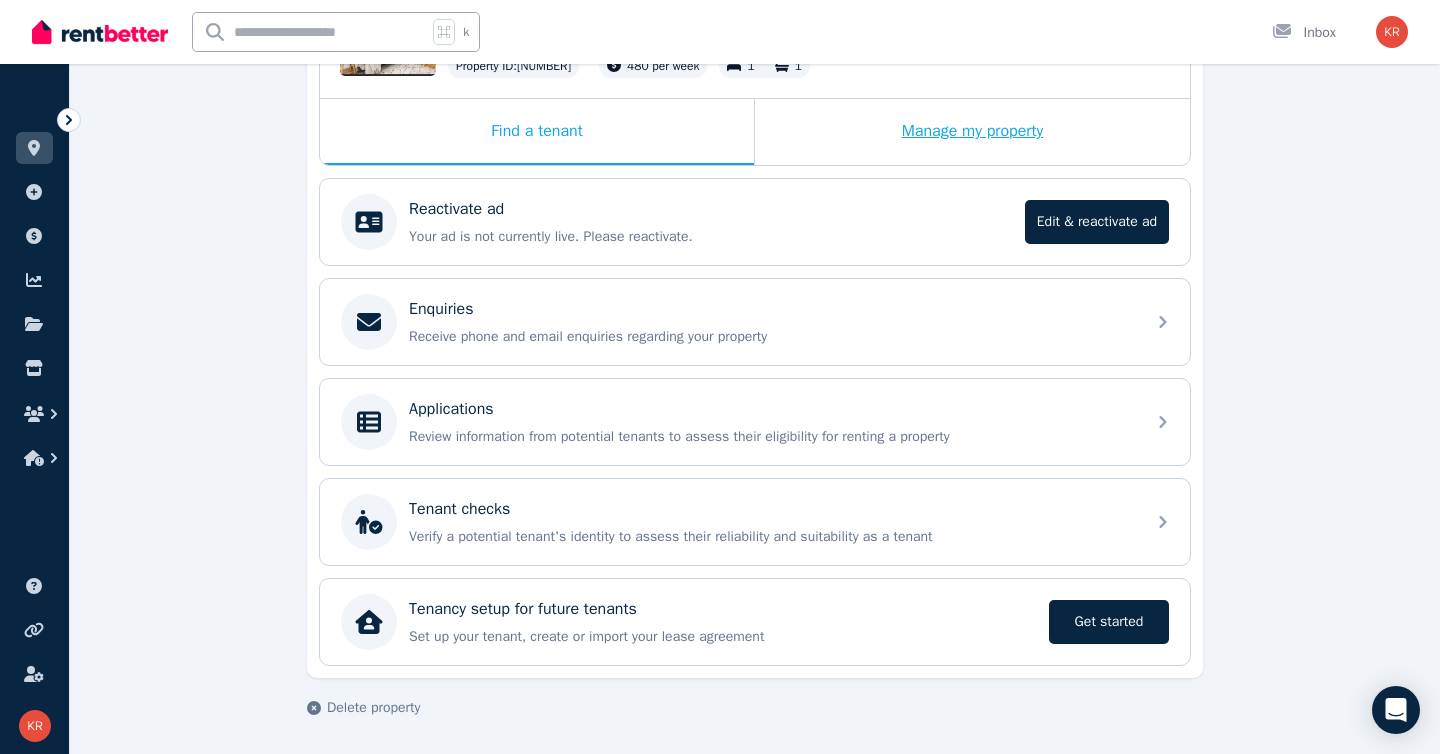 click on "Manage my property" at bounding box center (972, 132) 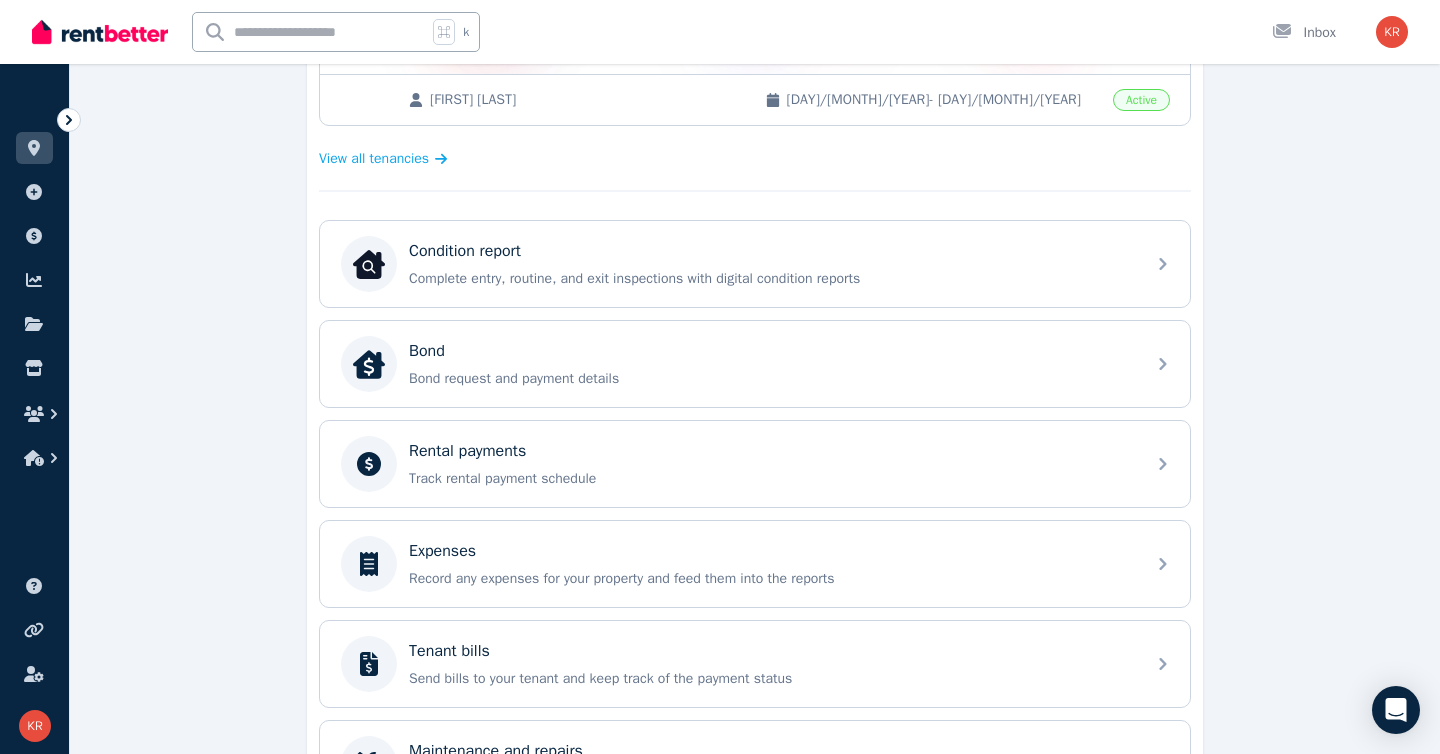 scroll, scrollTop: 511, scrollLeft: 0, axis: vertical 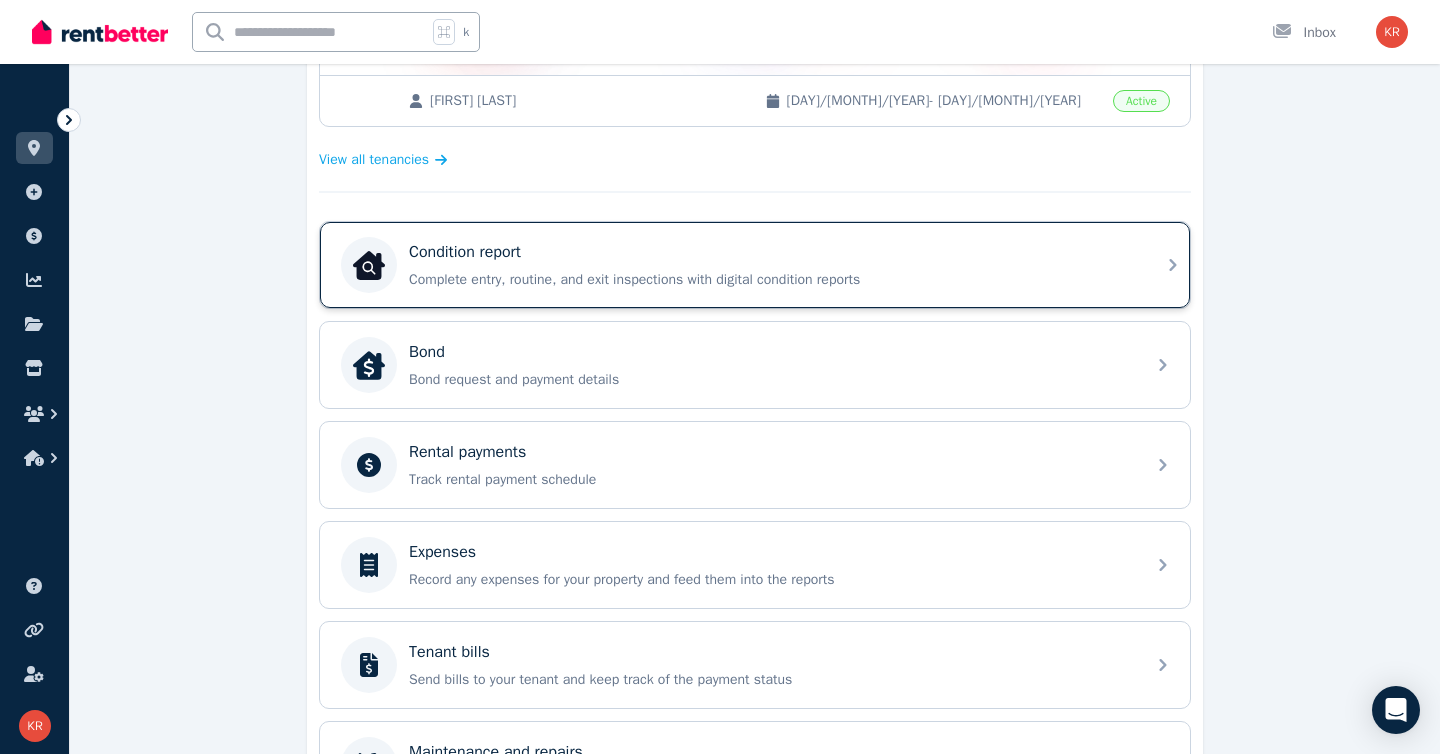click on "Condition report" at bounding box center (771, 252) 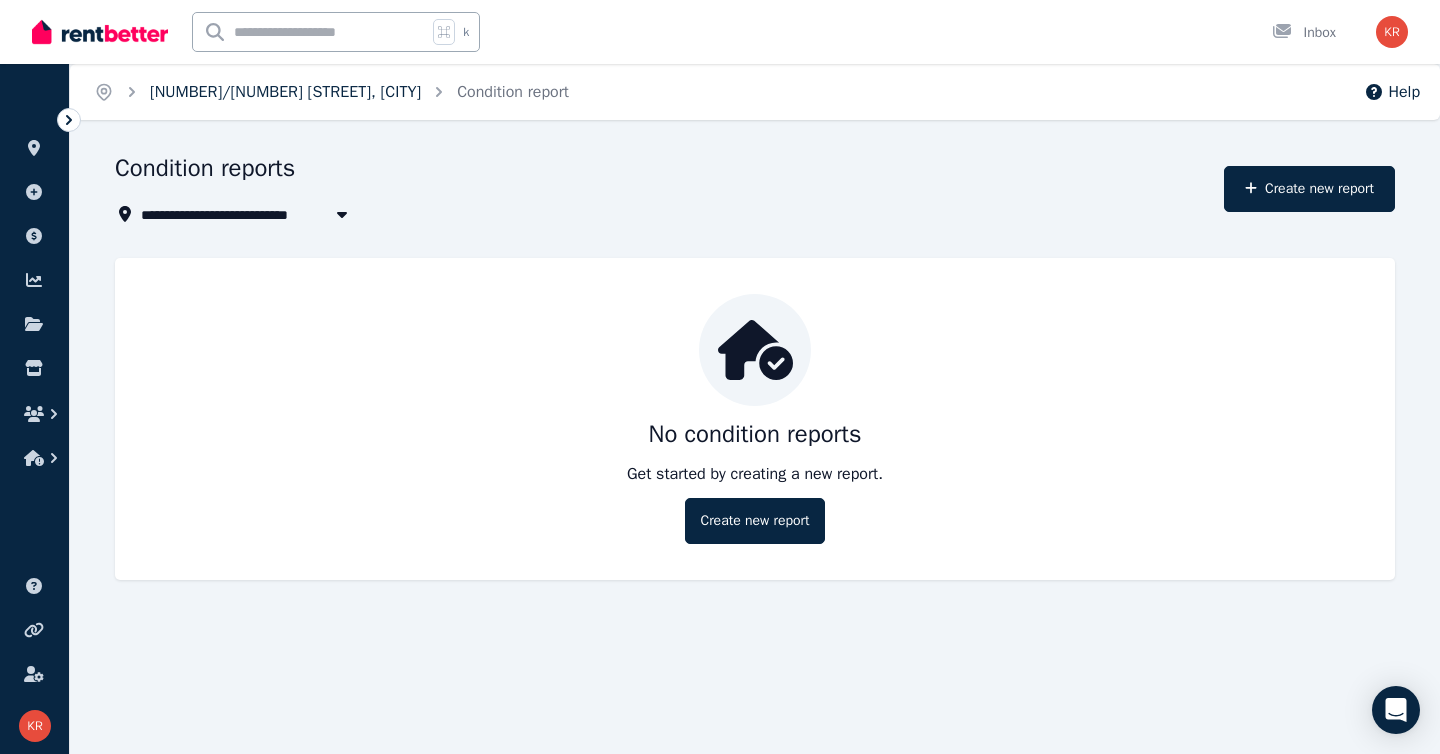 click on "[NUMBER]/[NUMBER] [STREET], [CITY]" at bounding box center [285, 92] 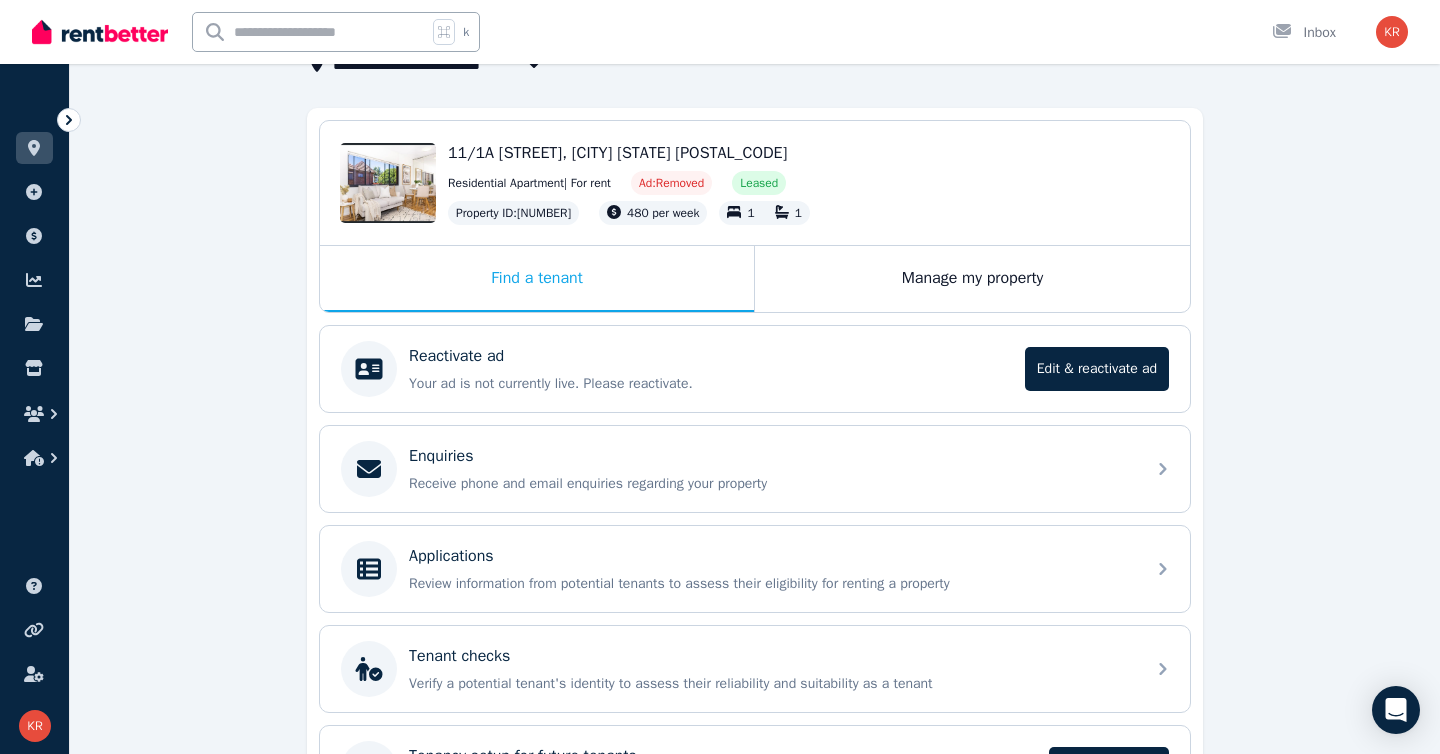 scroll, scrollTop: 297, scrollLeft: 0, axis: vertical 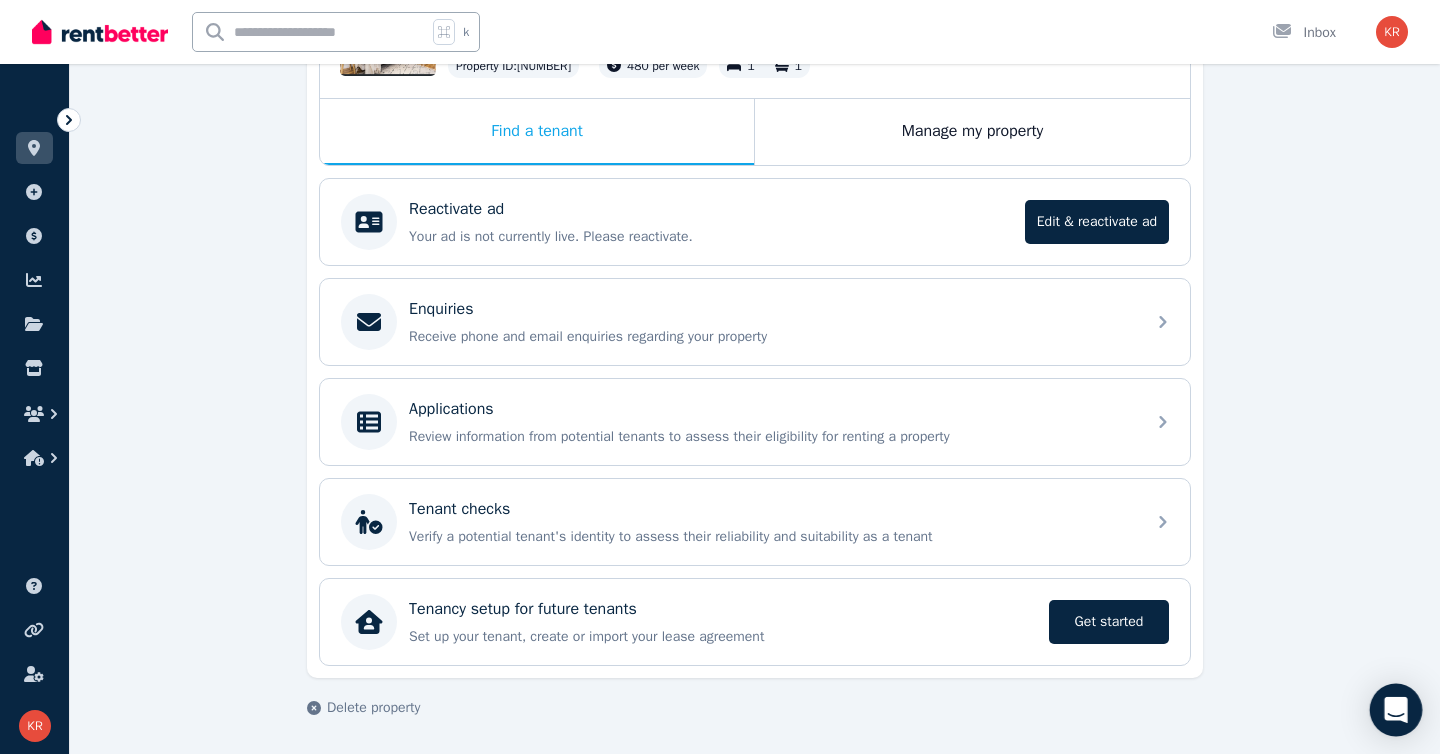 click 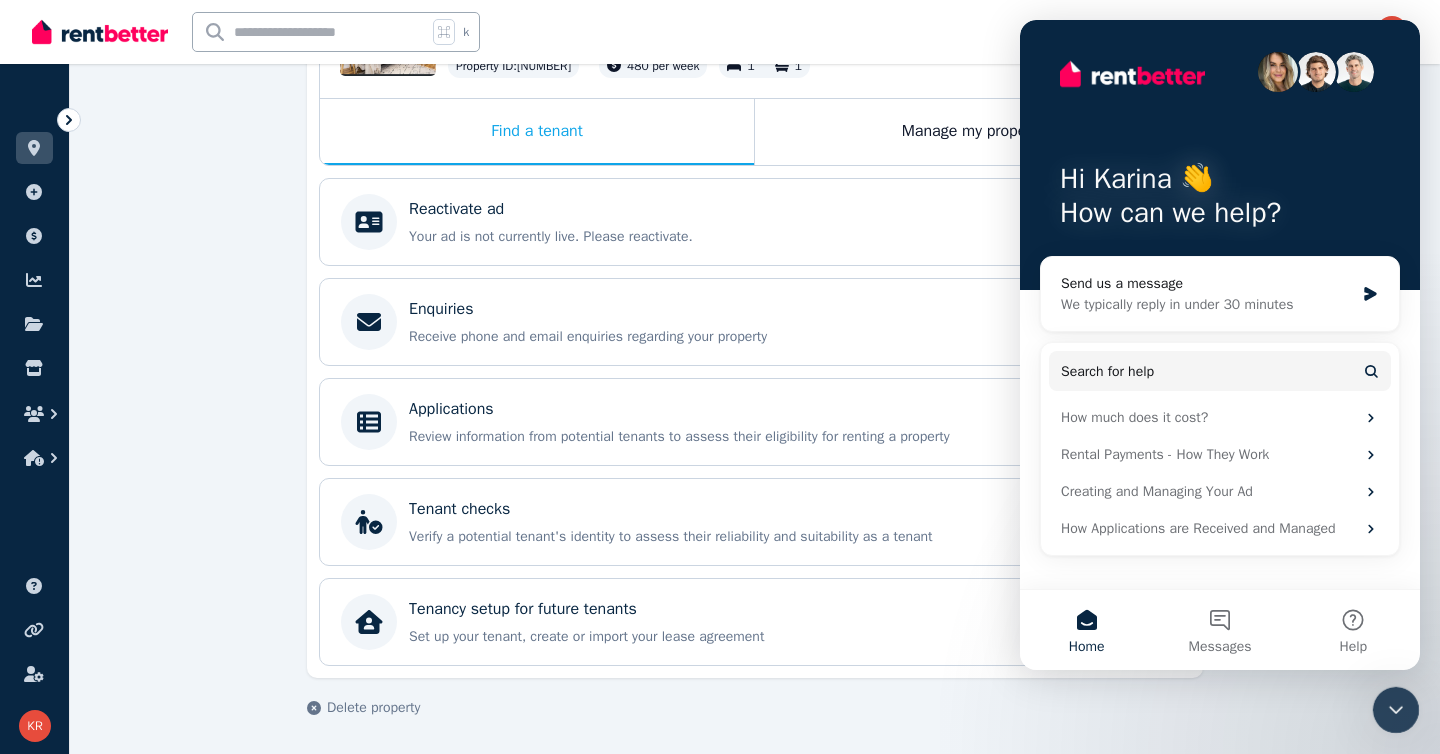 scroll, scrollTop: 0, scrollLeft: 0, axis: both 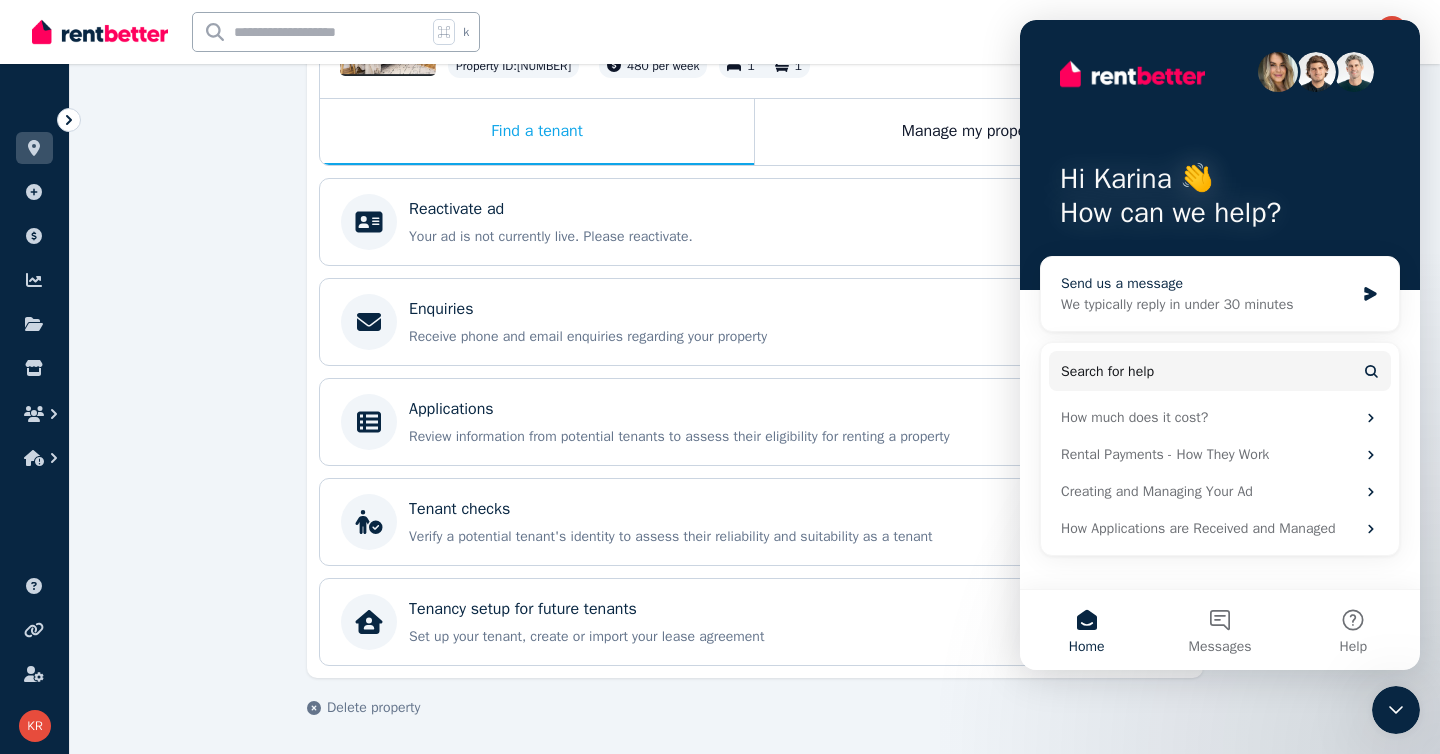 click on "Send us a message" at bounding box center [1207, 283] 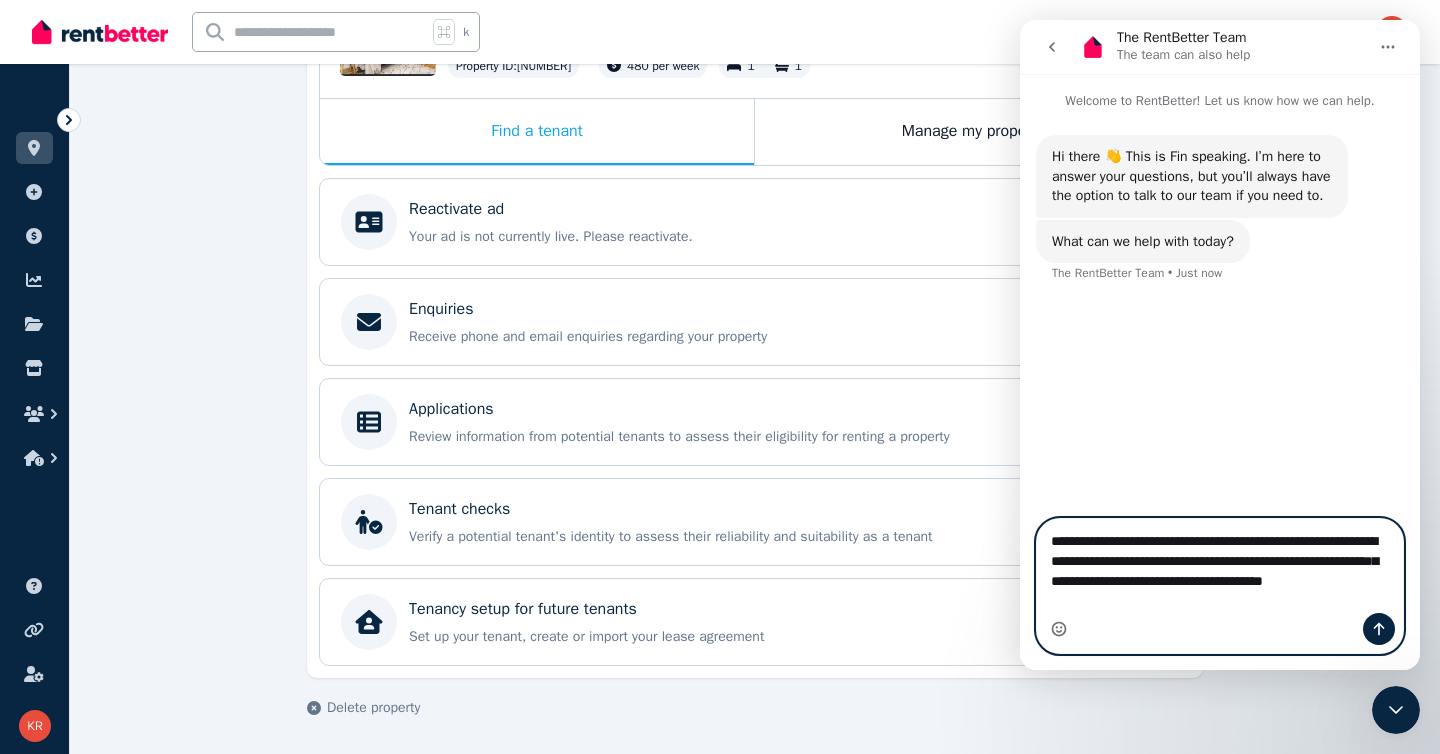 click 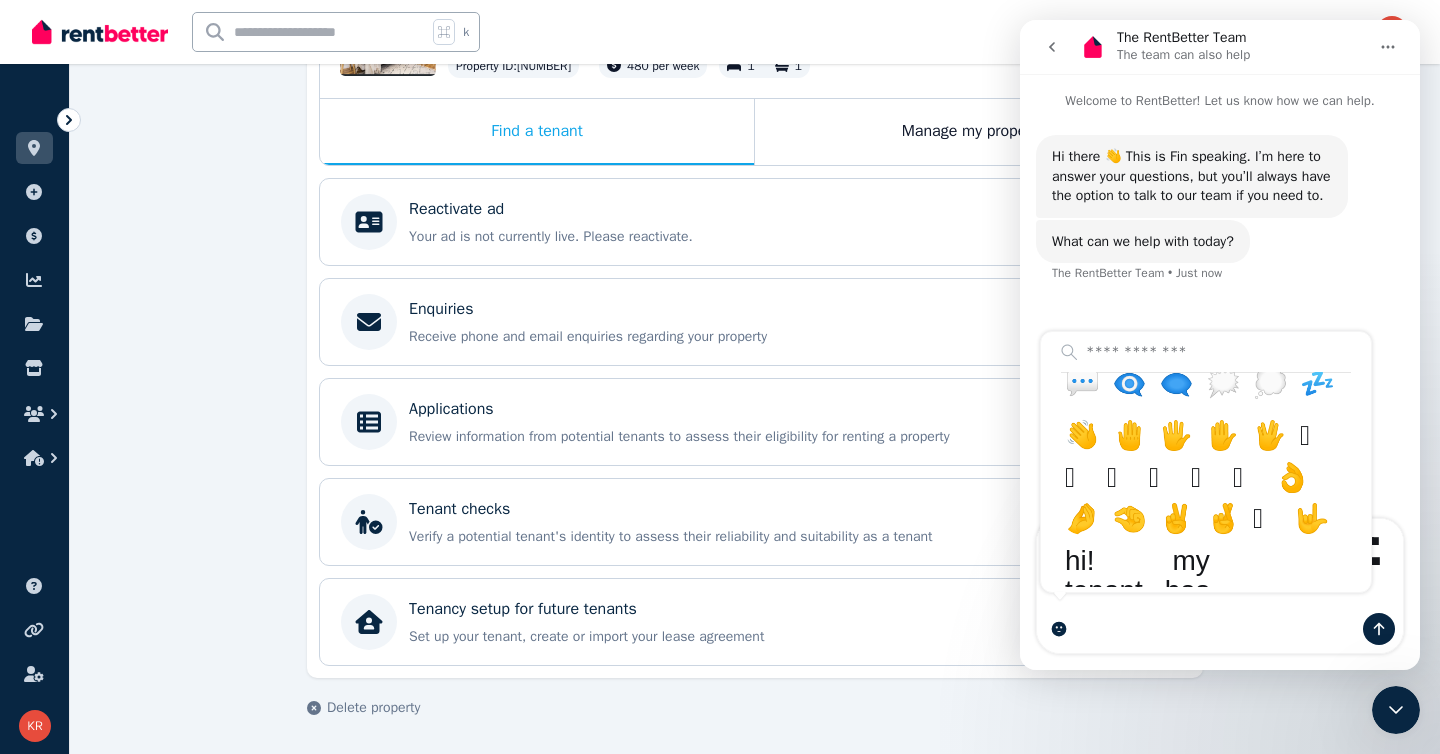 scroll, scrollTop: 1266, scrollLeft: 0, axis: vertical 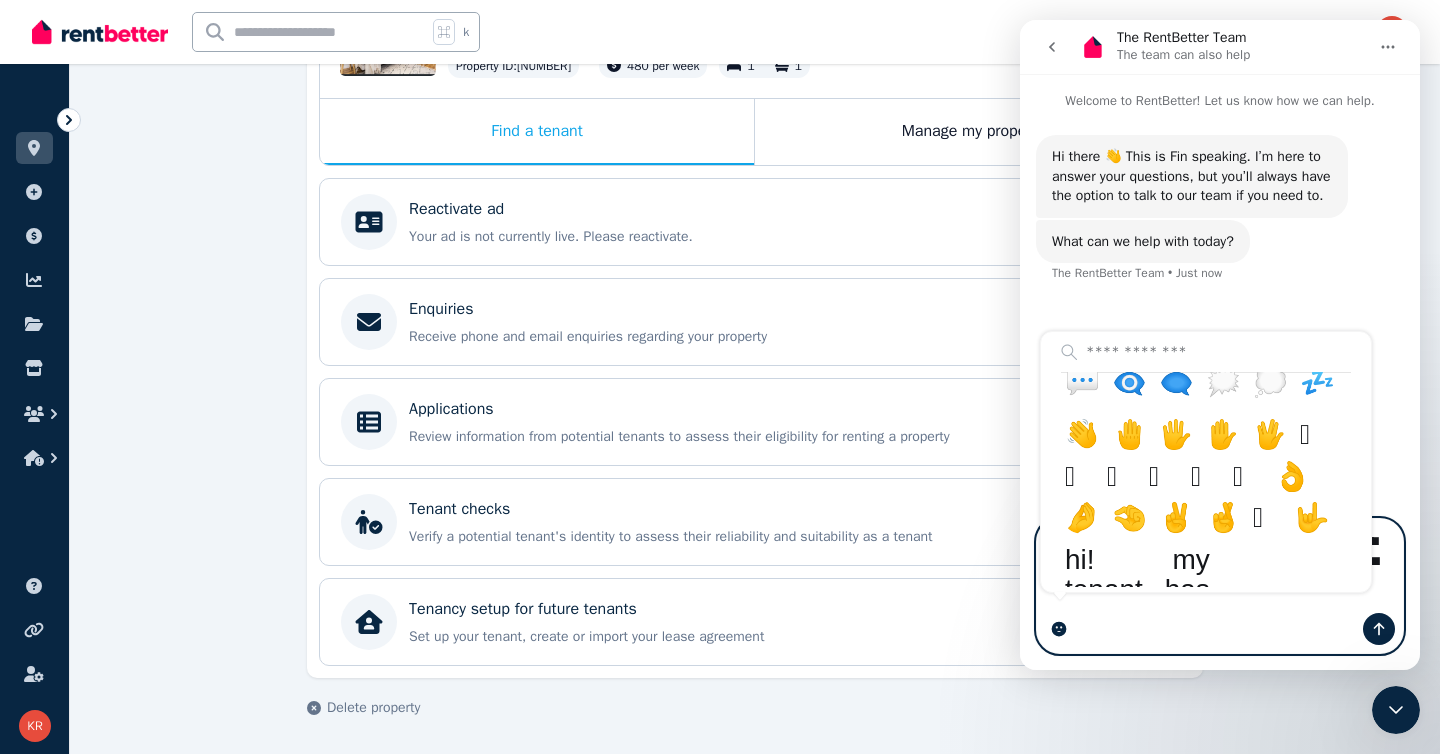 type on "**********" 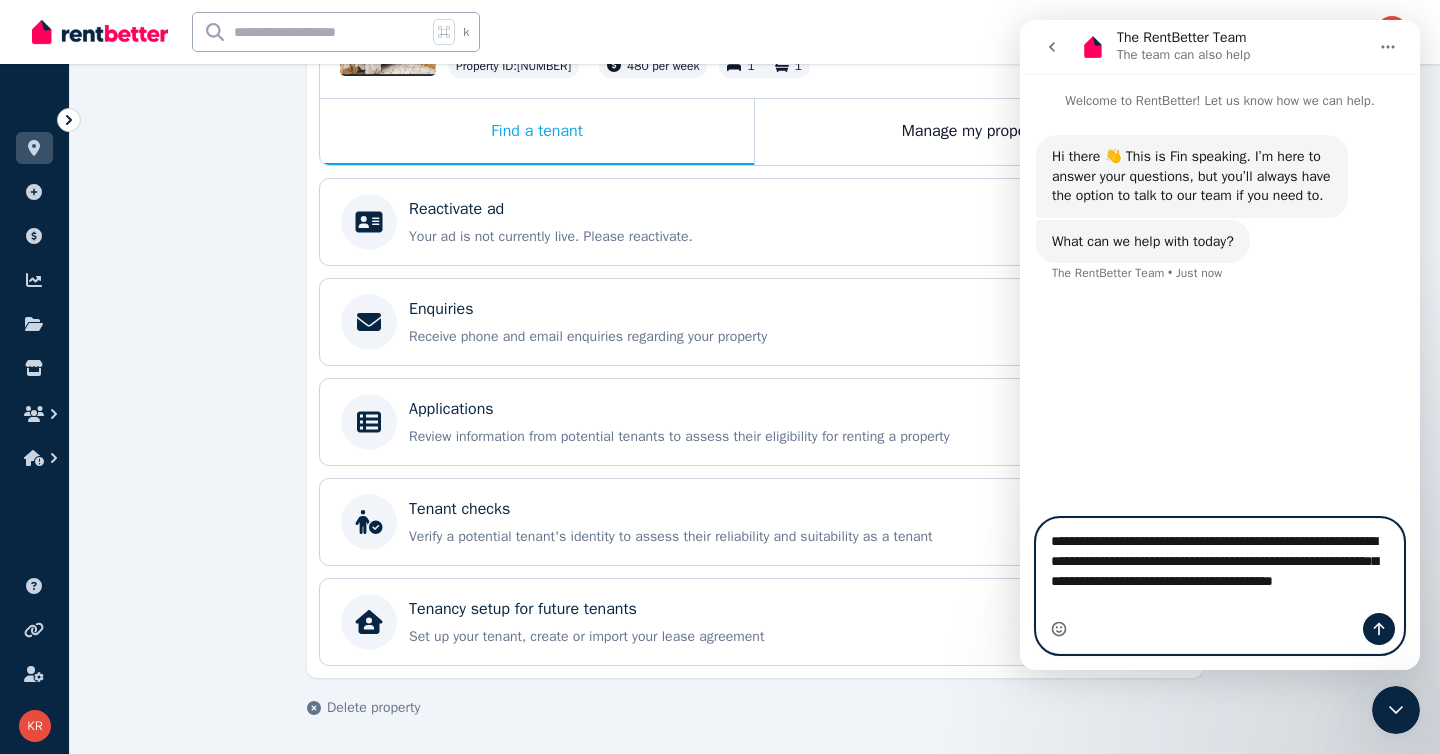 type 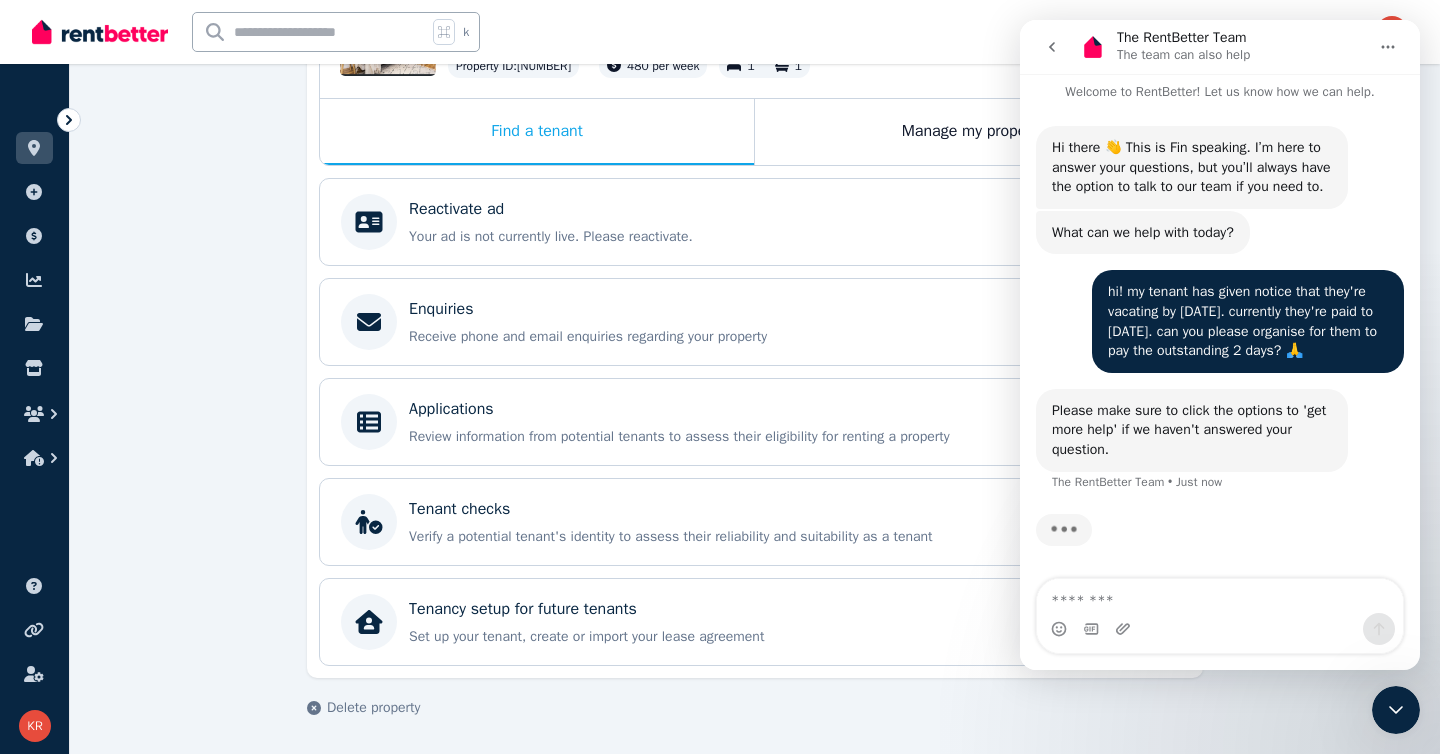 scroll, scrollTop: 45, scrollLeft: 0, axis: vertical 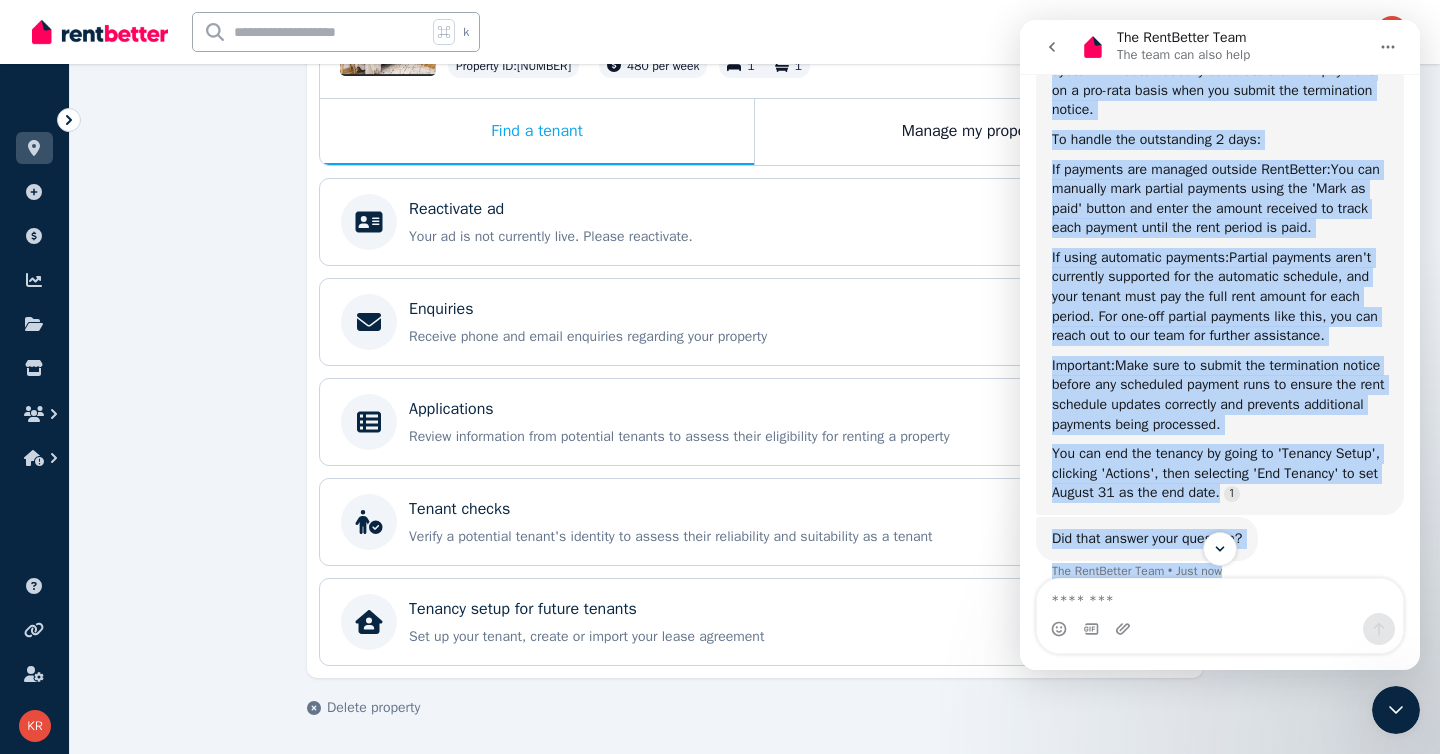 drag, startPoint x: 1055, startPoint y: 117, endPoint x: 1317, endPoint y: 535, distance: 493.32343 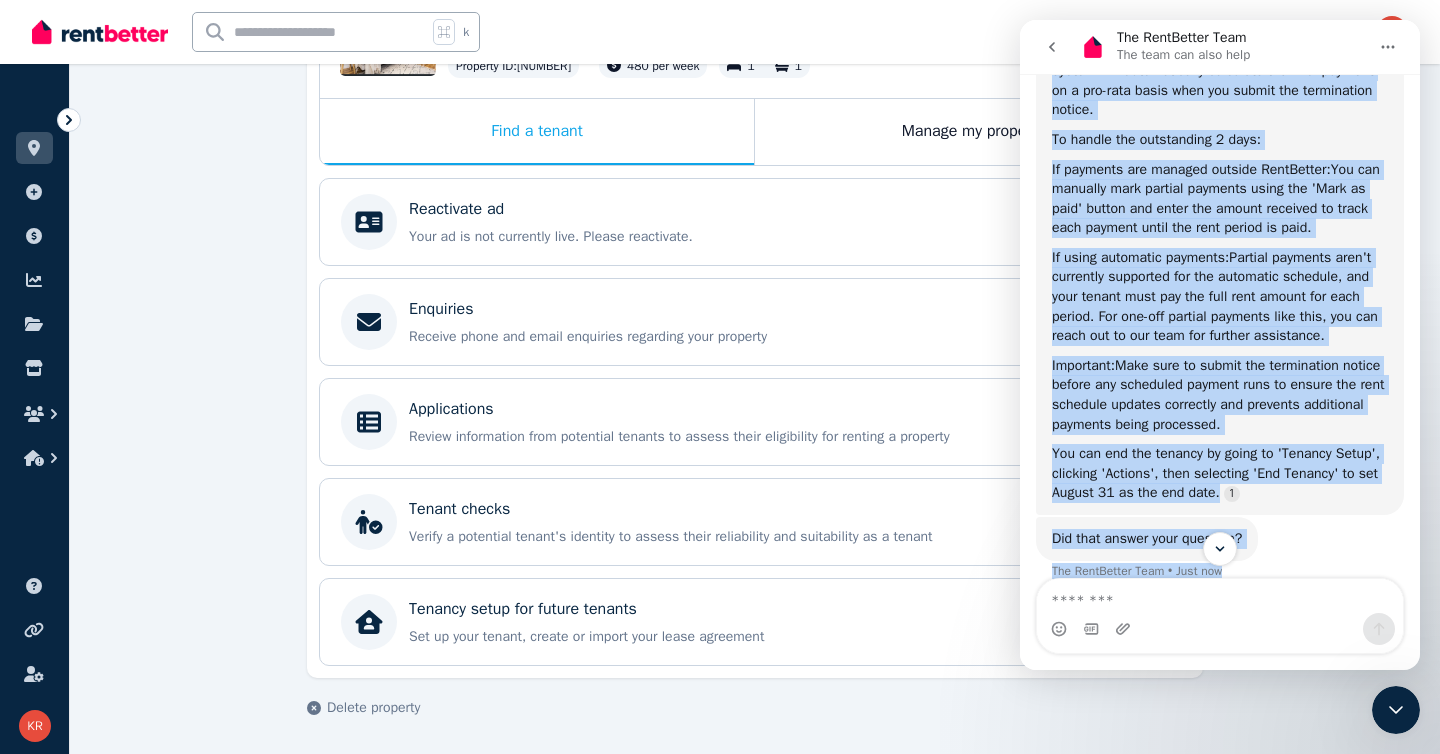 click on "Welcome to RentBetter! Let us know how we can help. Hi there 👋 This is Fin speaking. I’m here to answer your questions, but you’ll always have the option to talk to our team if you need to. The RentBetter Team • Just now What can we help with today? The RentBetter Team • Just now hi! my tenant has given notice that they're vacating by August 31. currently they're paid to August 29. can you please organise for them to pay the outstanding 2 days? 🙏 Karina • Just now Please make sure to click the options to 'get more help' if we haven't answered your question. The RentBetter Team • Just now Since your tenant is moving out mid-rental period, our system will automatically calculate the final payment on a pro-rata basis when you submit the termination notice. To handle the outstanding 2 days: If payments are managed outside RentBetter: If using automatic payments: Important: The RentBetter Team • AI Agent • Just now Did that answer your question? • Just now" at bounding box center [1220, 336] 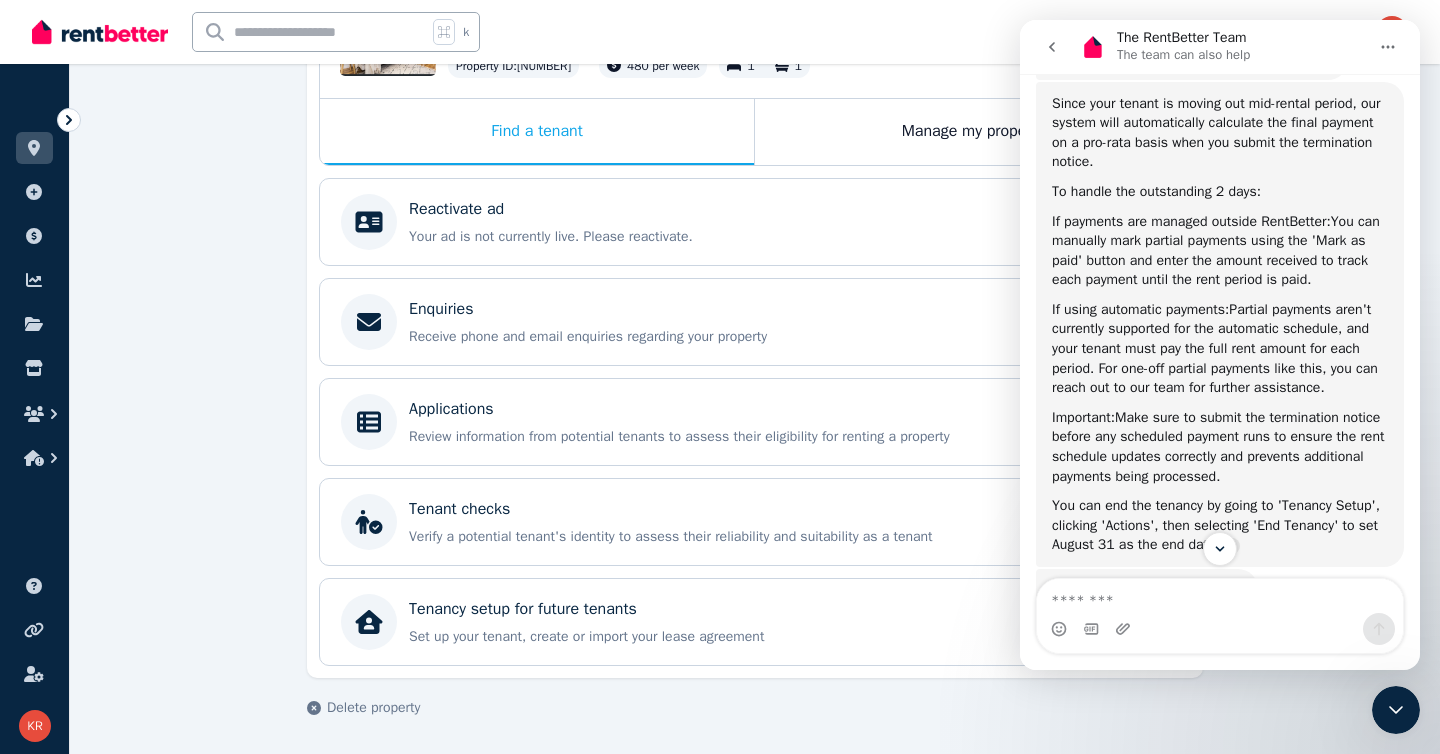 scroll, scrollTop: 395, scrollLeft: 0, axis: vertical 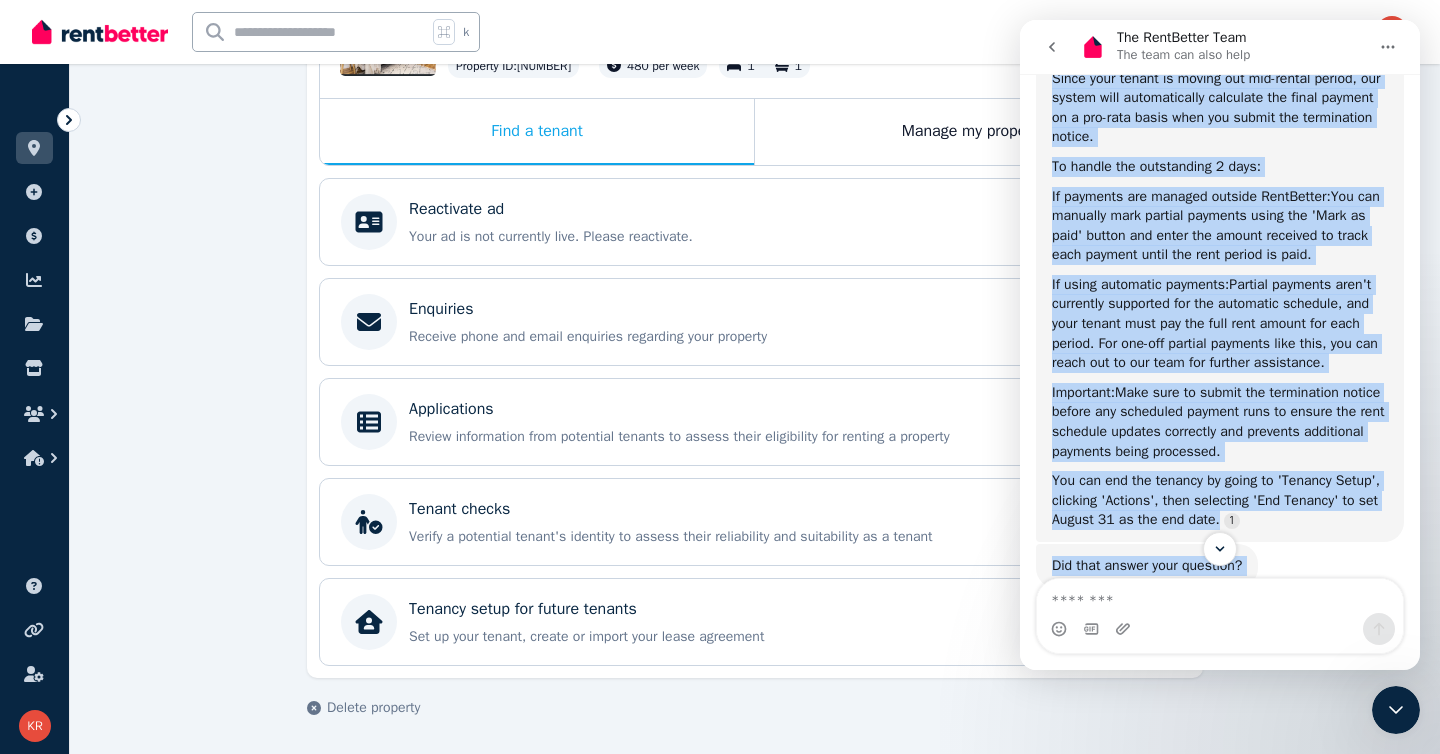 drag, startPoint x: 1054, startPoint y: 126, endPoint x: 1310, endPoint y: 561, distance: 504.73856 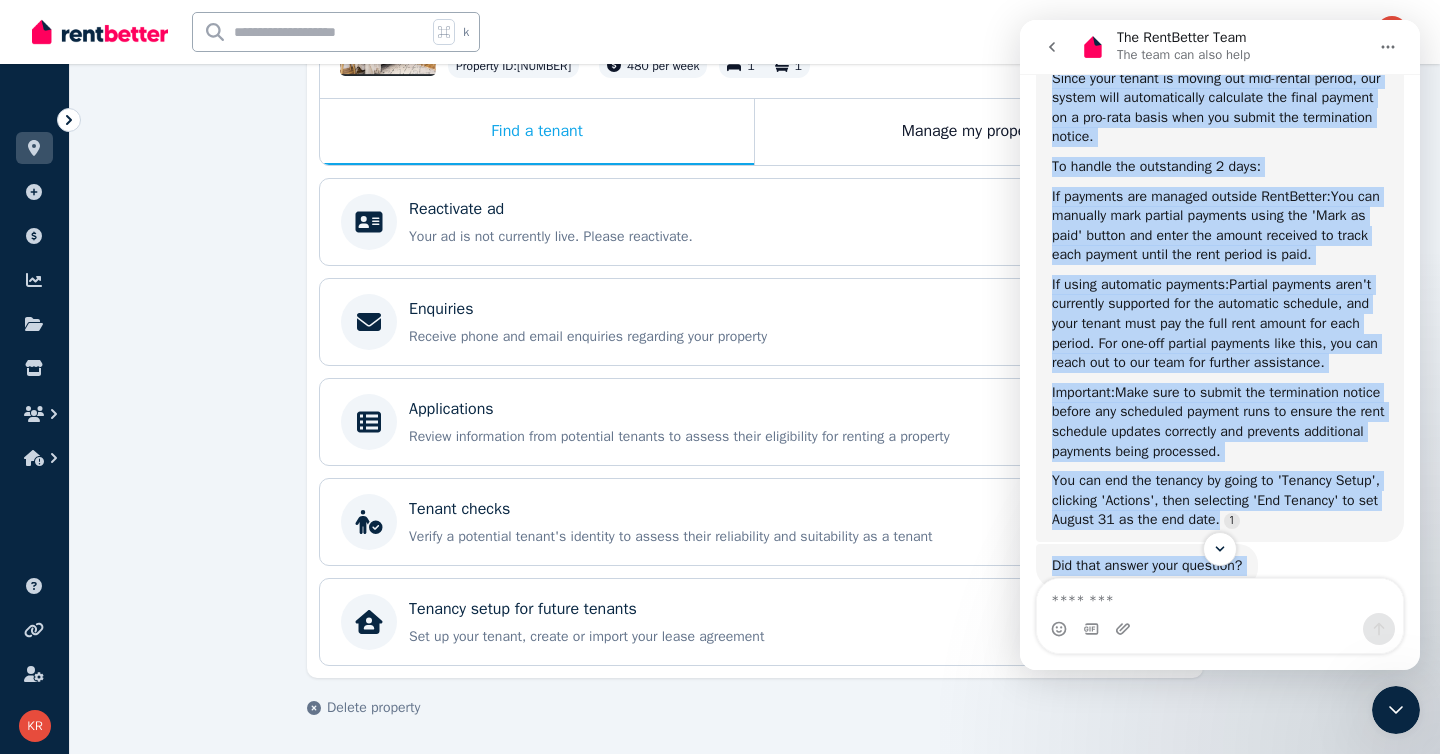 click on "Welcome to RentBetter! Let us know how we can help. Hi there 👋 This is Fin speaking. I’m here to answer your questions, but you’ll always have the option to talk to our team if you need to. The RentBetter Team • Just now What can we help with today? The RentBetter Team • Just now hi! my tenant has given notice that they're vacating by August 31. currently they're paid to August 29. can you please organise for them to pay the outstanding 2 days? 🙏 Karina • Just now Please make sure to click the options to 'get more help' if we haven't answered your question. The RentBetter Team • Just now Since your tenant is moving out mid-rental period, our system will automatically calculate the final payment on a pro-rata basis when you submit the termination notice. To handle the outstanding 2 days: If payments are managed outside RentBetter: If using automatic payments: Important: The RentBetter Team • AI Agent • Just now Did that answer your question? • Just now" at bounding box center [1220, 336] 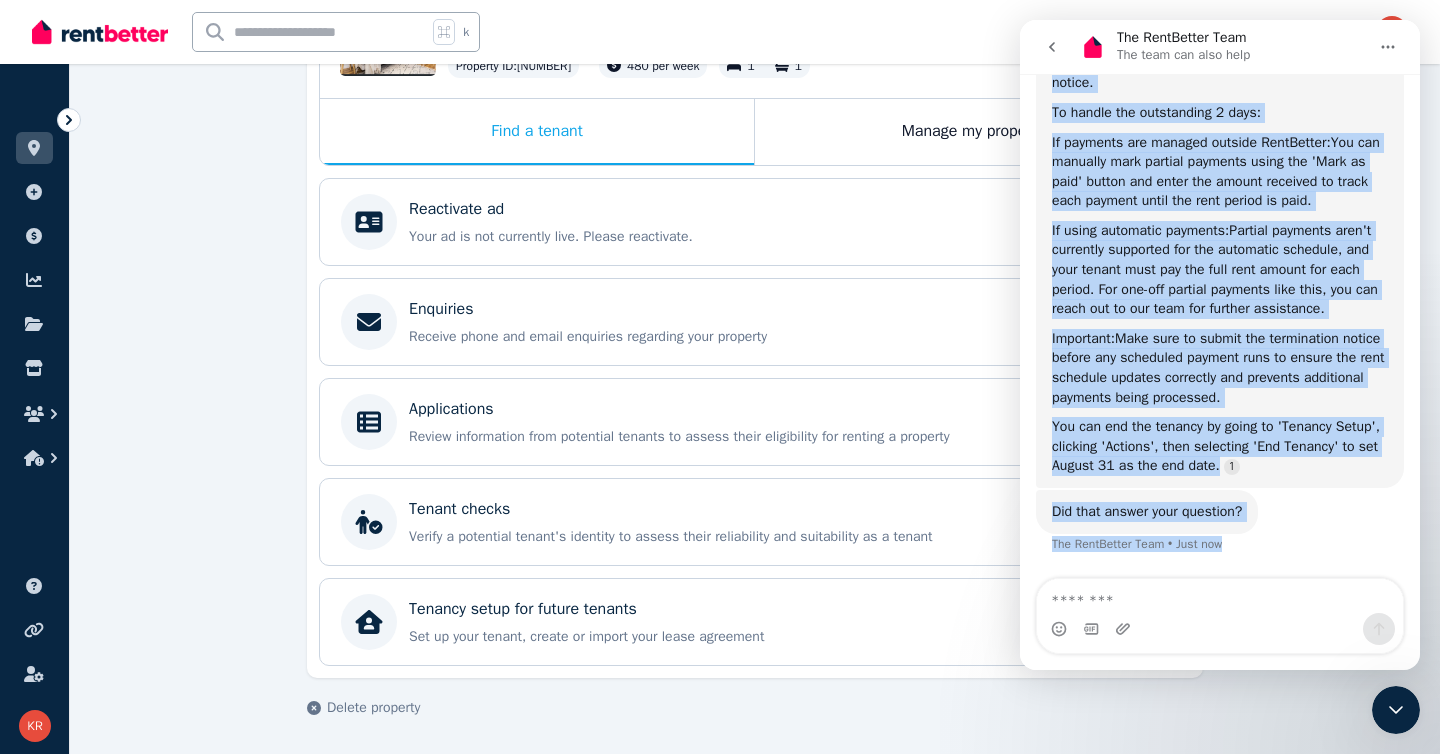 scroll, scrollTop: 516, scrollLeft: 0, axis: vertical 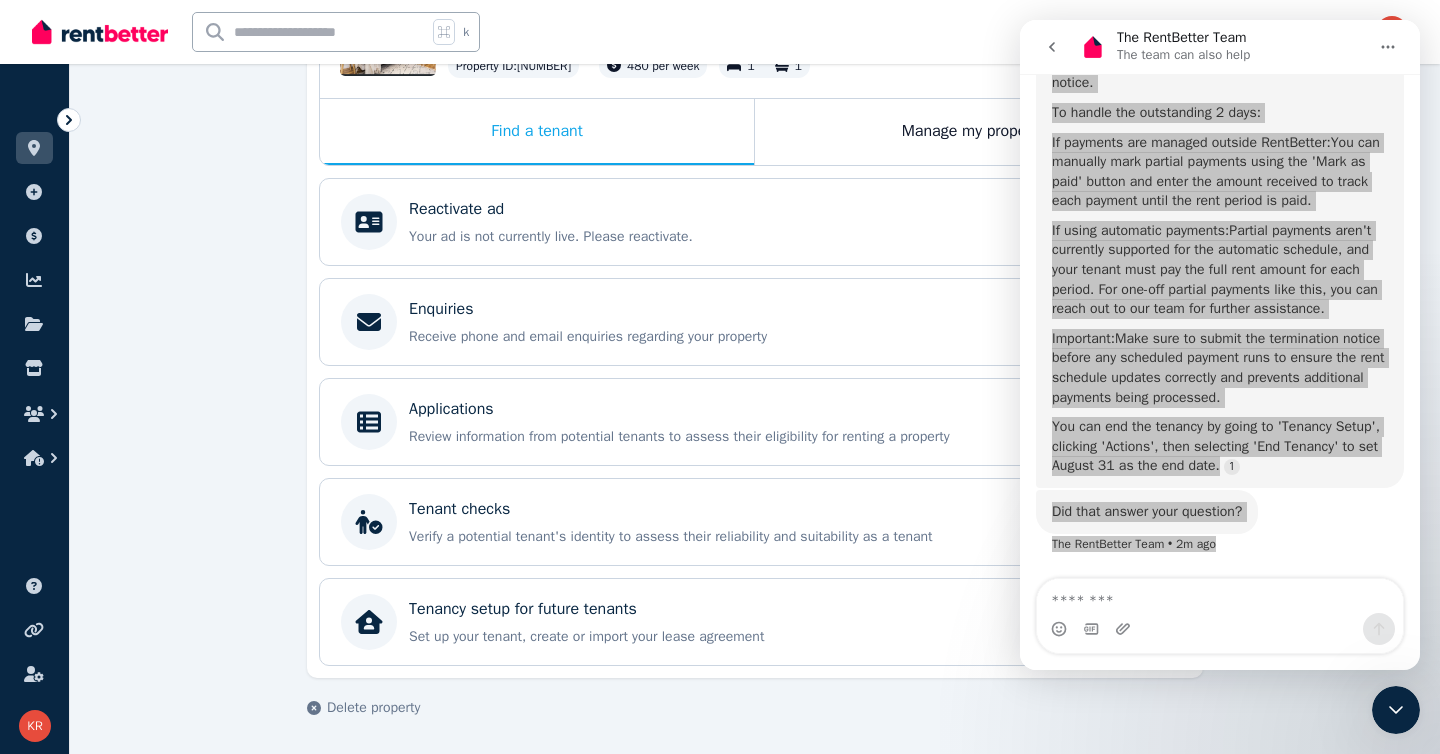 click on "**********" at bounding box center [755, 304] 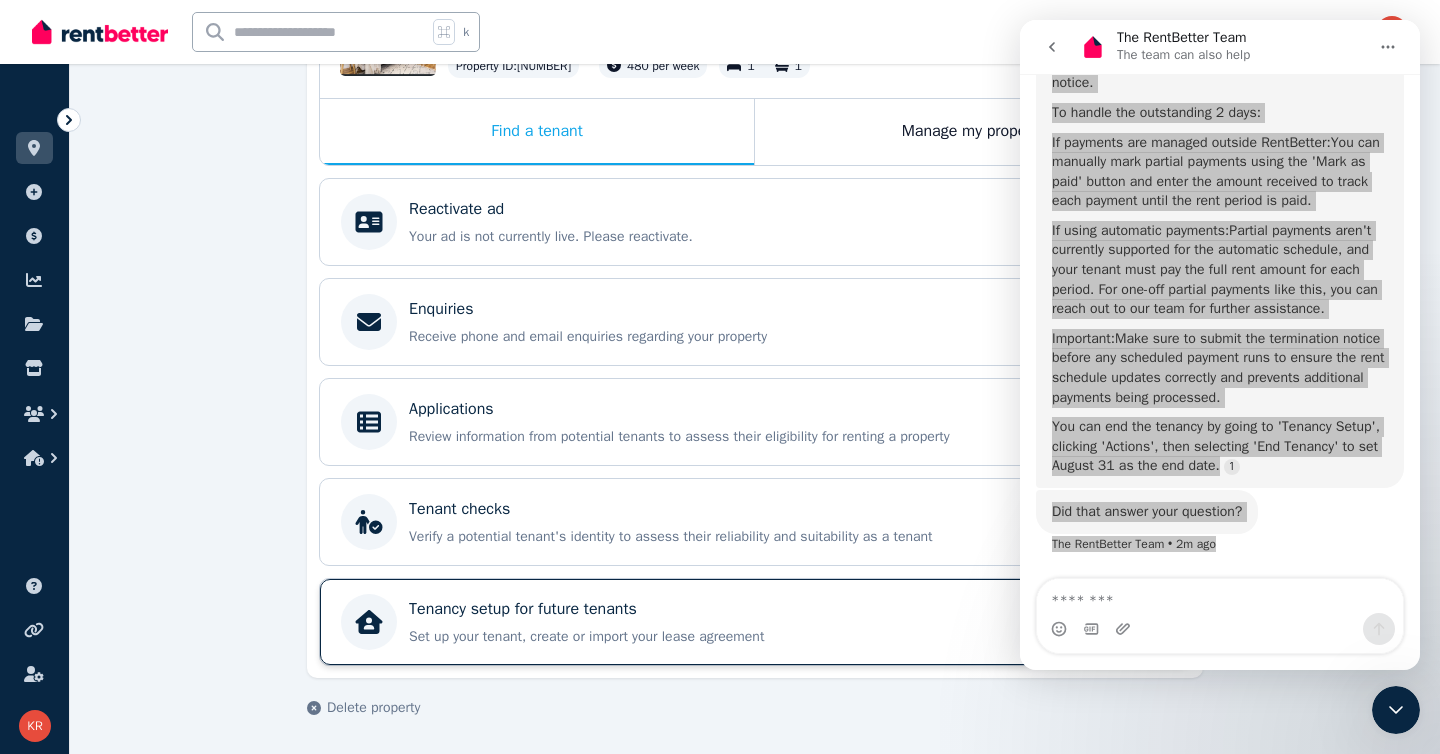 click on "Tenancy setup for future tenants" at bounding box center (723, 609) 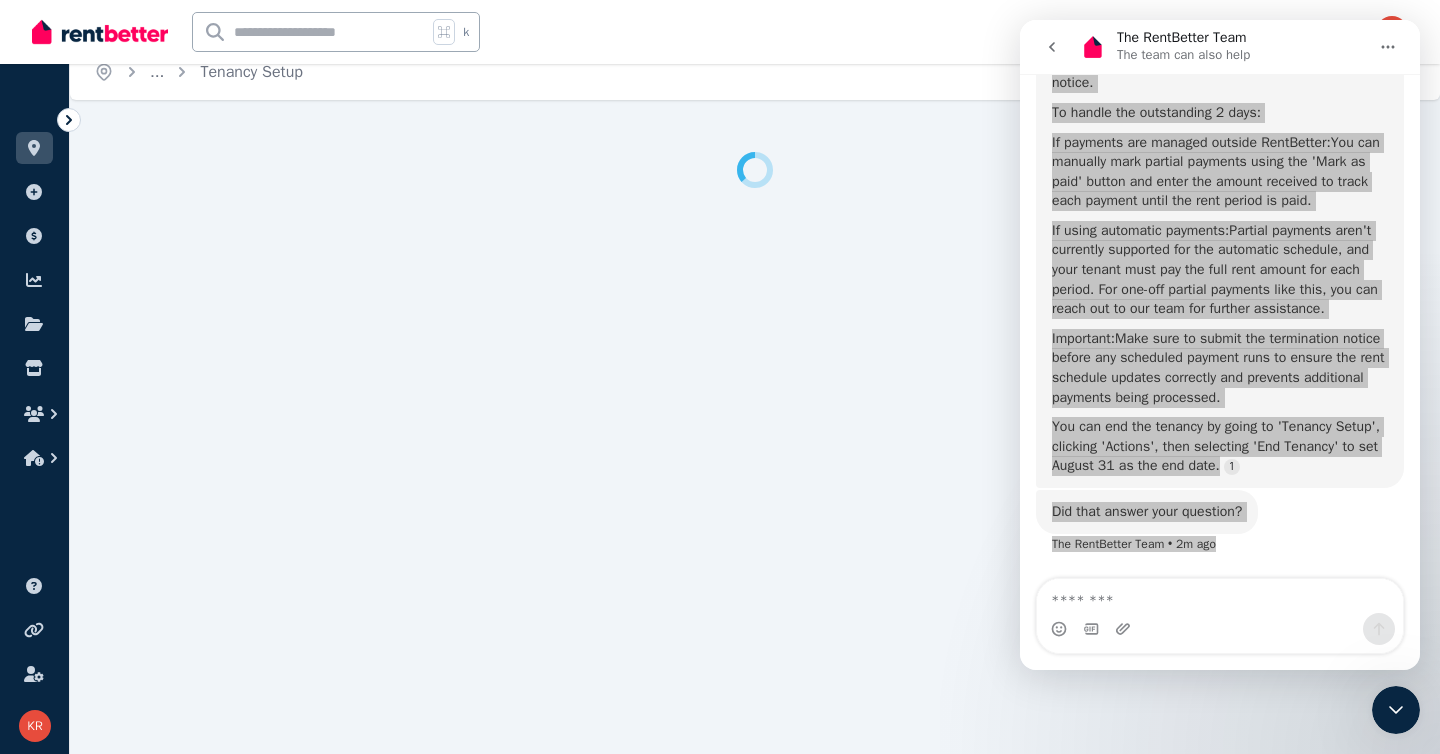 scroll, scrollTop: 0, scrollLeft: 0, axis: both 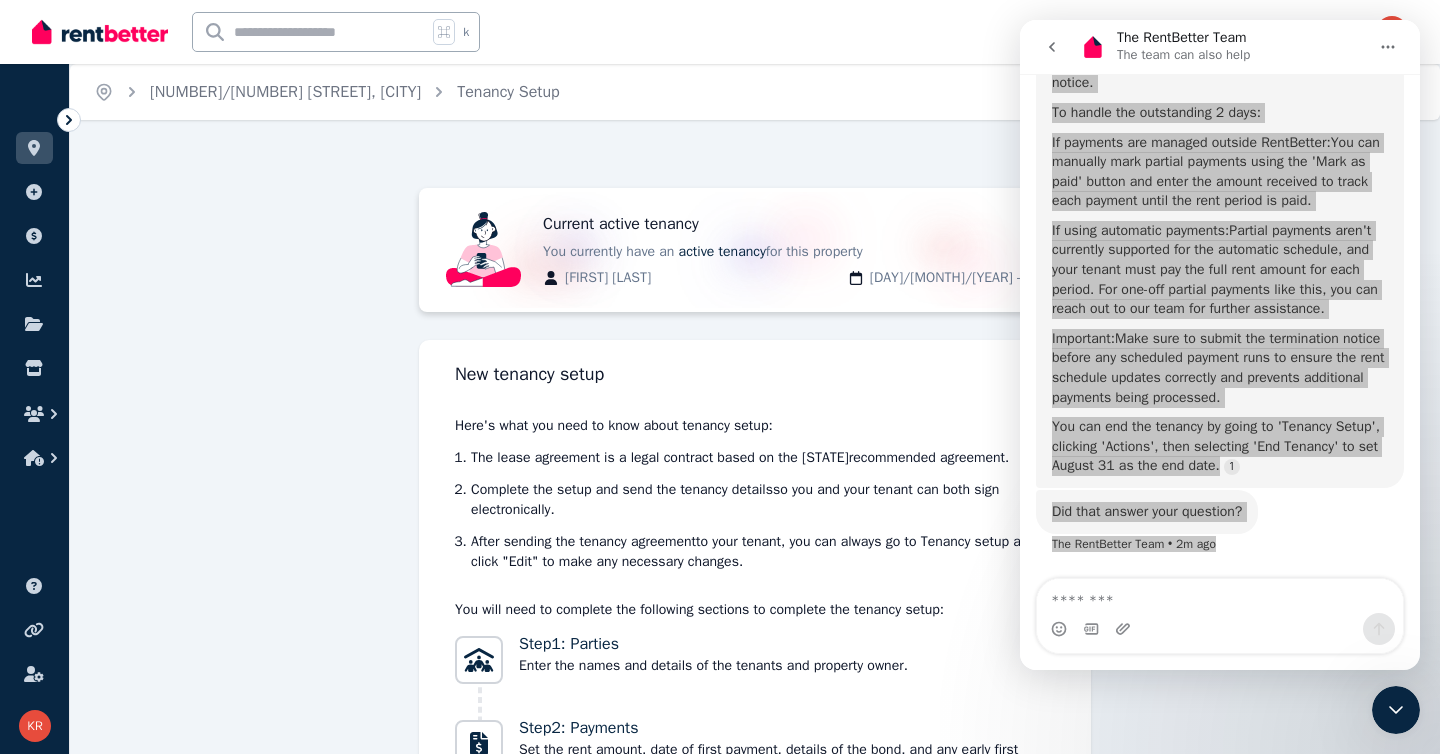 click on "Current active tenancy You currently have an   active tenancy  for this property [NAME] [DATE]   -   [DATE] New tenancy setup Here's what you need to know about tenancy setup: The lease agreement is a legal contract based on the   [STATE]  recommended agreement. Complete the setup and send the tenancy details  so you and your tenant can both sign electronically . After sending the   tenancy agreement  to your tenant, you can always go to Tenancy setup and click "Edit" to make any necessary changes. You will need to complete the following sections to complete the tenancy setup: Step  1 :   Parties Enter the names and details of the tenants and property owner. Step  2 :   Payments Set the rent amount, date of first payment, details of the bond, and any early first payment if required. Step  3 :   Agreement Enter the details of the tenancy terms, party responsibilities, and any conditions imposed on the use of the property. Step  4 :   Review Next" at bounding box center [755, 619] 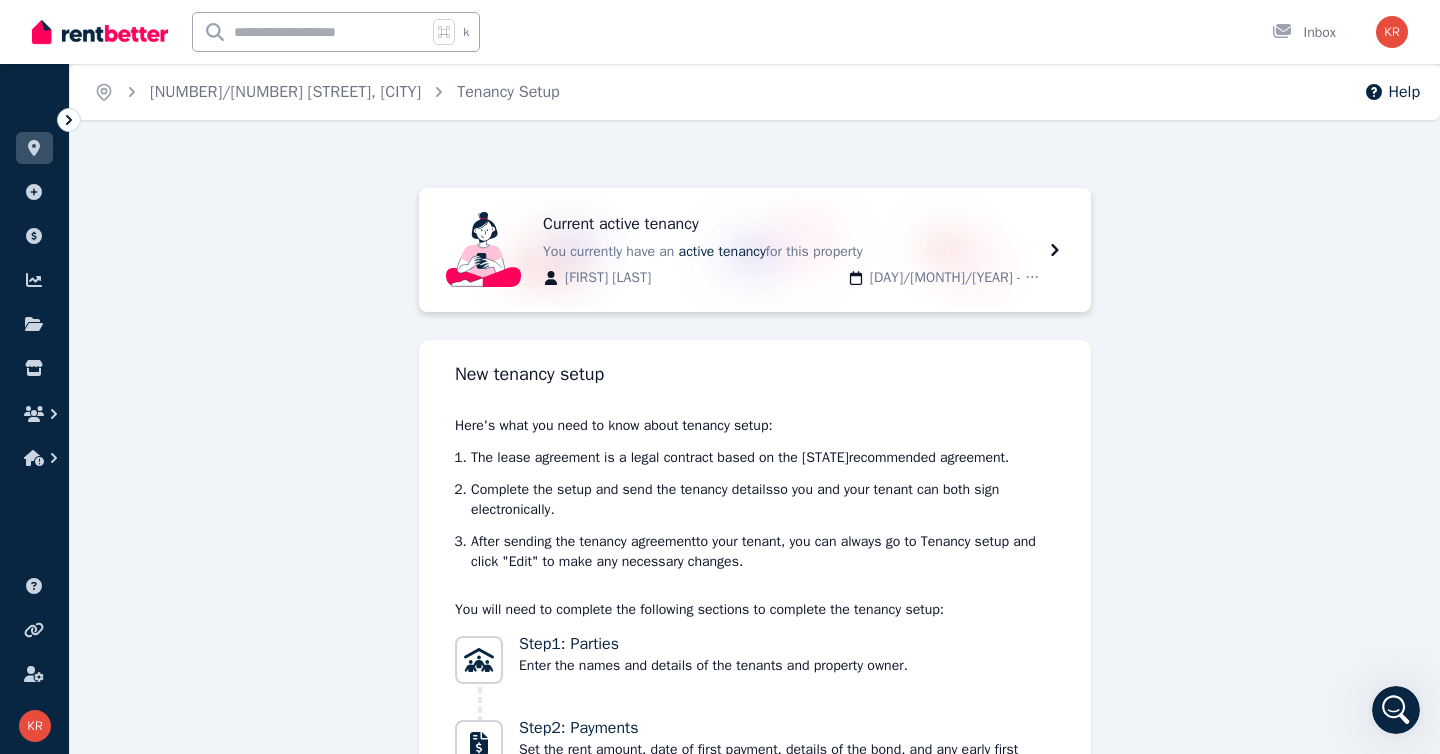 scroll, scrollTop: 0, scrollLeft: 0, axis: both 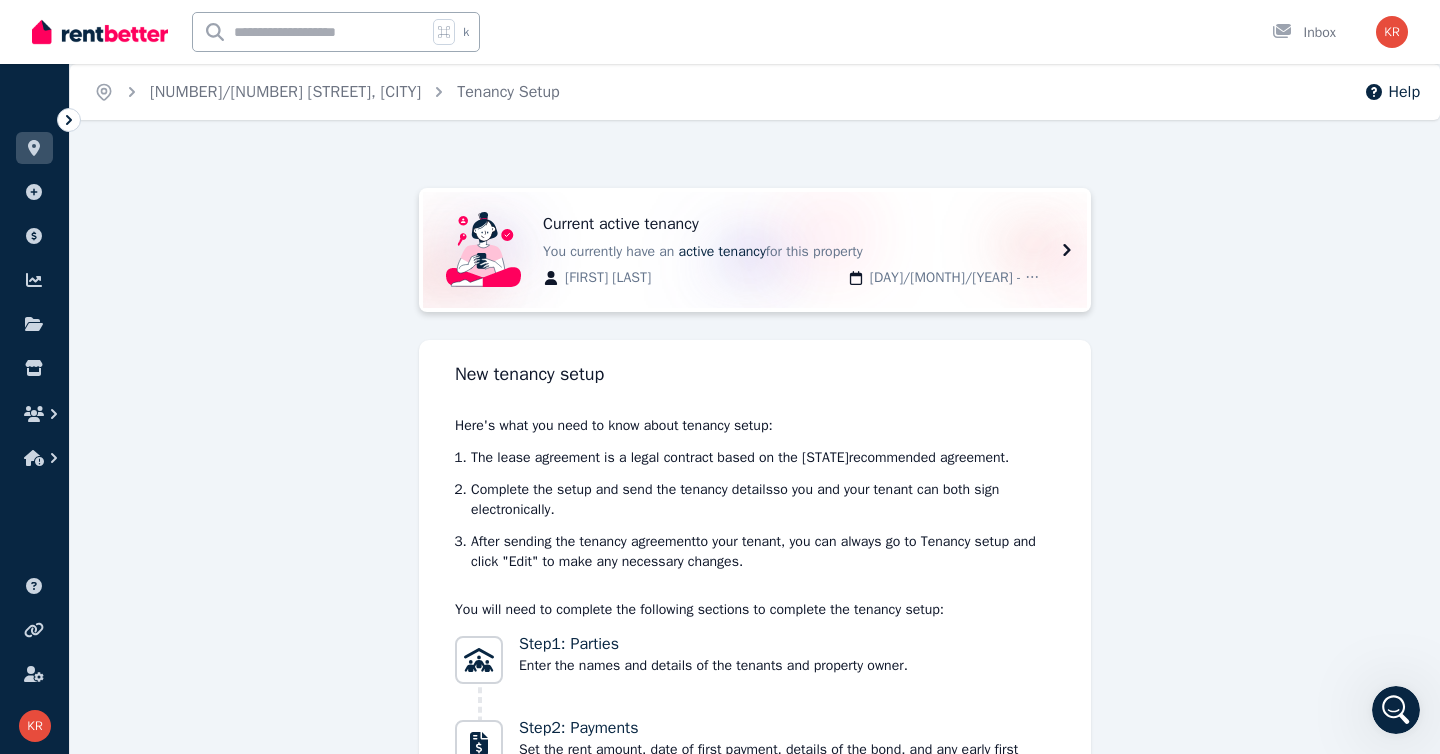 click 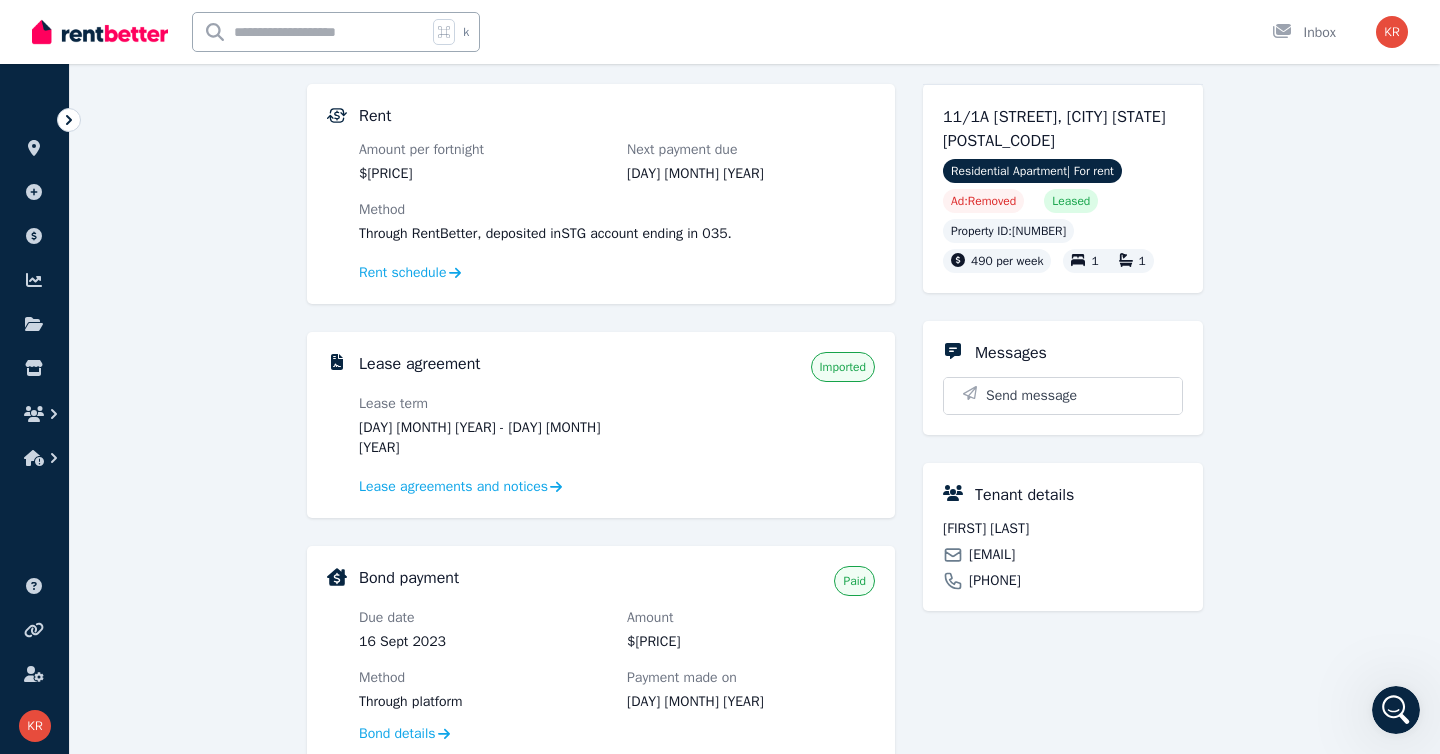 scroll, scrollTop: 281, scrollLeft: 0, axis: vertical 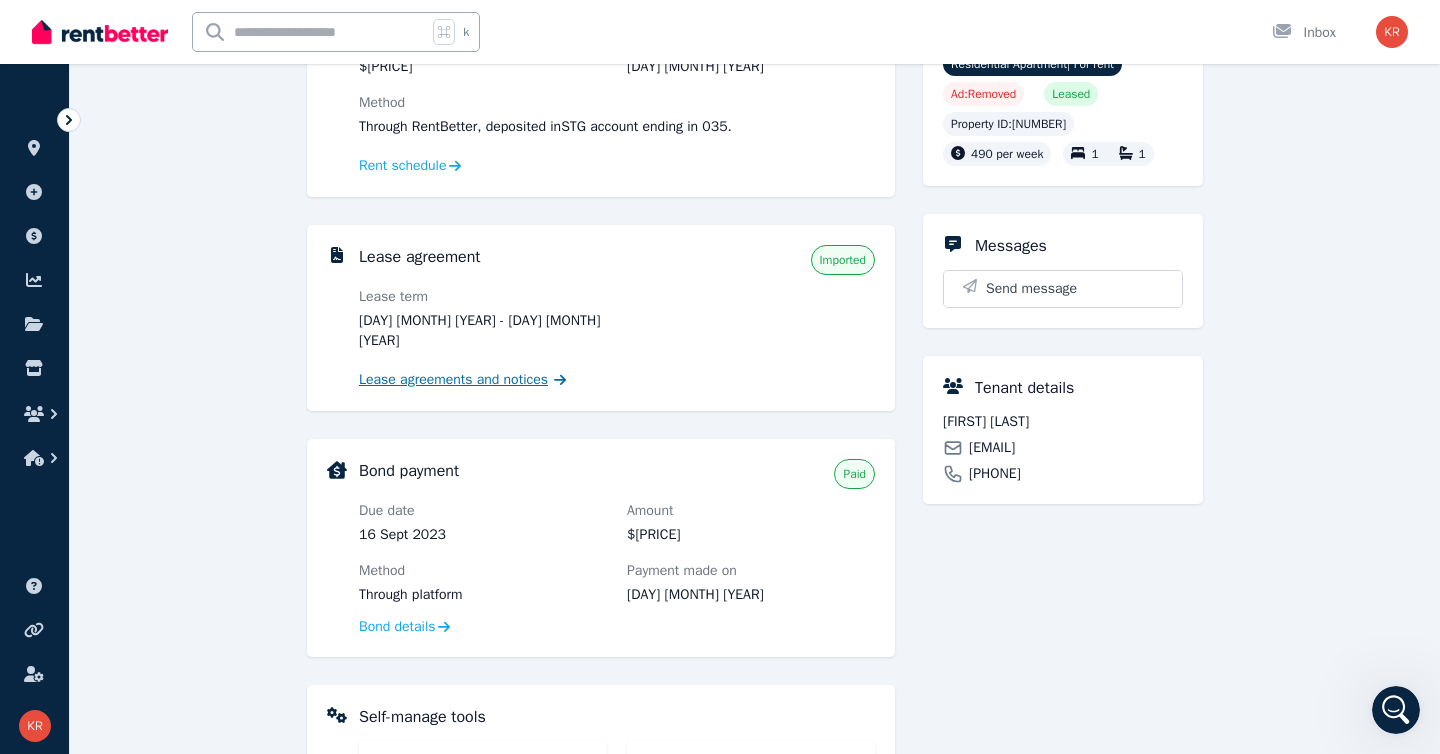 click on "Lease agreements and notices" at bounding box center (453, 380) 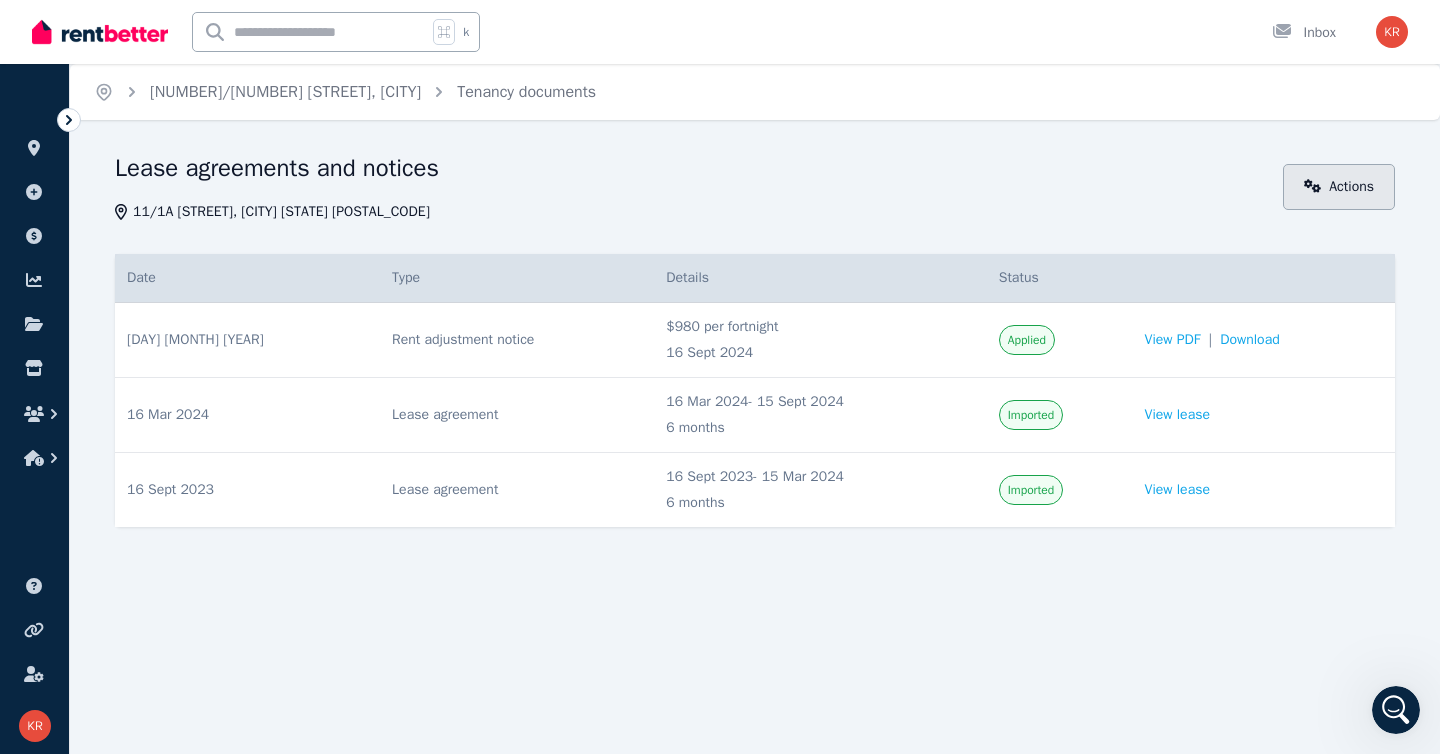 click on "Actions" at bounding box center (1339, 187) 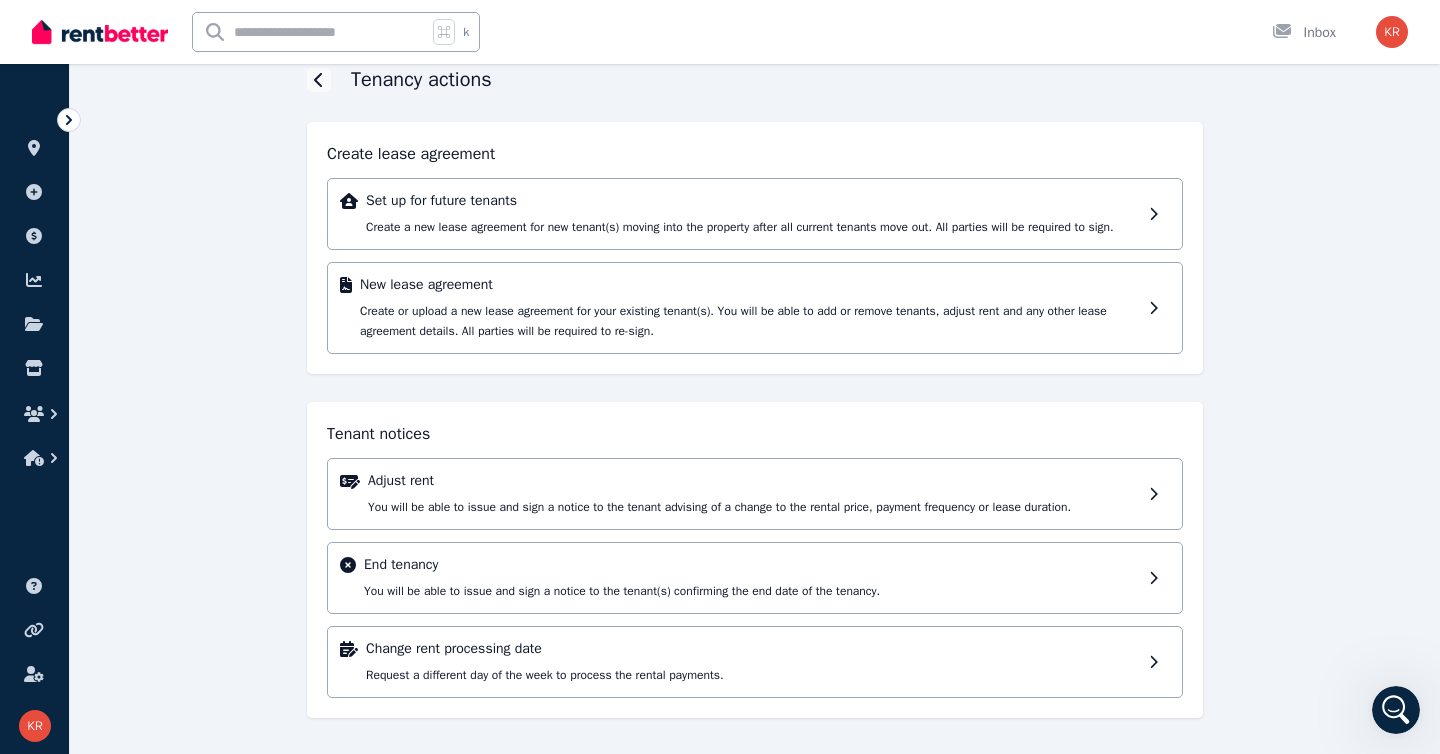 scroll, scrollTop: 106, scrollLeft: 0, axis: vertical 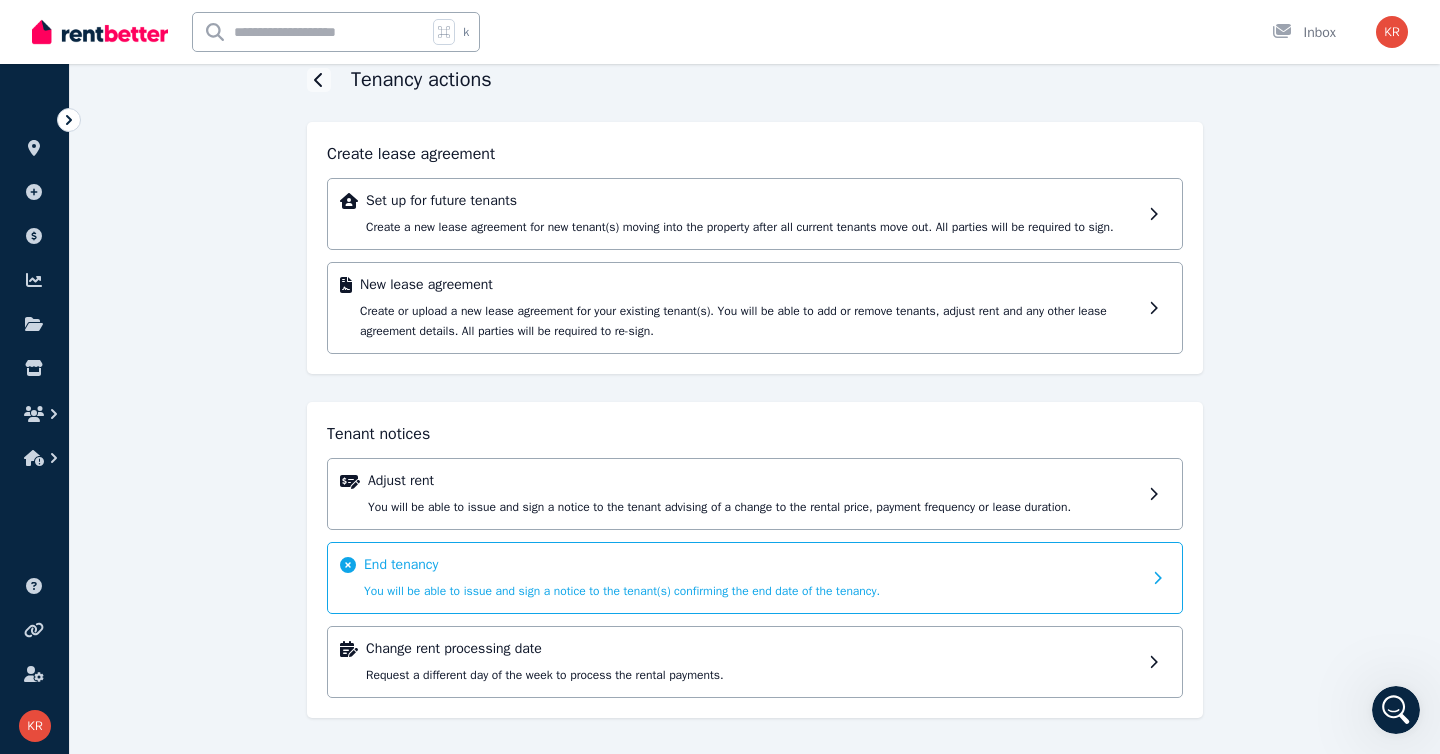 click on "End tenancy You will be able to issue and sign a notice to the tenant(s) confirming the end date of the tenancy." at bounding box center (752, 578) 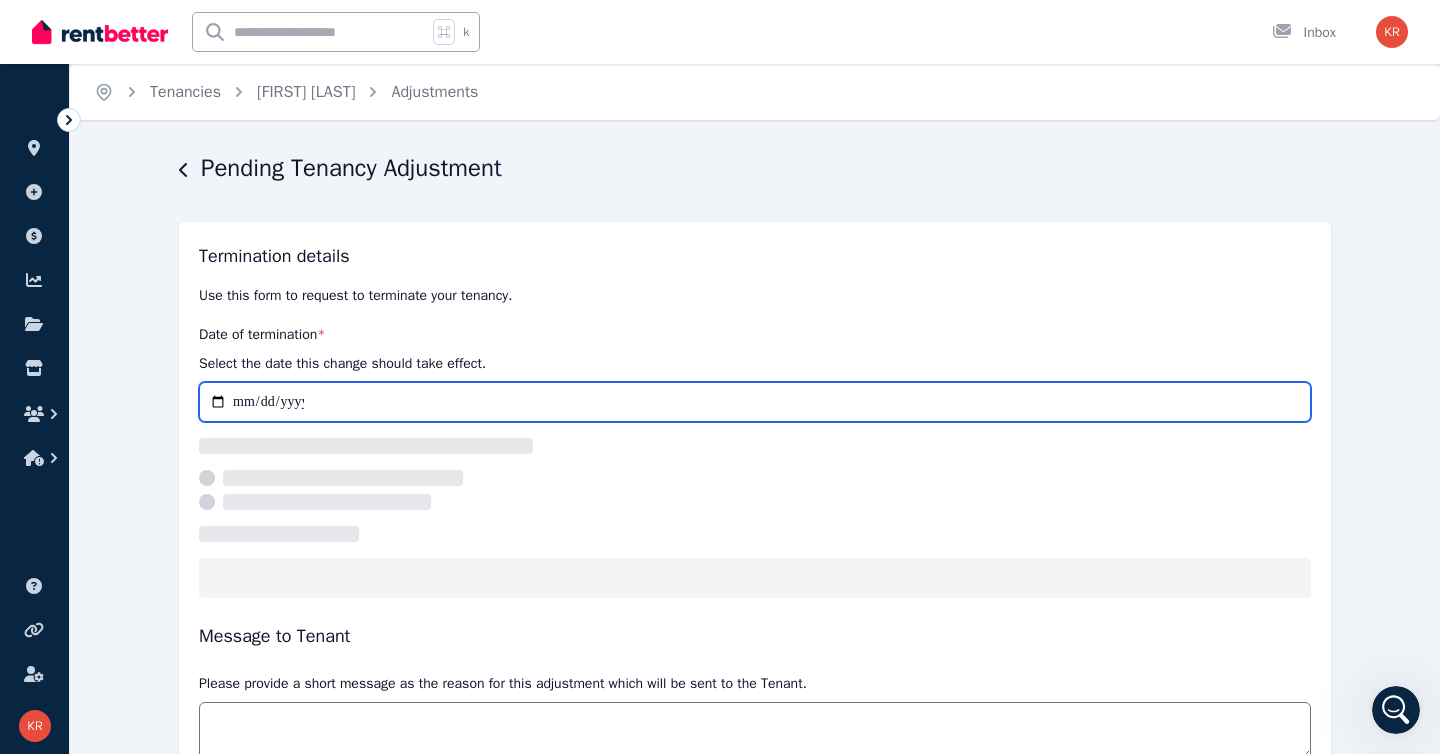click on "Date of termination *" at bounding box center (755, 402) 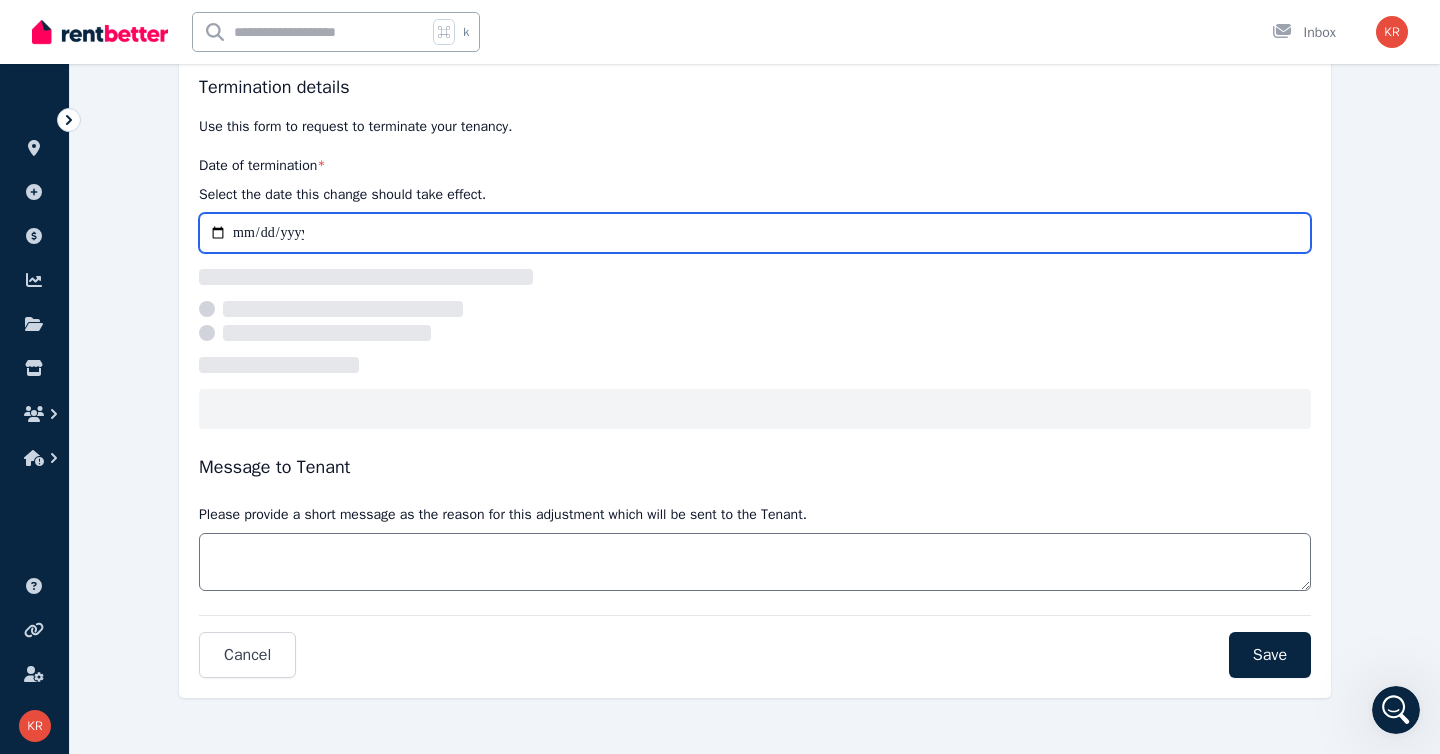 scroll, scrollTop: 0, scrollLeft: 0, axis: both 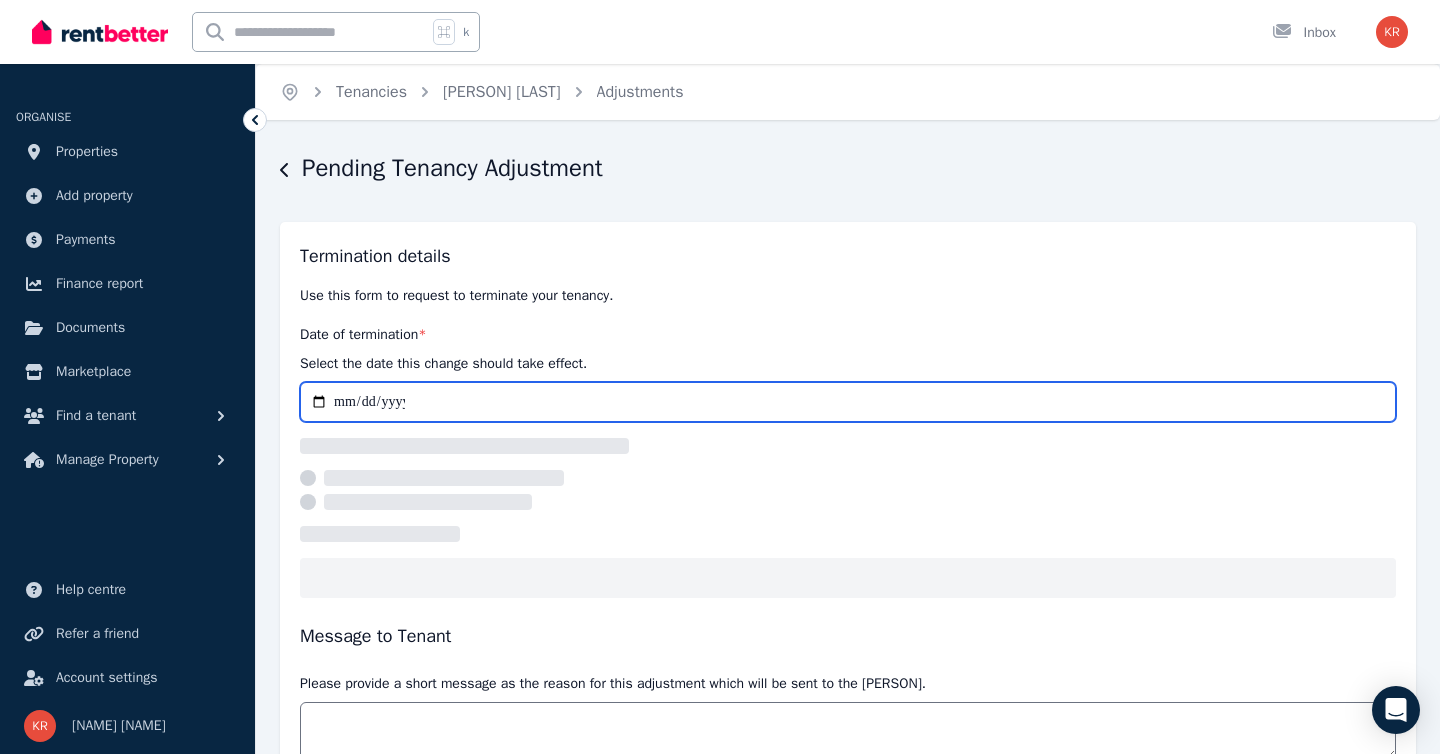 click on "Date of termination *" at bounding box center [848, 402] 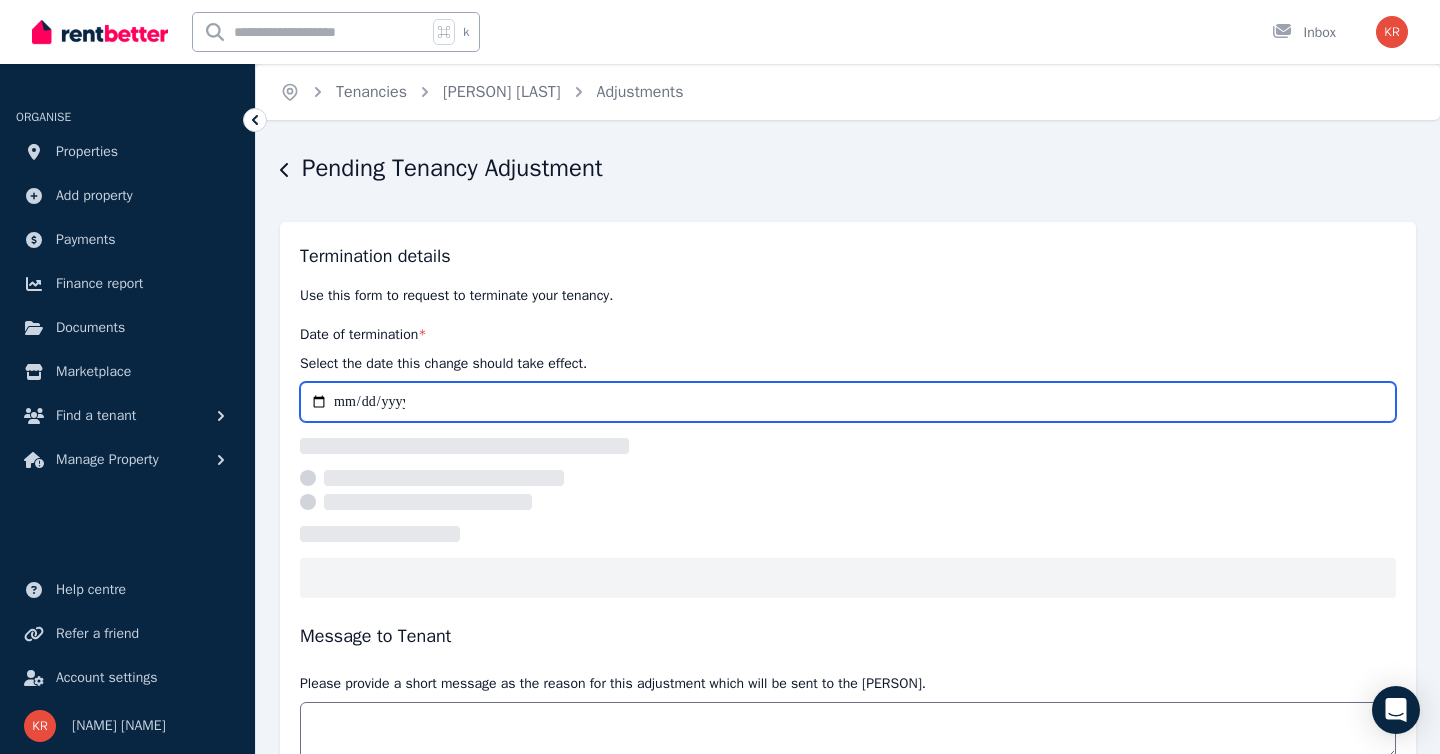 type on "**********" 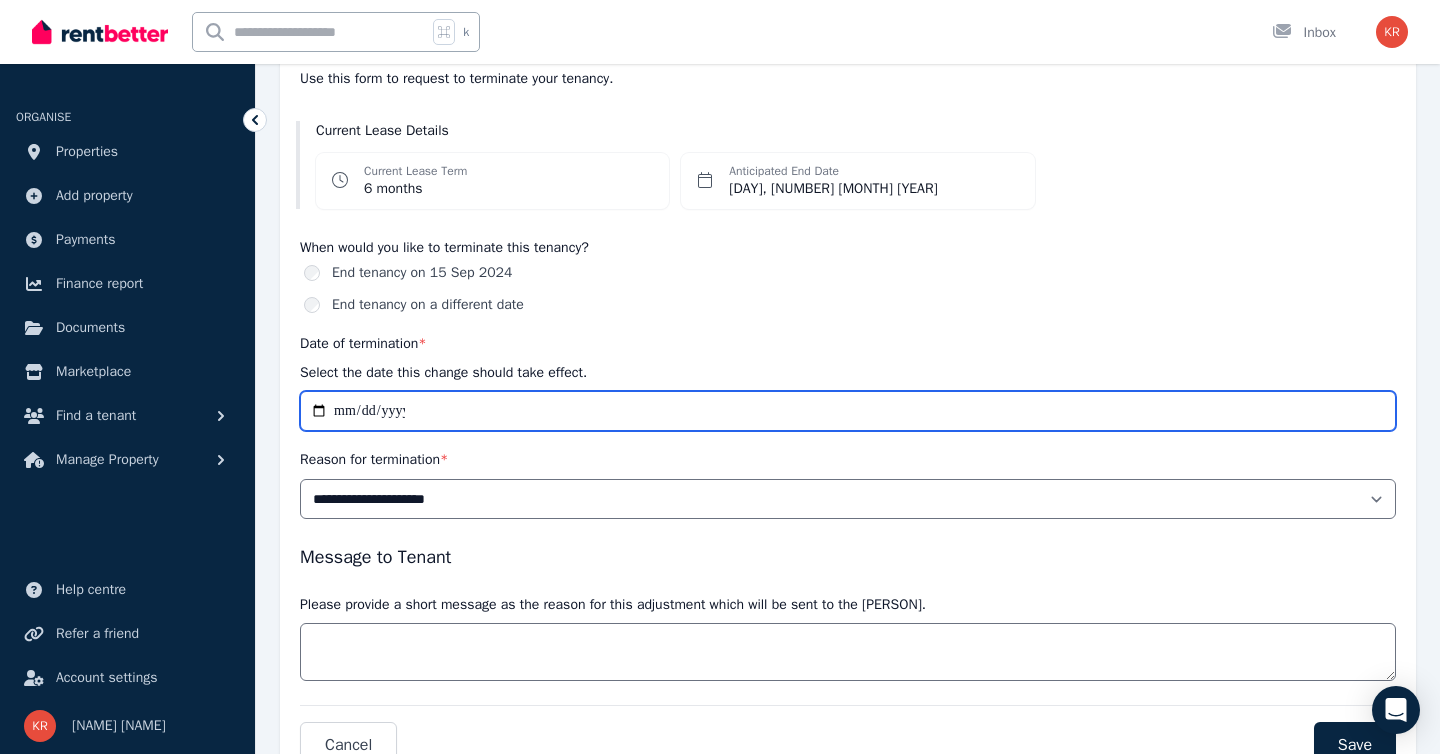 scroll, scrollTop: 229, scrollLeft: 0, axis: vertical 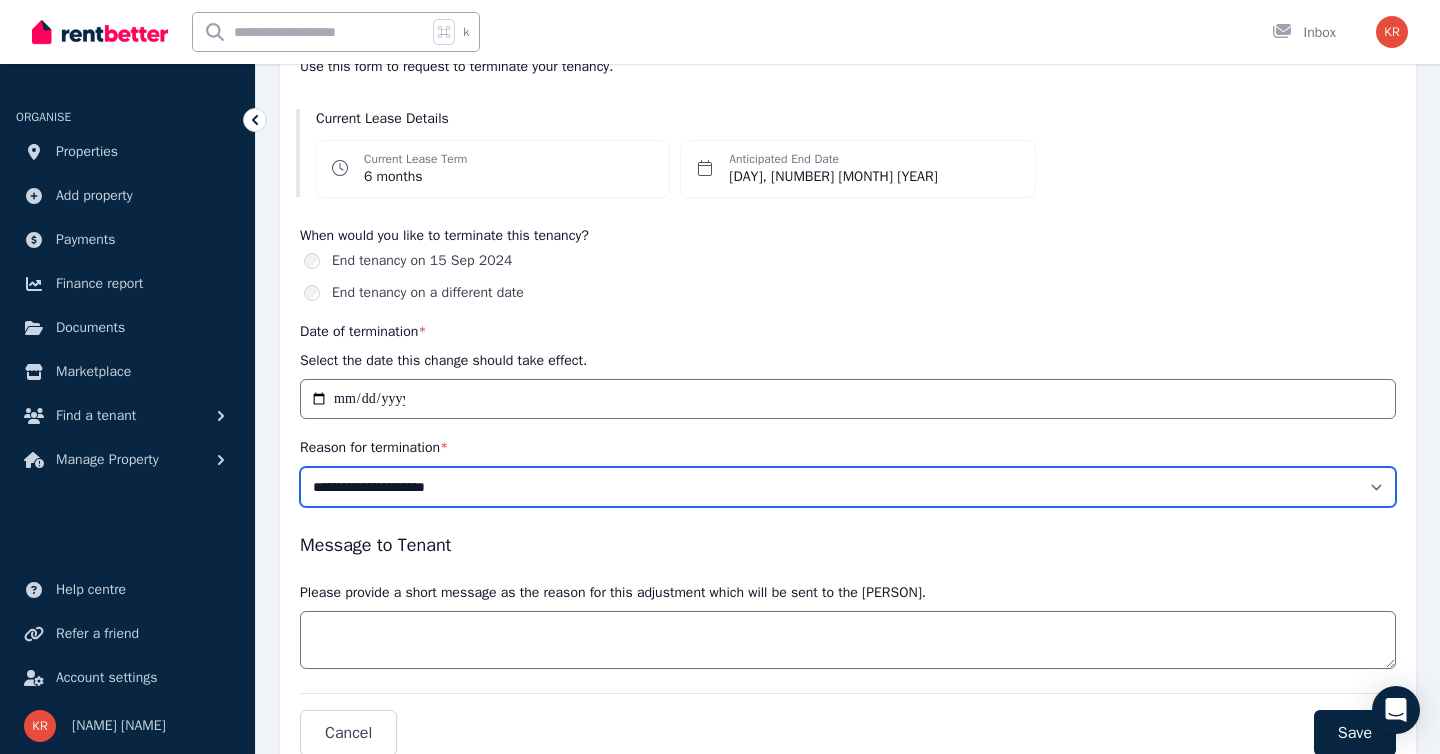 click on "**********" at bounding box center [848, 487] 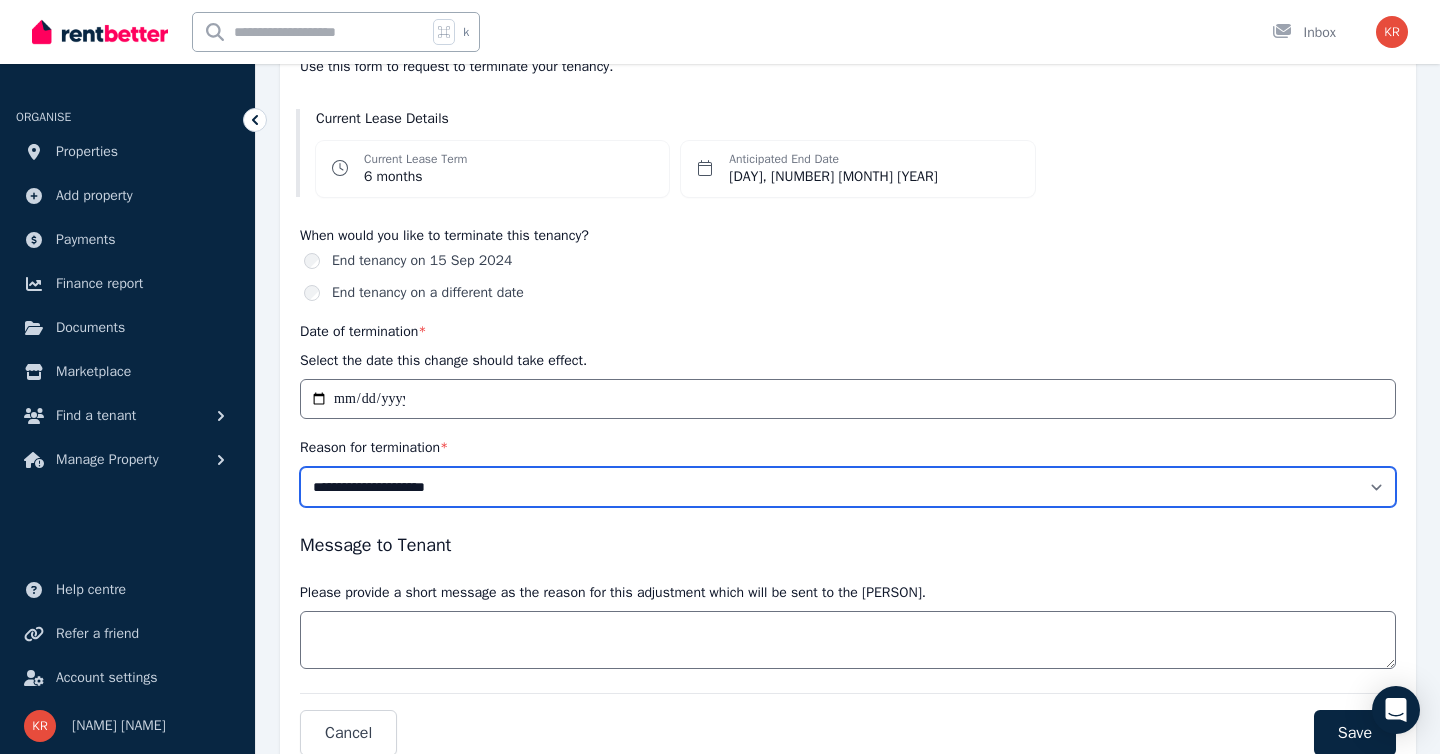 select on "*****" 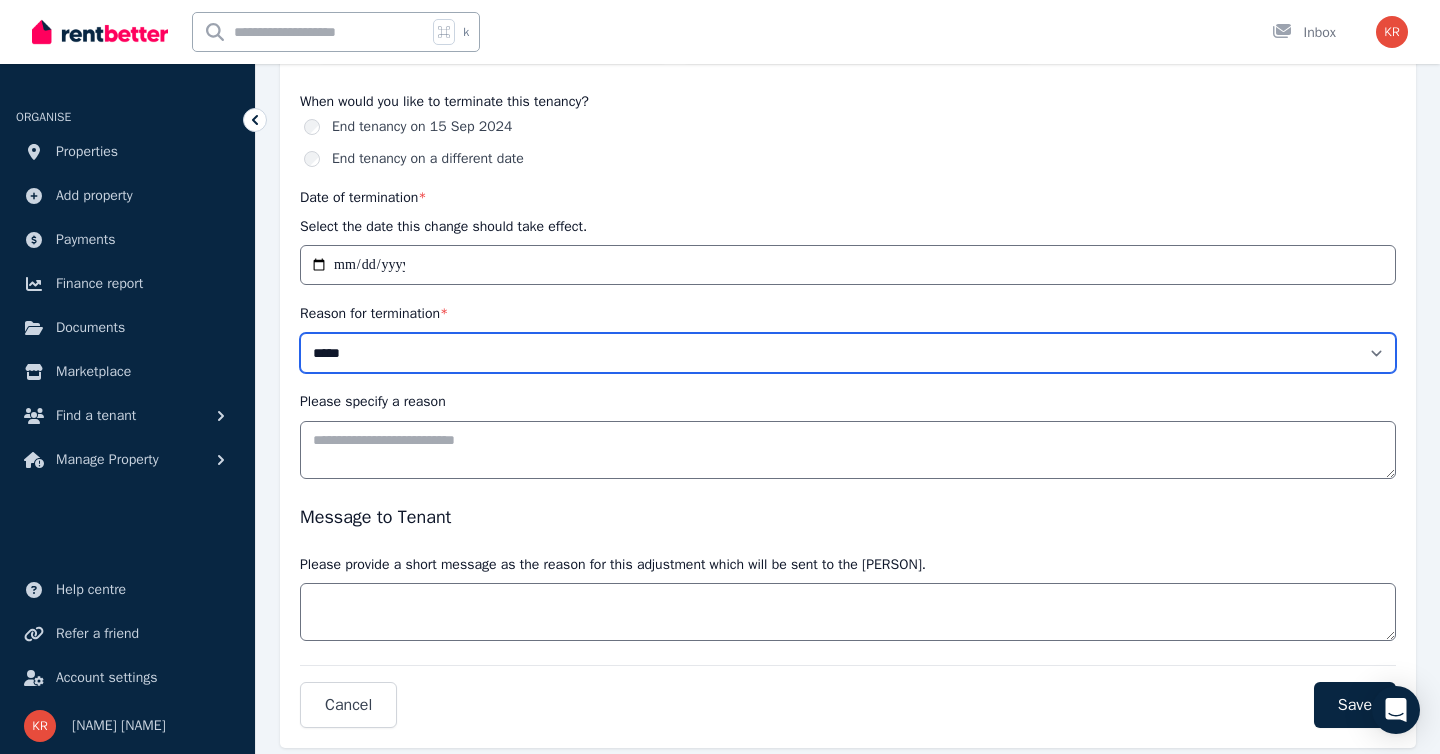 scroll, scrollTop: 388, scrollLeft: 0, axis: vertical 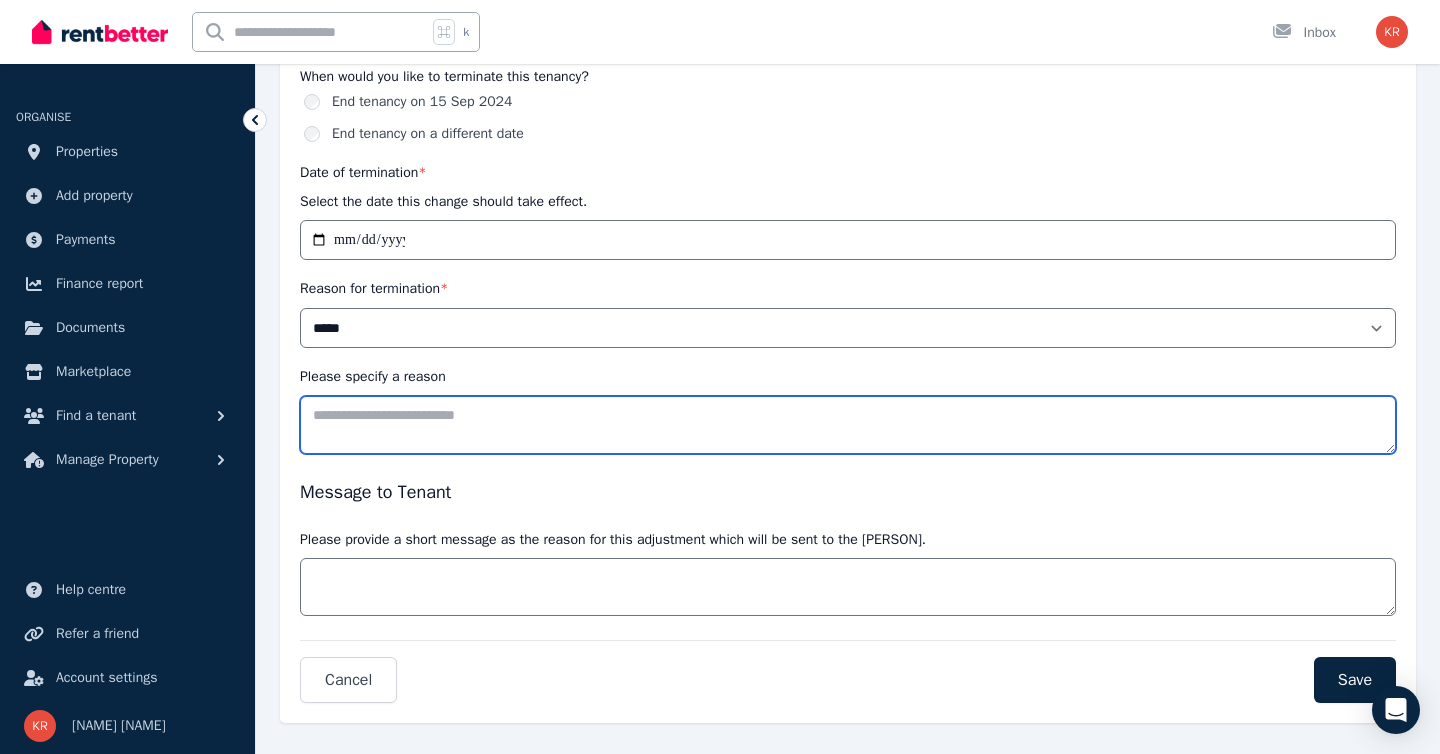 click on "Please specify a reason" at bounding box center [848, 425] 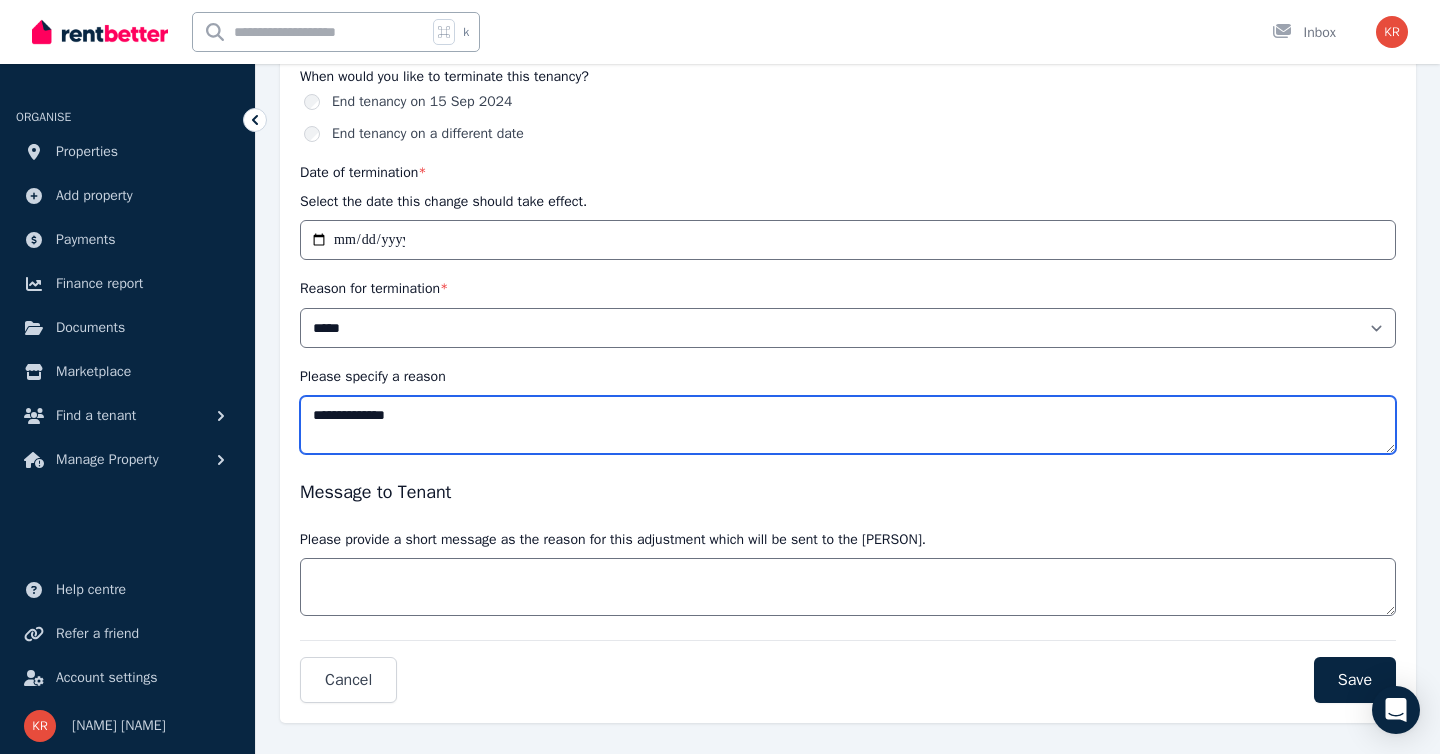 type on "**********" 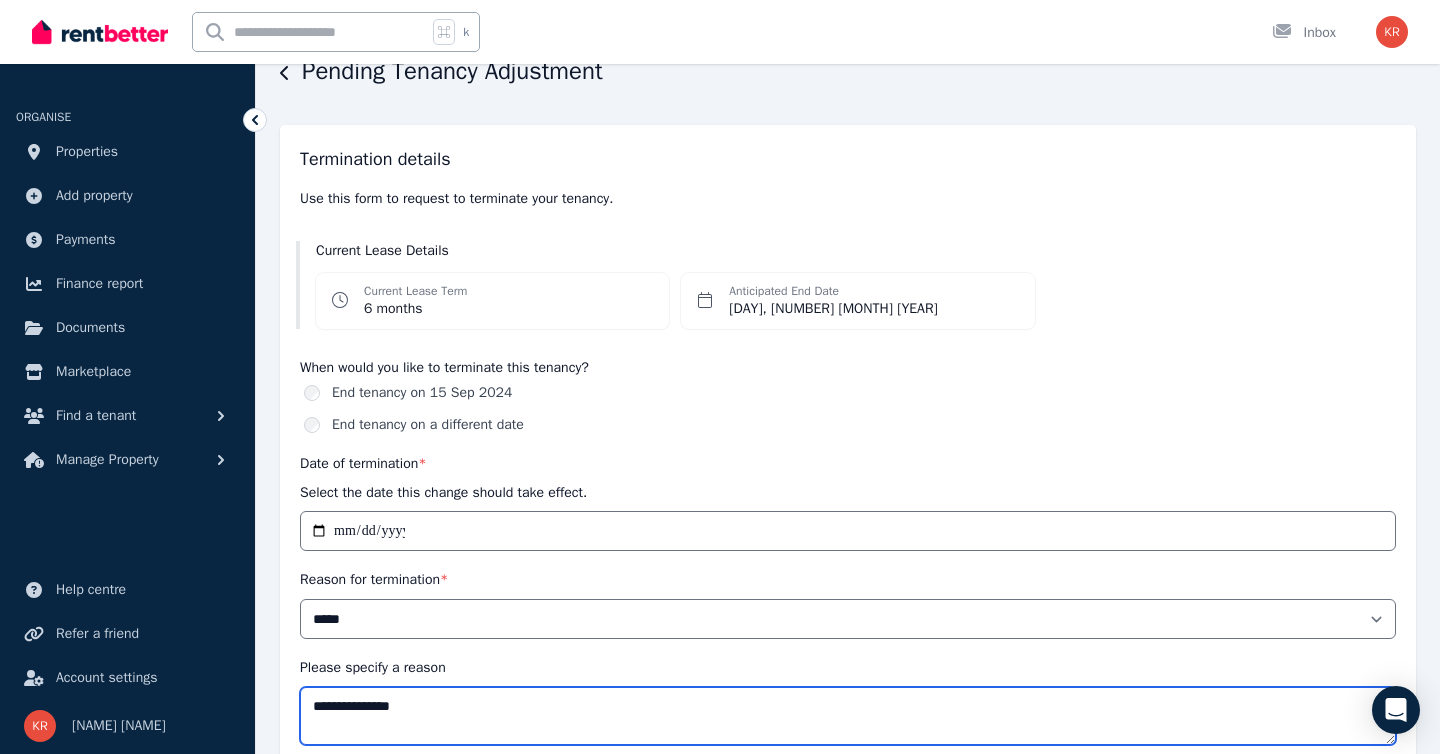 scroll, scrollTop: 0, scrollLeft: 0, axis: both 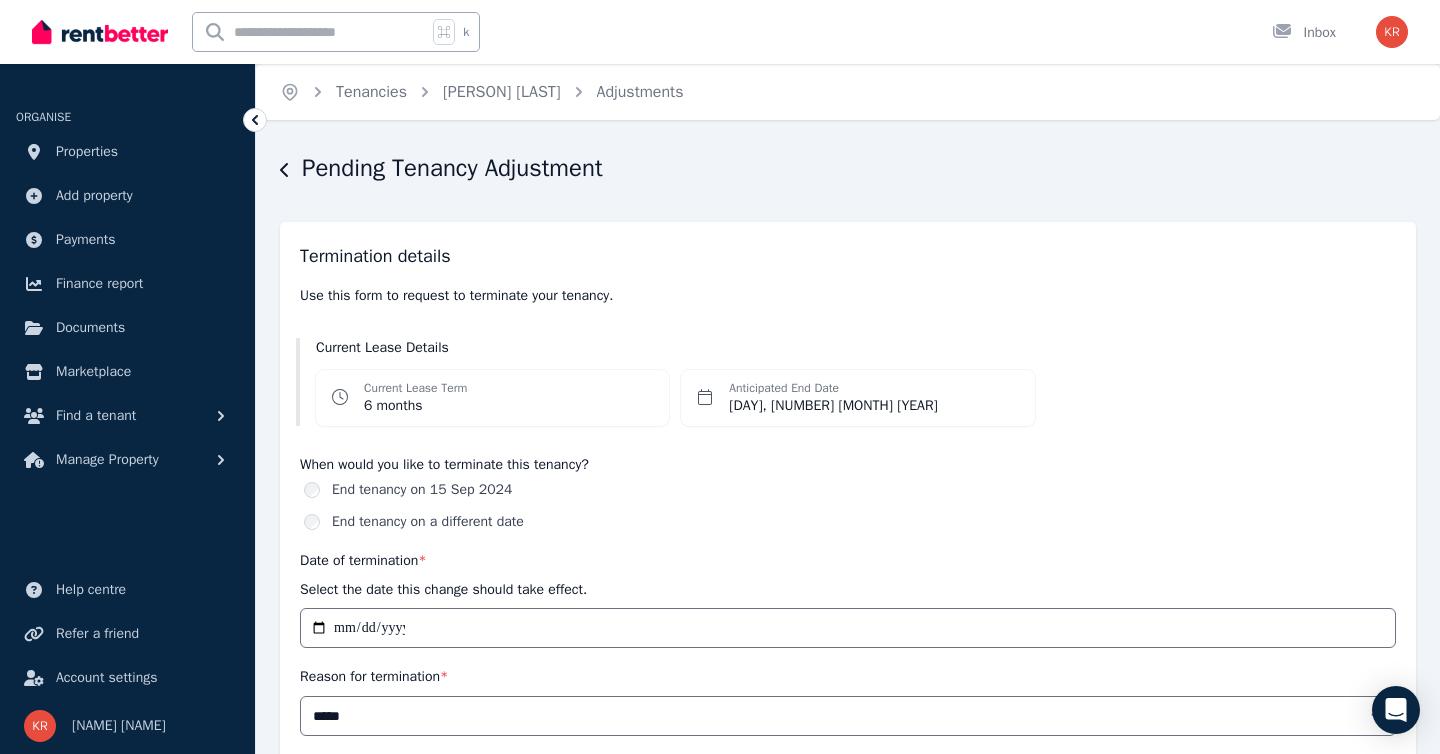 click 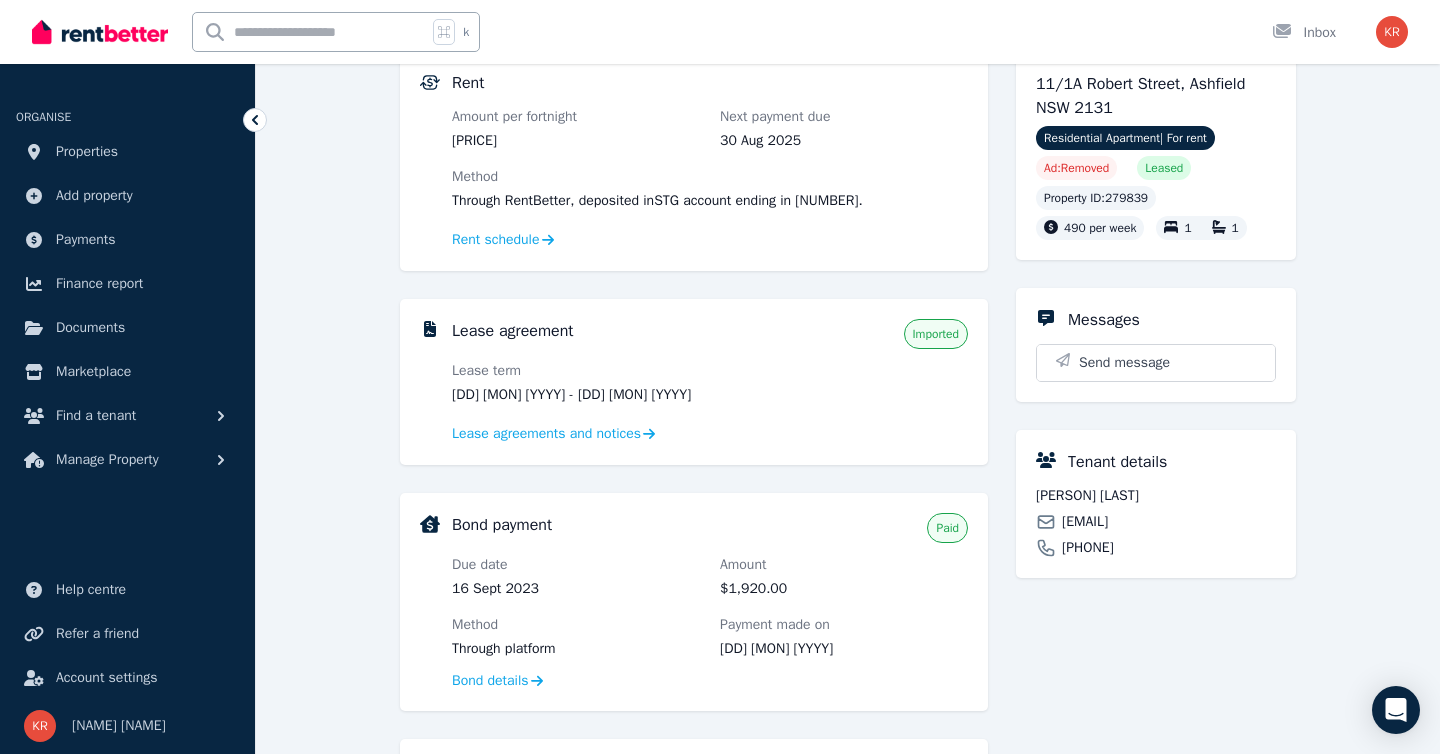 scroll, scrollTop: 198, scrollLeft: 0, axis: vertical 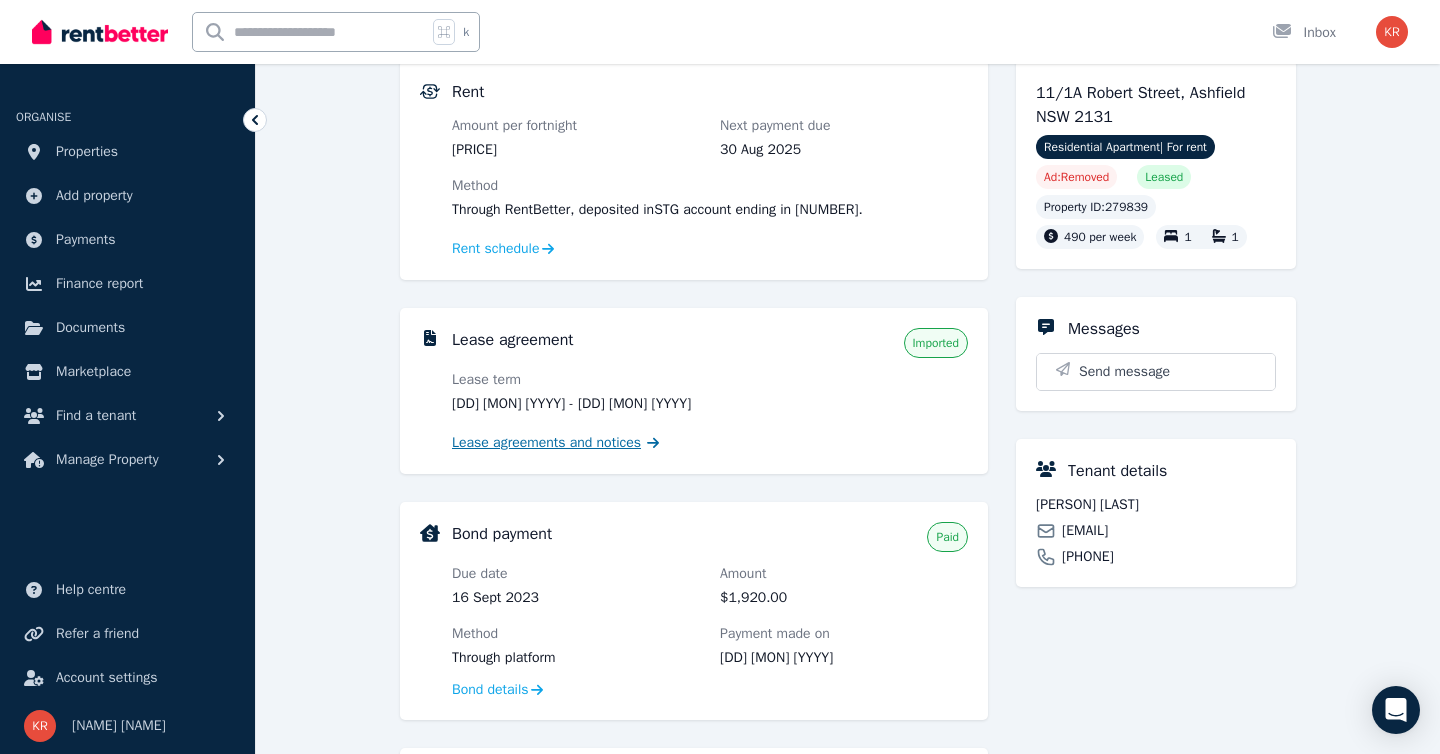 click on "Lease agreements and notices" at bounding box center (546, 443) 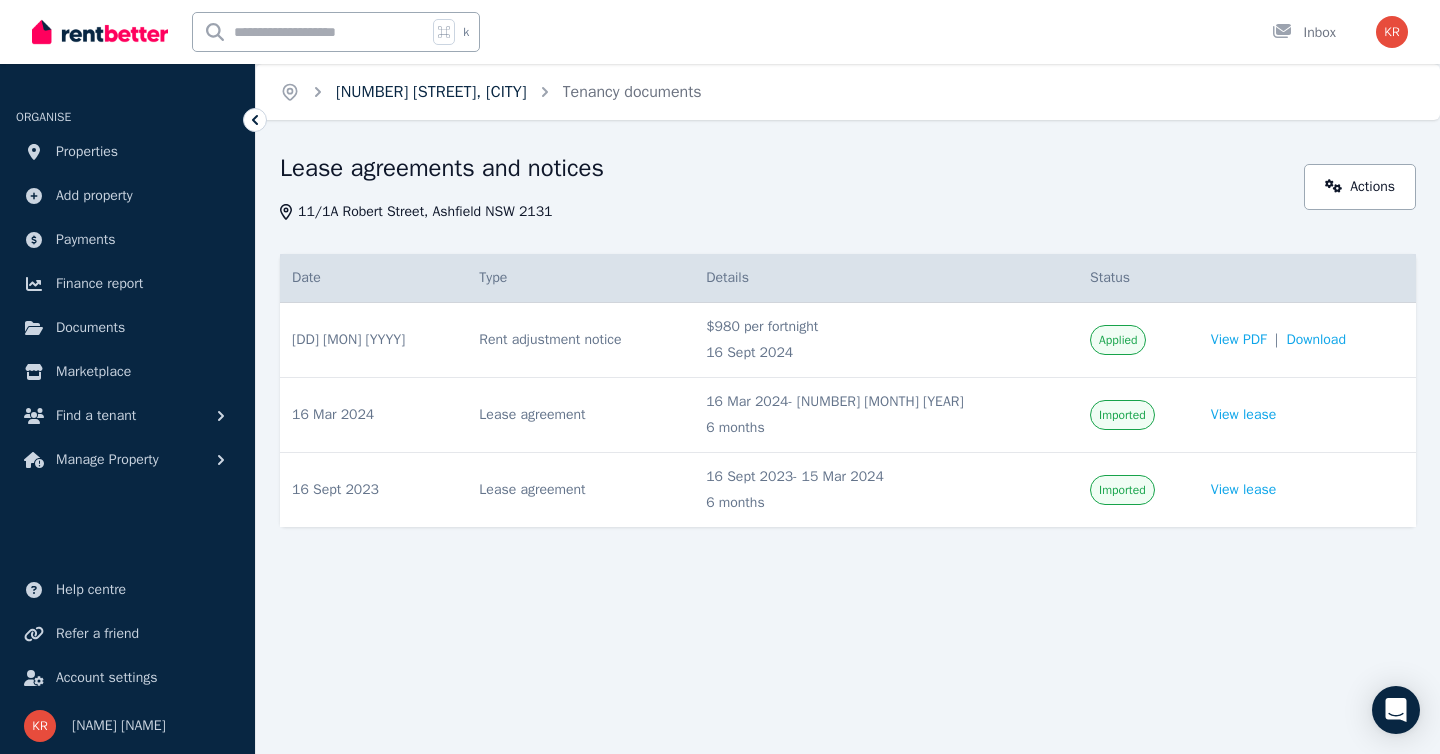 click on "[NUMBER]/[NUMBER] [STREET], [CITY]" at bounding box center (431, 92) 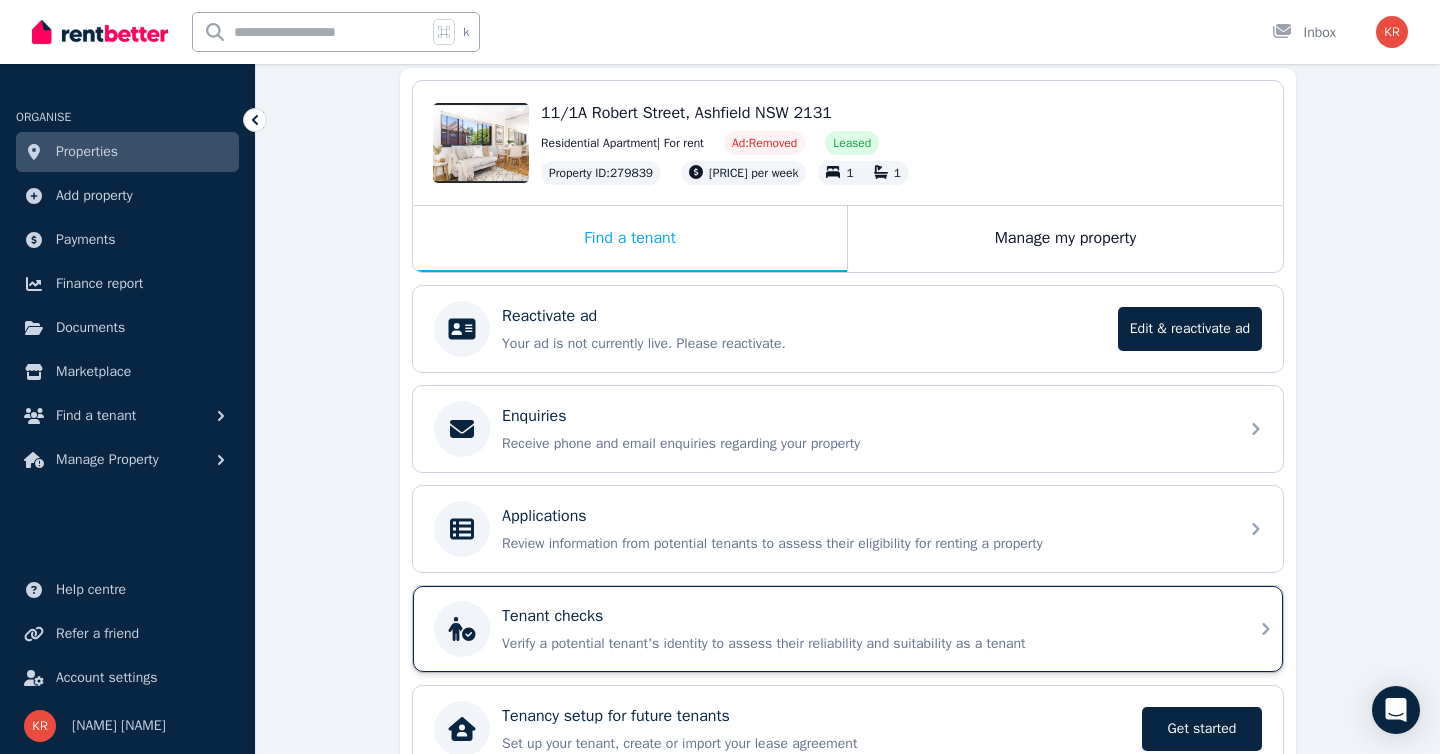 scroll, scrollTop: 0, scrollLeft: 0, axis: both 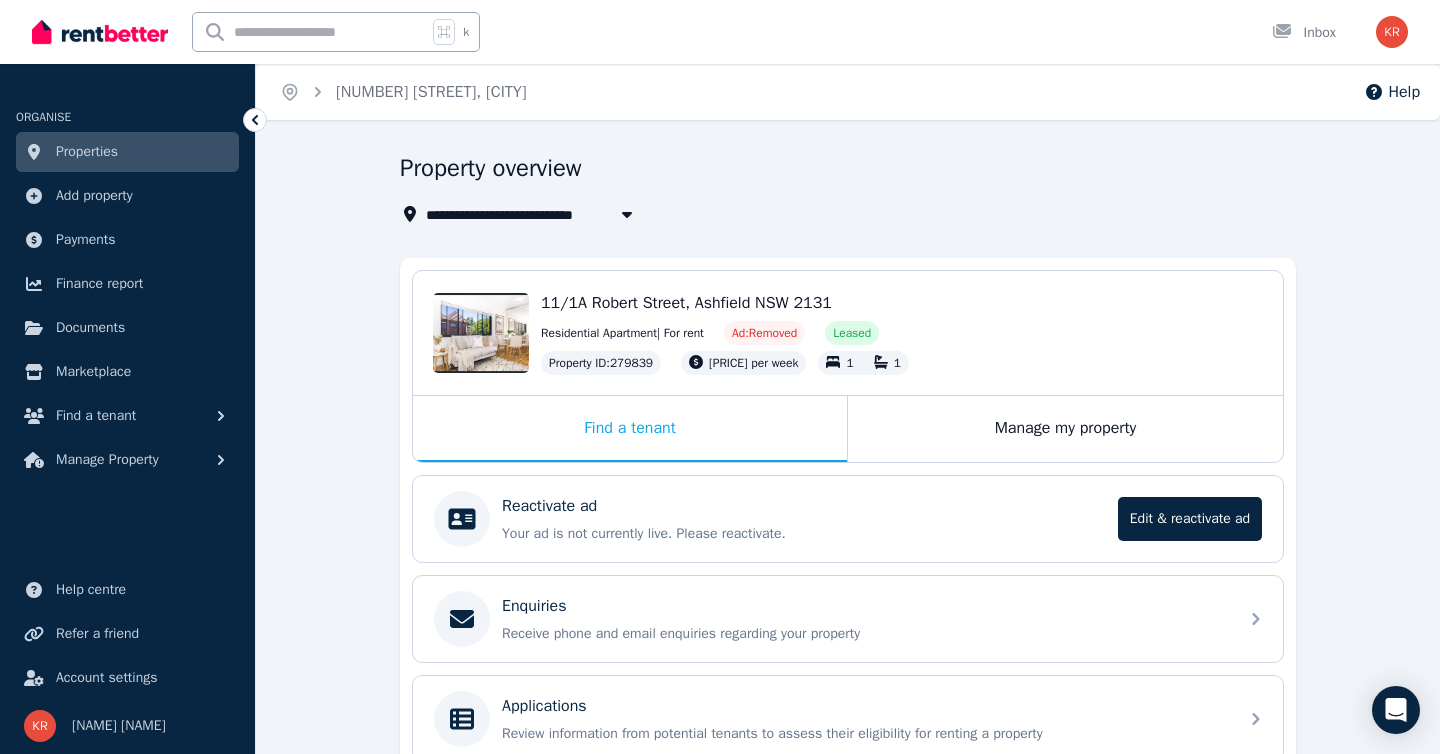 click on "11/1A [STREET], [CITY] [STATE] [POSTAL_CODE]" at bounding box center [902, 303] 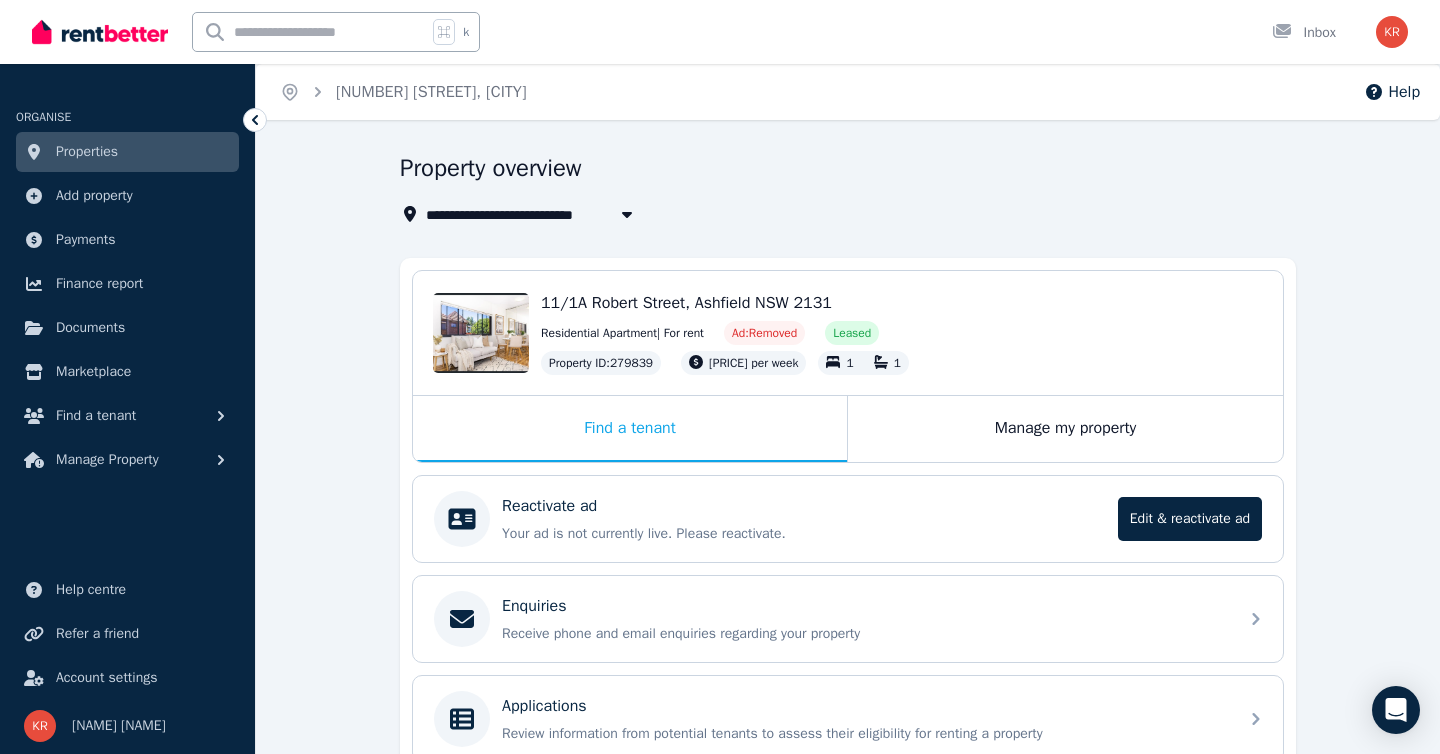 click on "[NUMBER]/[NUMBER] [STREET], [CITY]" at bounding box center (527, 214) 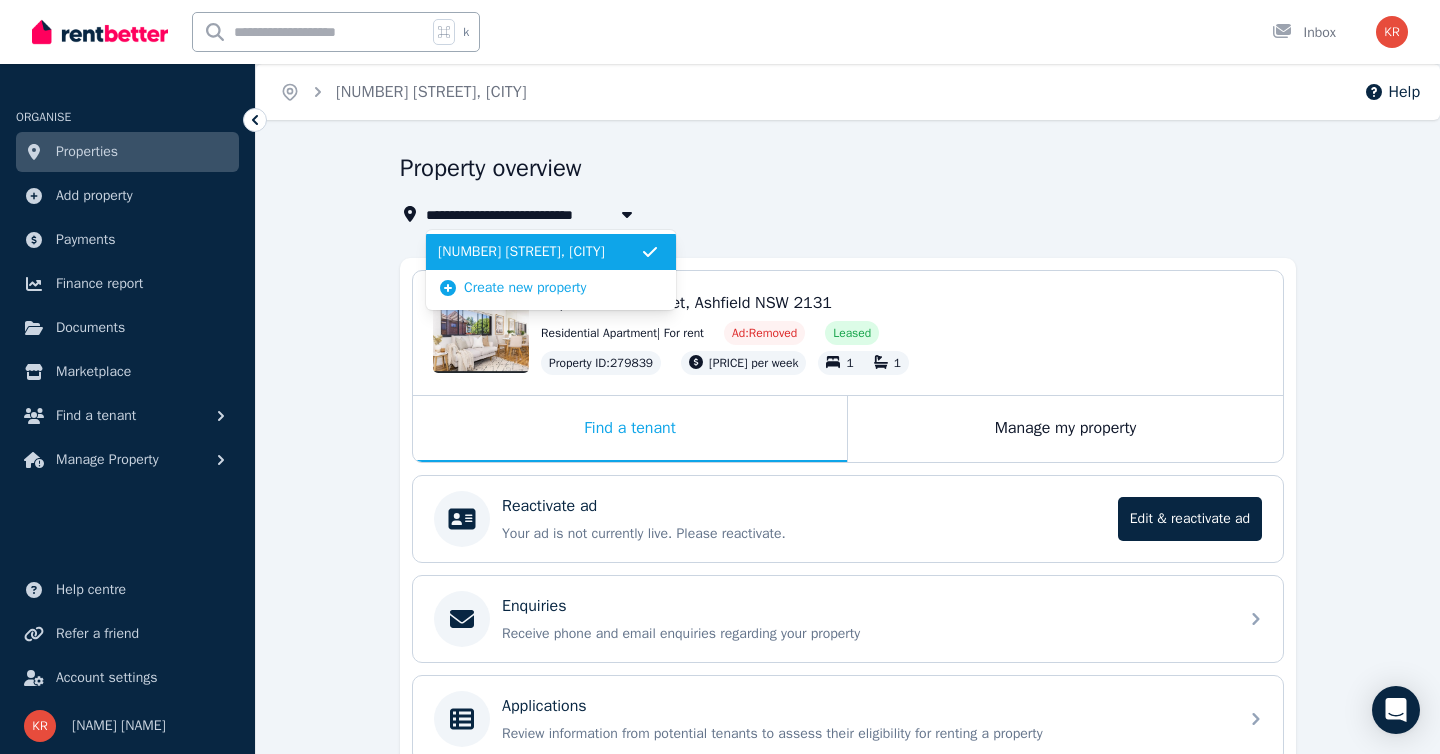 click on "[NUMBER]/[NUMBER] [STREET], [CITY]" at bounding box center (527, 214) 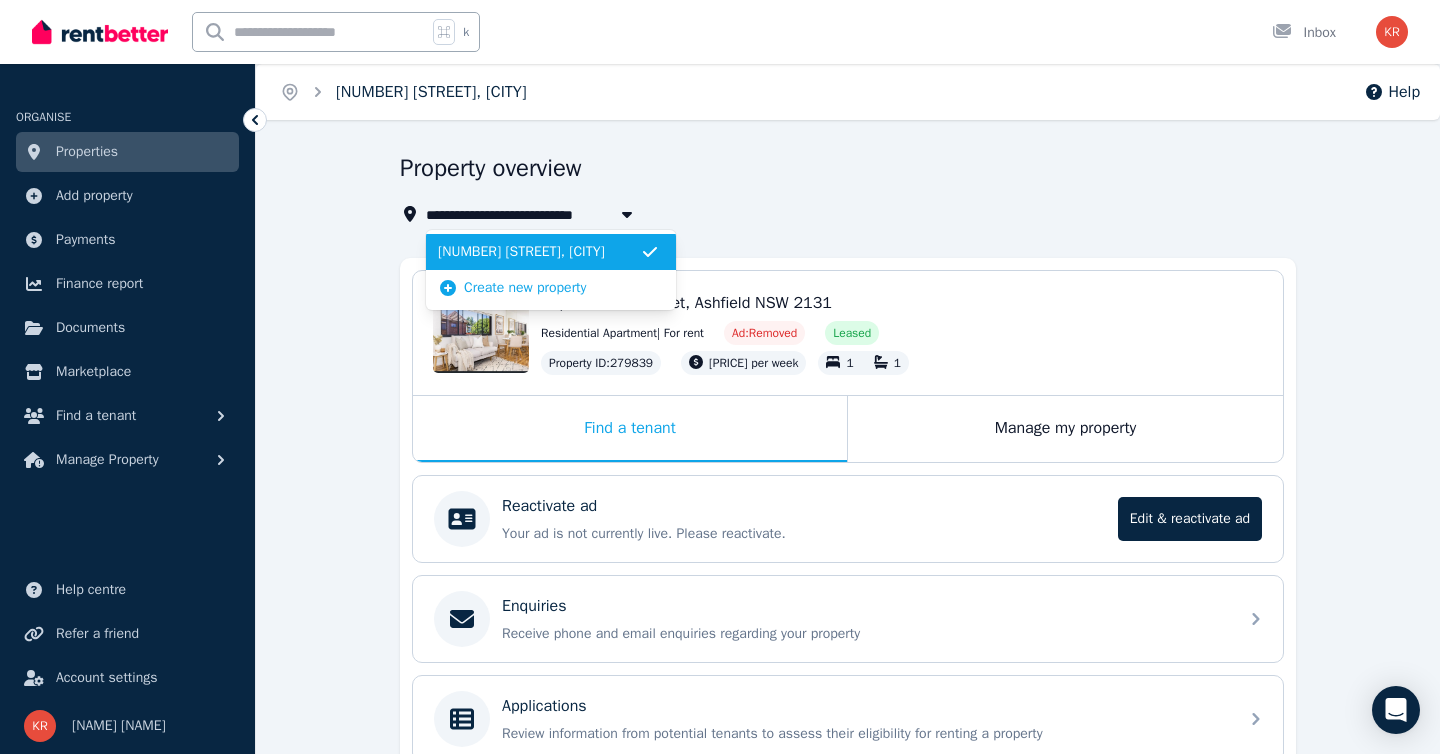 click on "[NUMBER]/[NUMBER] [STREET], [CITY]" at bounding box center (431, 92) 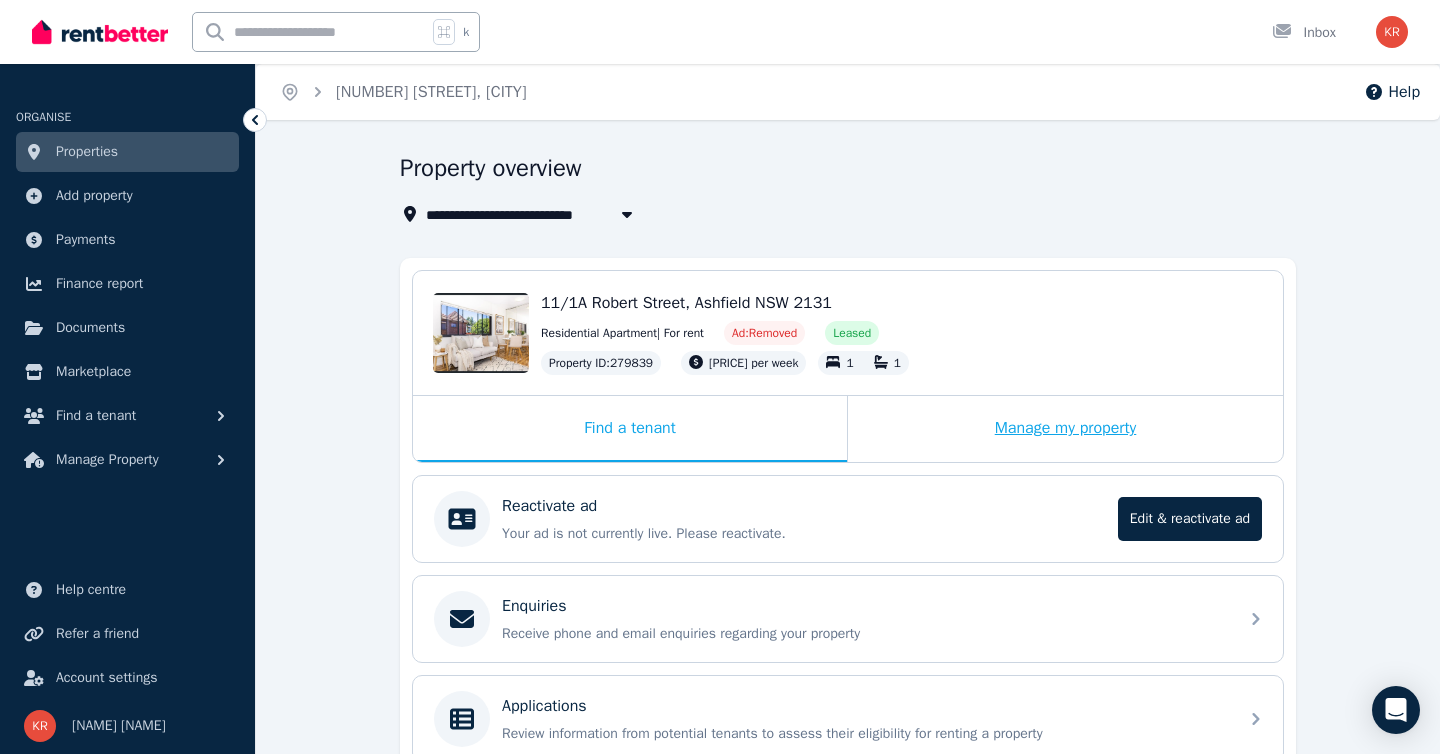 click on "Manage my property" at bounding box center [1065, 429] 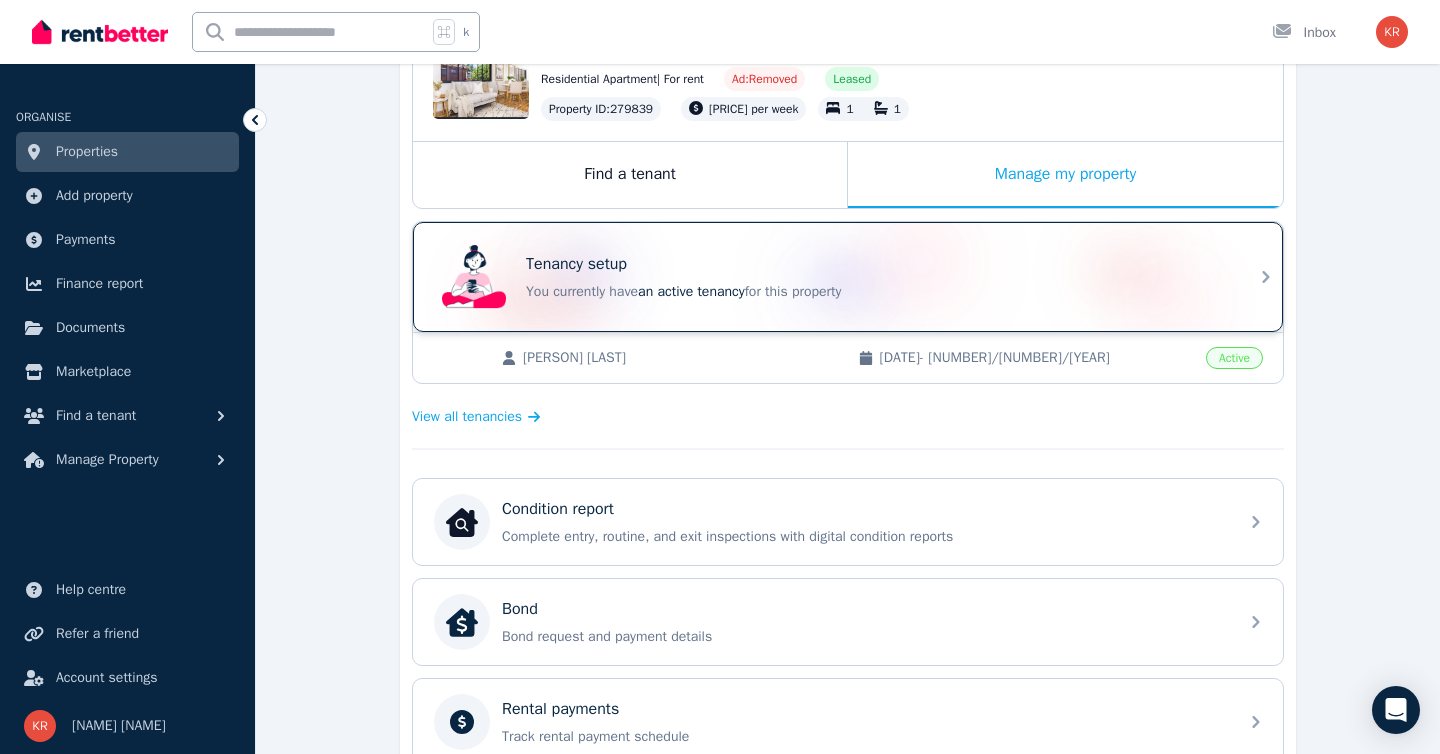 scroll, scrollTop: 253, scrollLeft: 0, axis: vertical 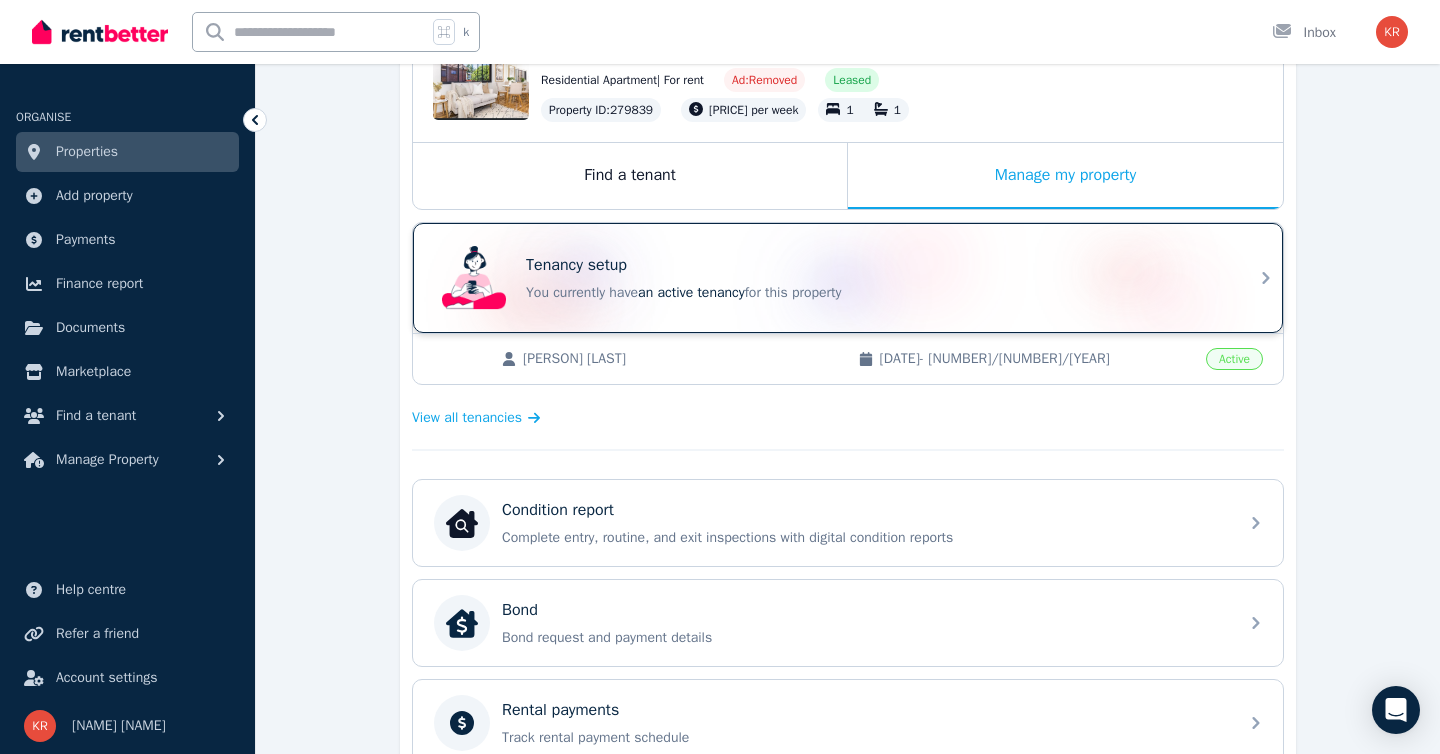 click on "Tenancy setup You currently have  an active tenancy  for this property" at bounding box center (830, 278) 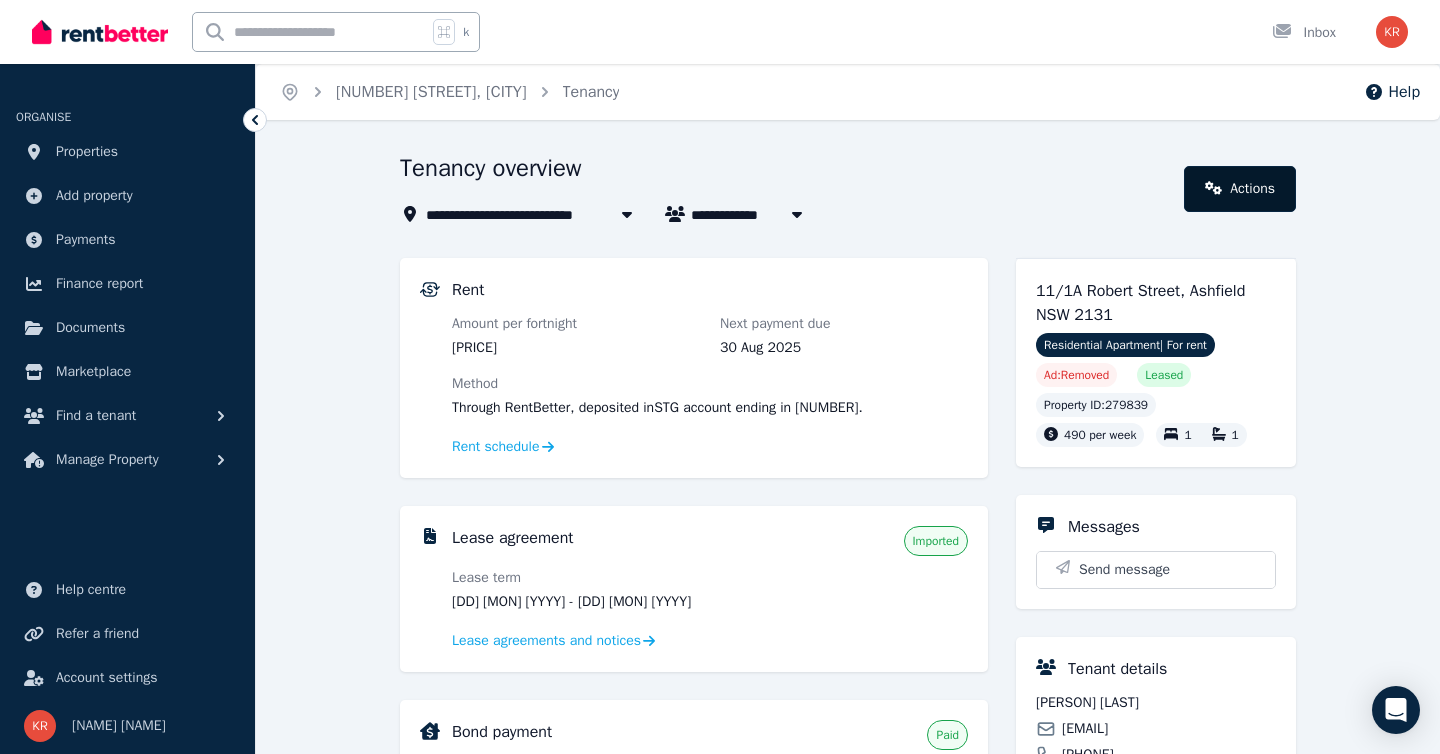 click on "Actions" at bounding box center [1240, 189] 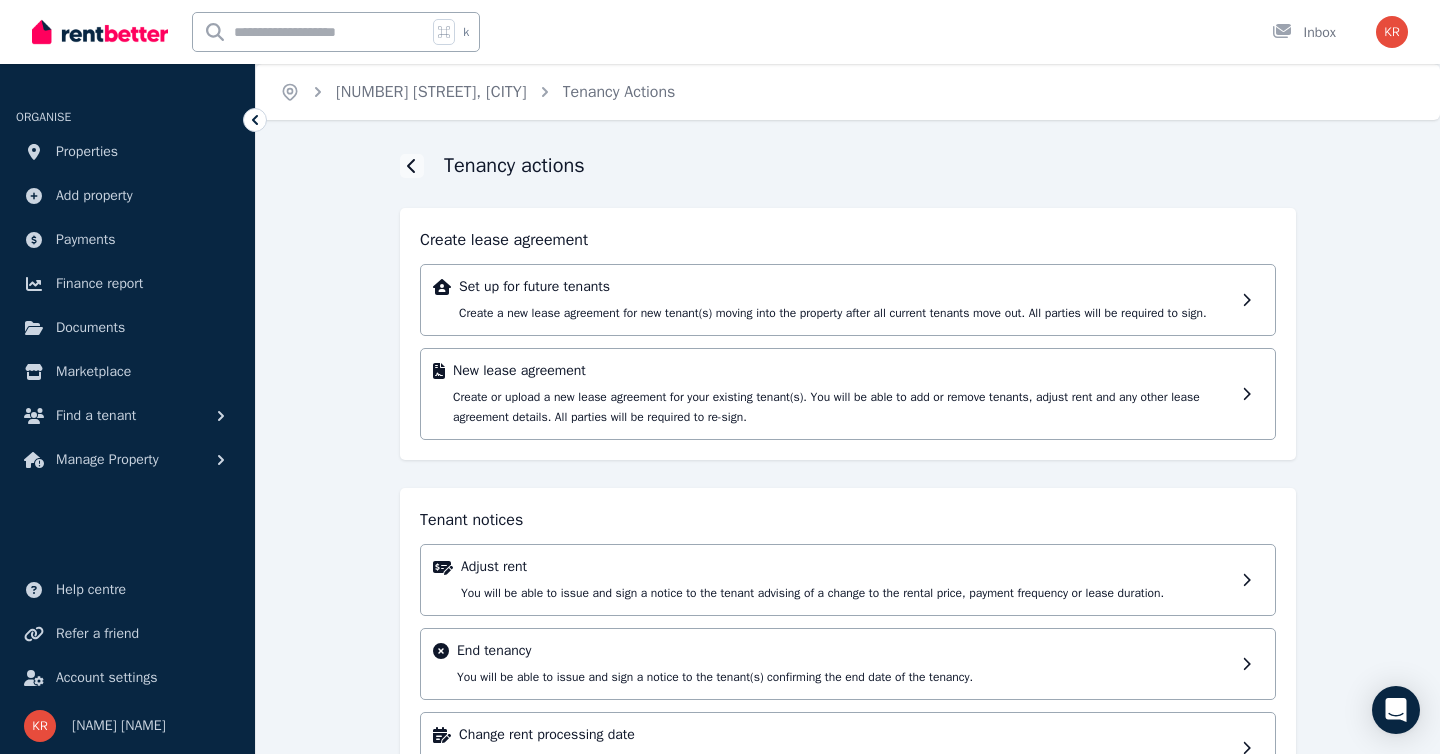scroll, scrollTop: 106, scrollLeft: 0, axis: vertical 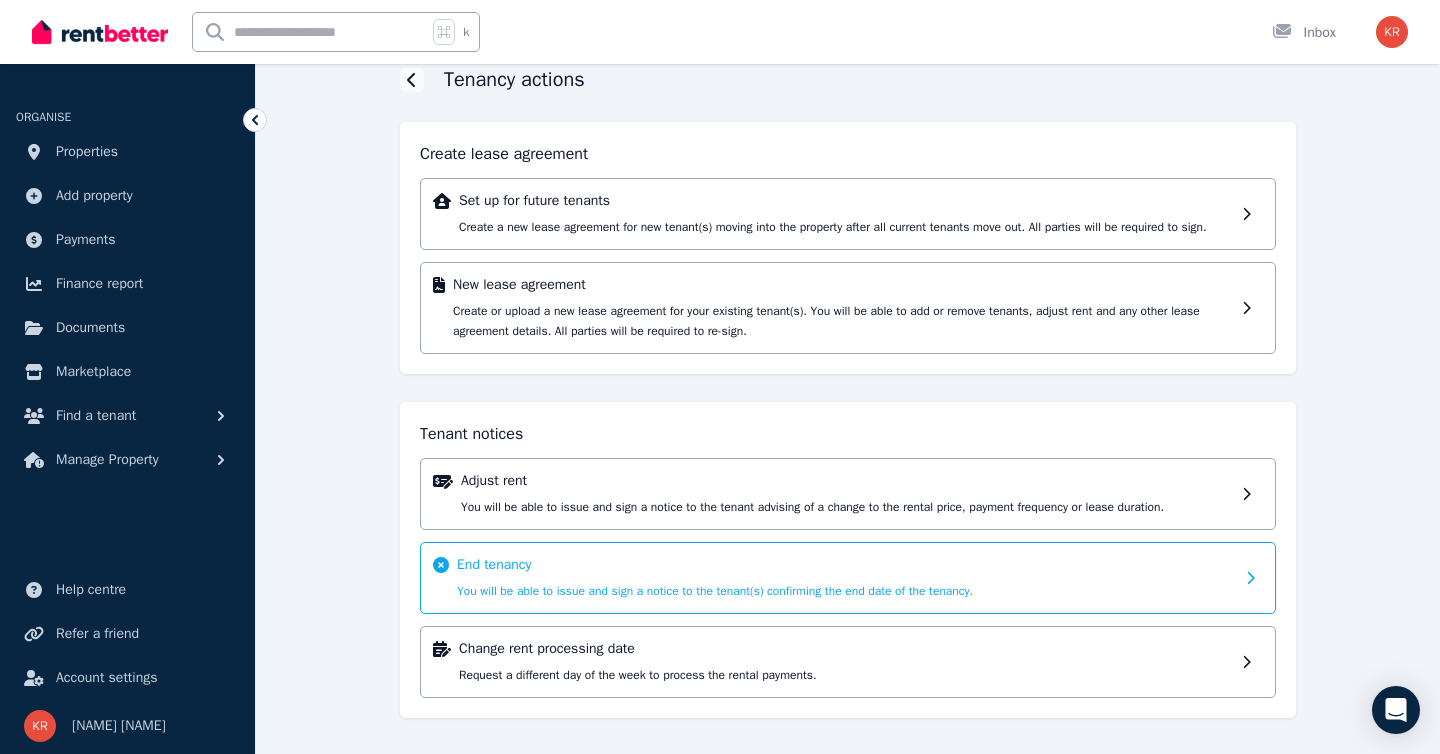 click on "End tenancy You will be able to issue and sign a notice to the tenant(s) confirming the end date of the tenancy." at bounding box center [845, 578] 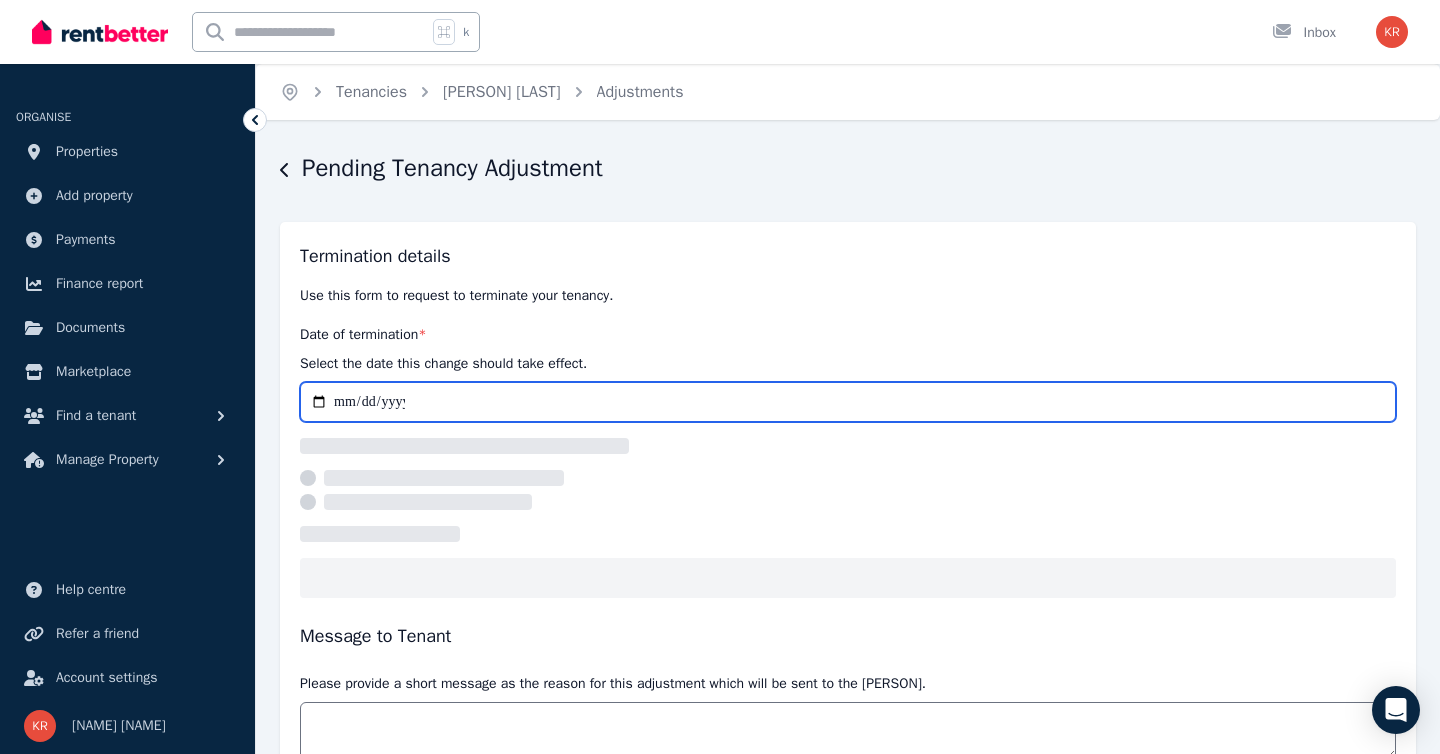 click on "Date of termination *" at bounding box center [848, 402] 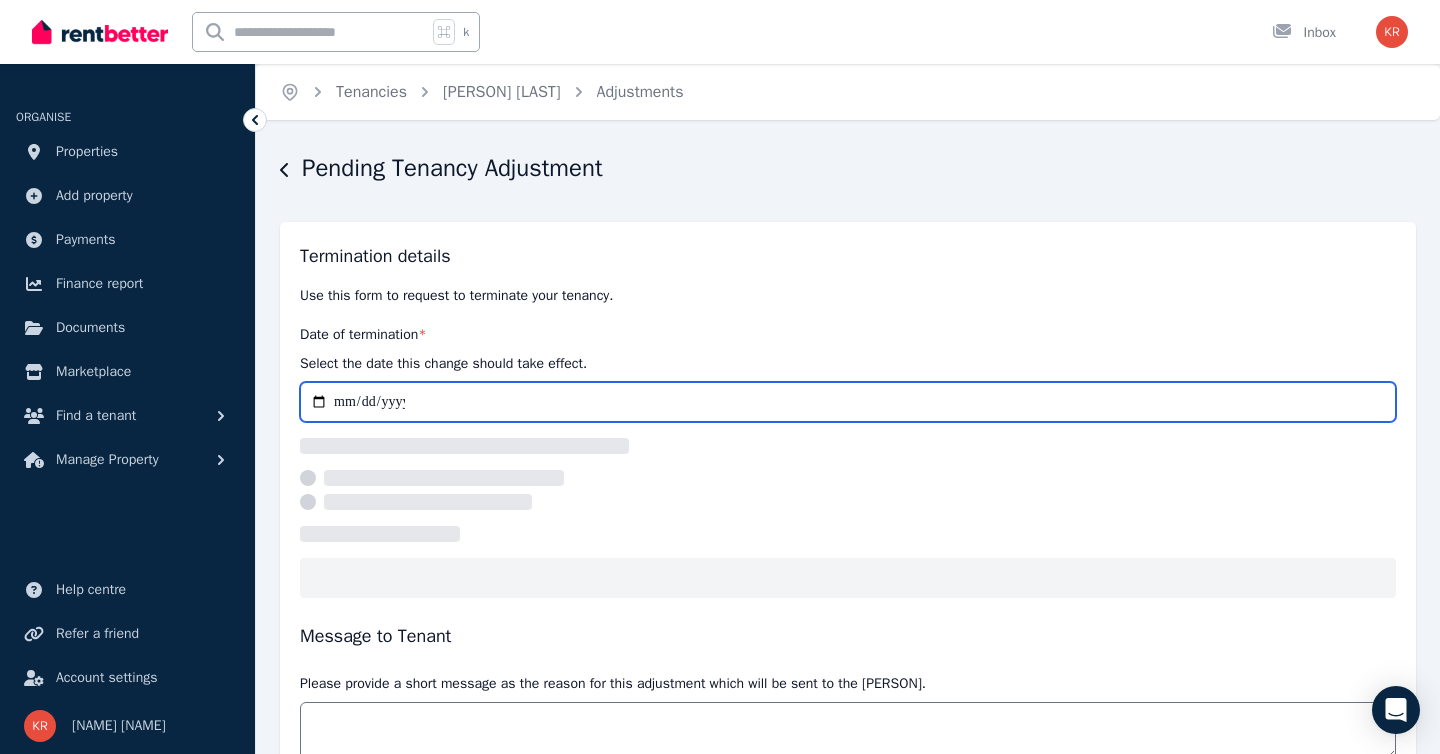 type on "**********" 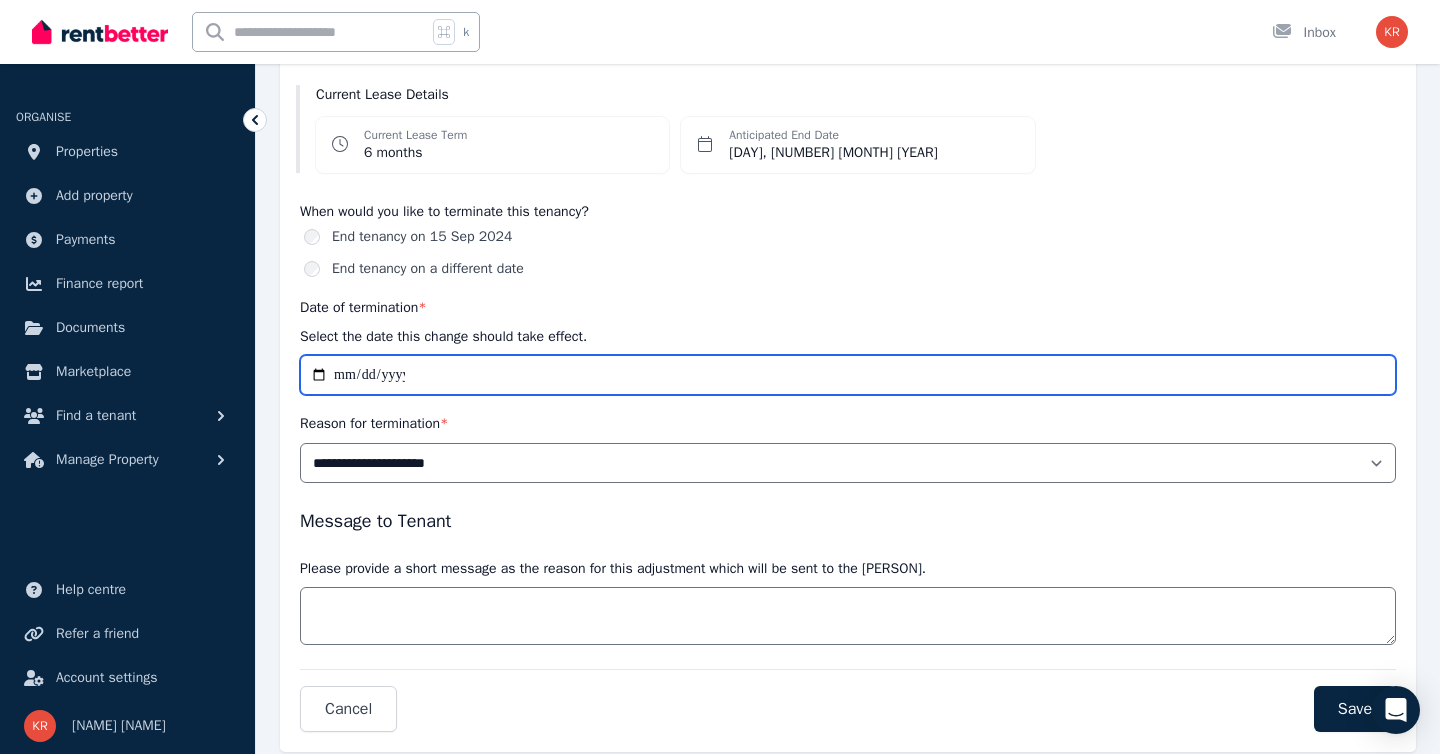 scroll, scrollTop: 307, scrollLeft: 0, axis: vertical 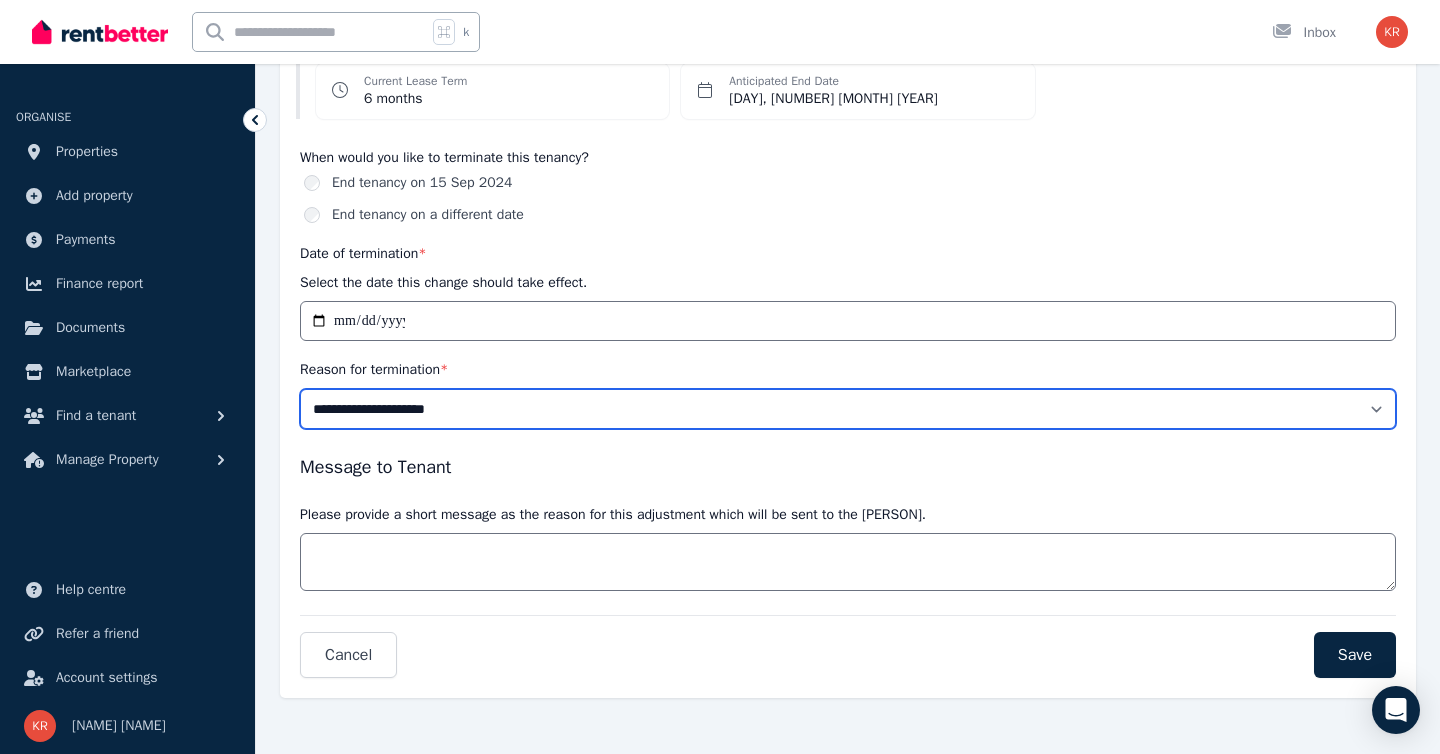 click on "**********" at bounding box center (848, 409) 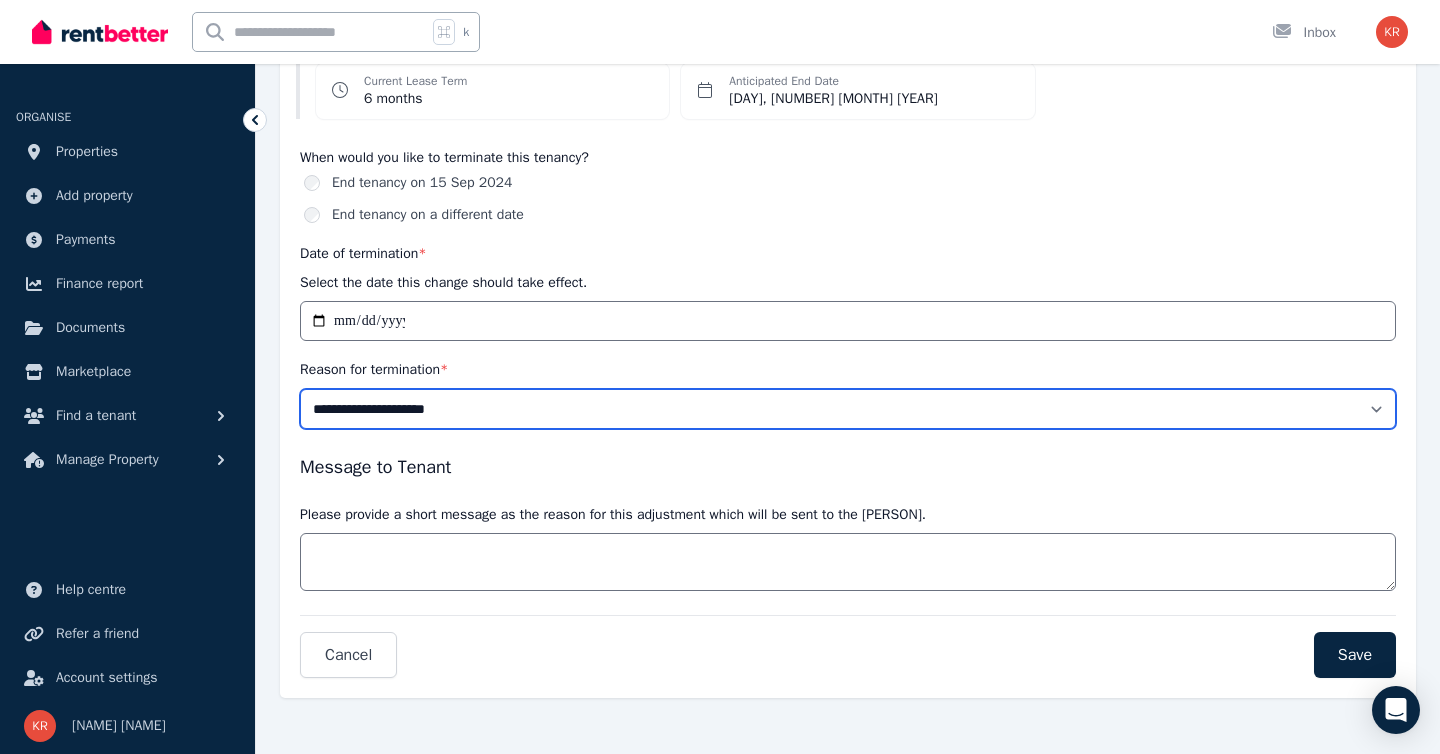 select on "*****" 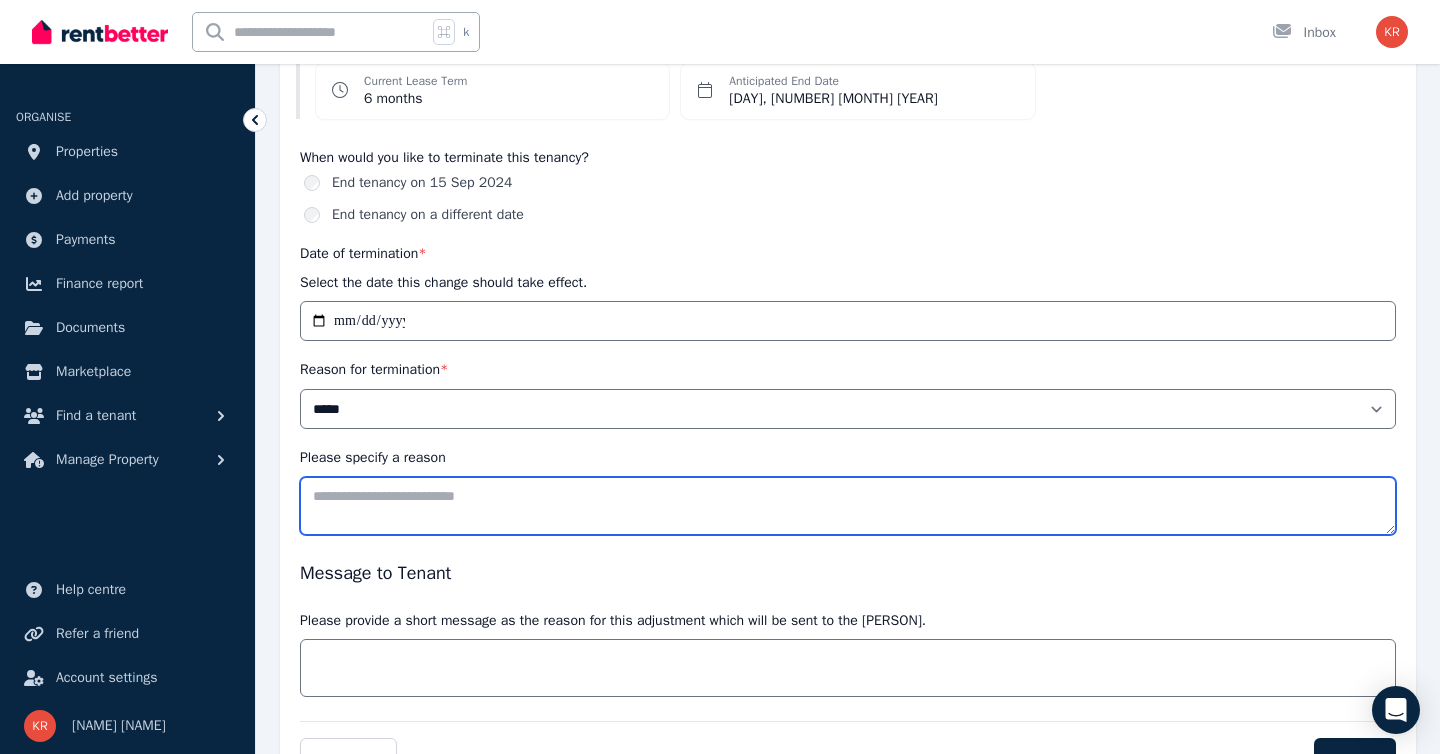 click on "Please specify a reason" at bounding box center [848, 506] 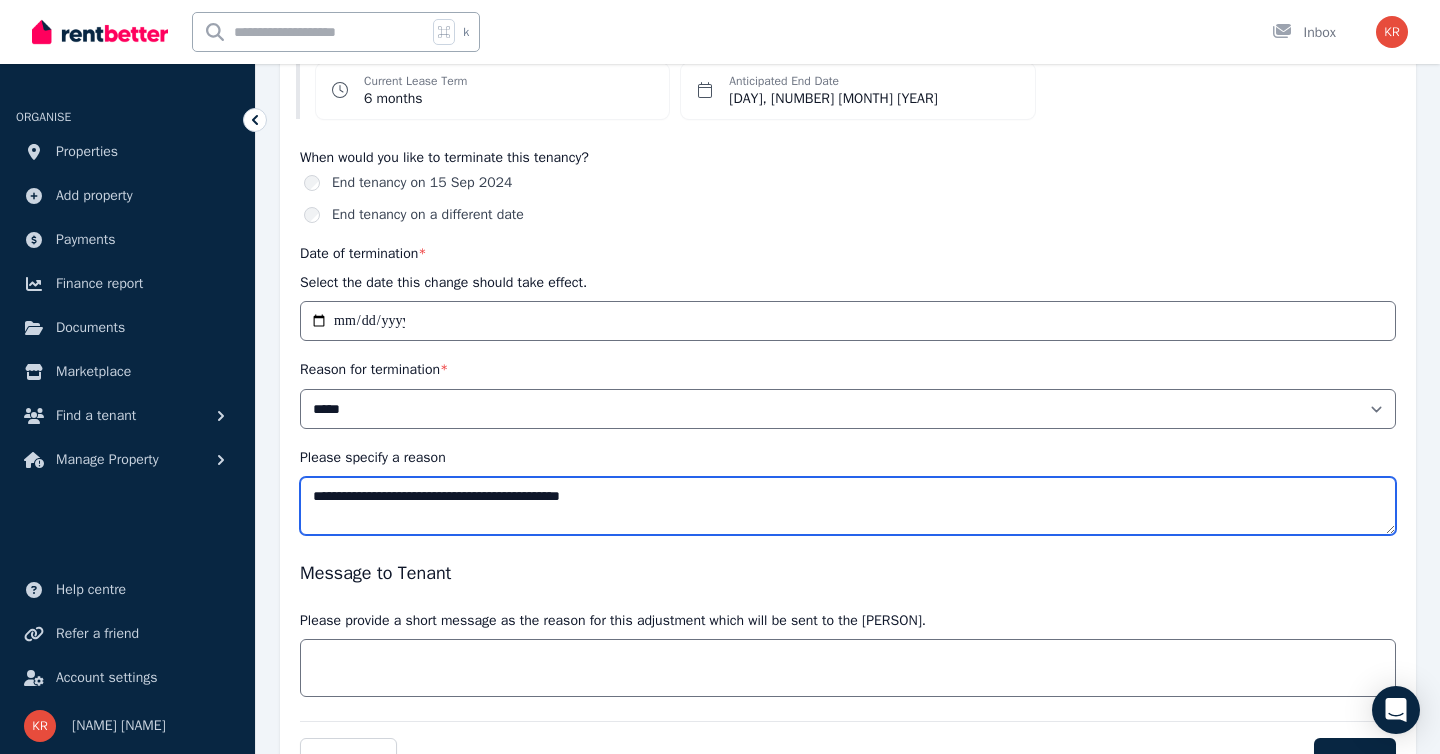 scroll, scrollTop: 413, scrollLeft: 0, axis: vertical 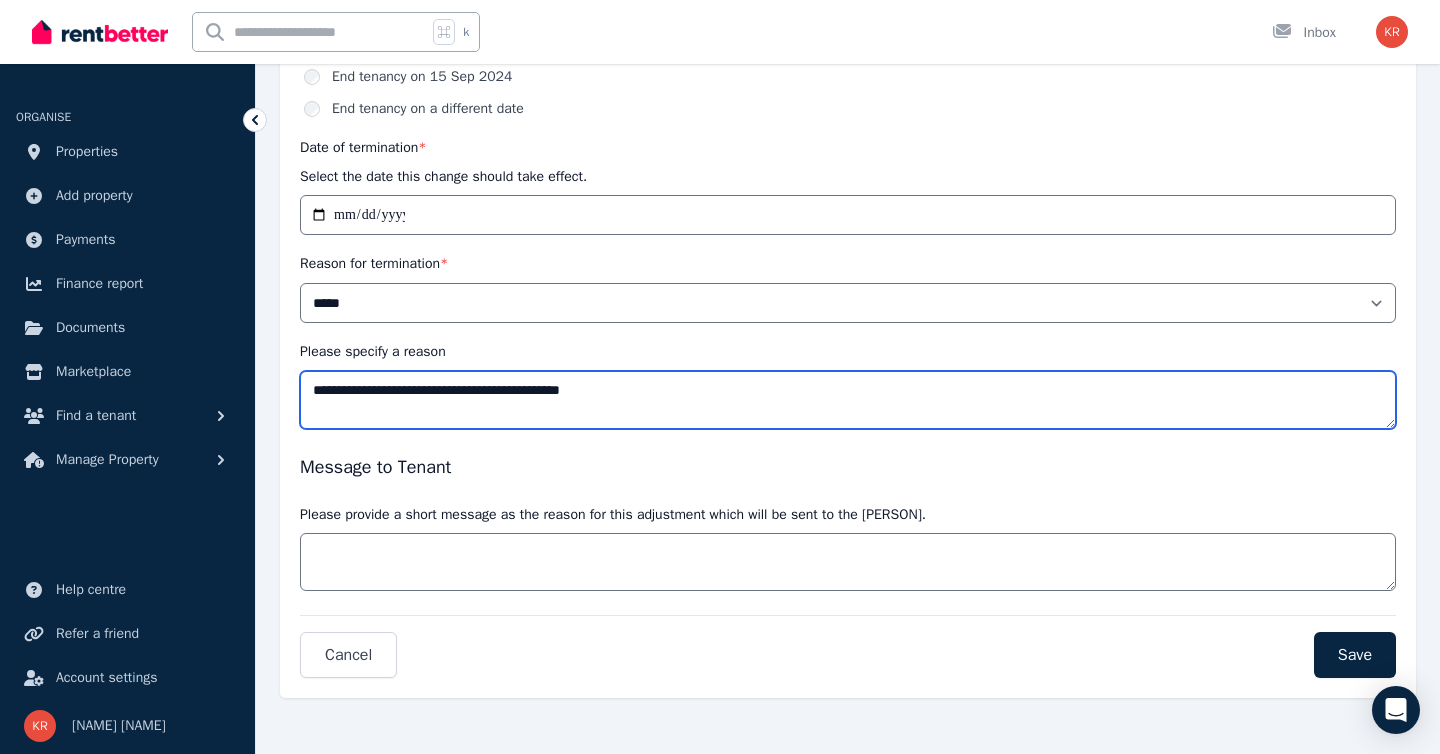 type on "**********" 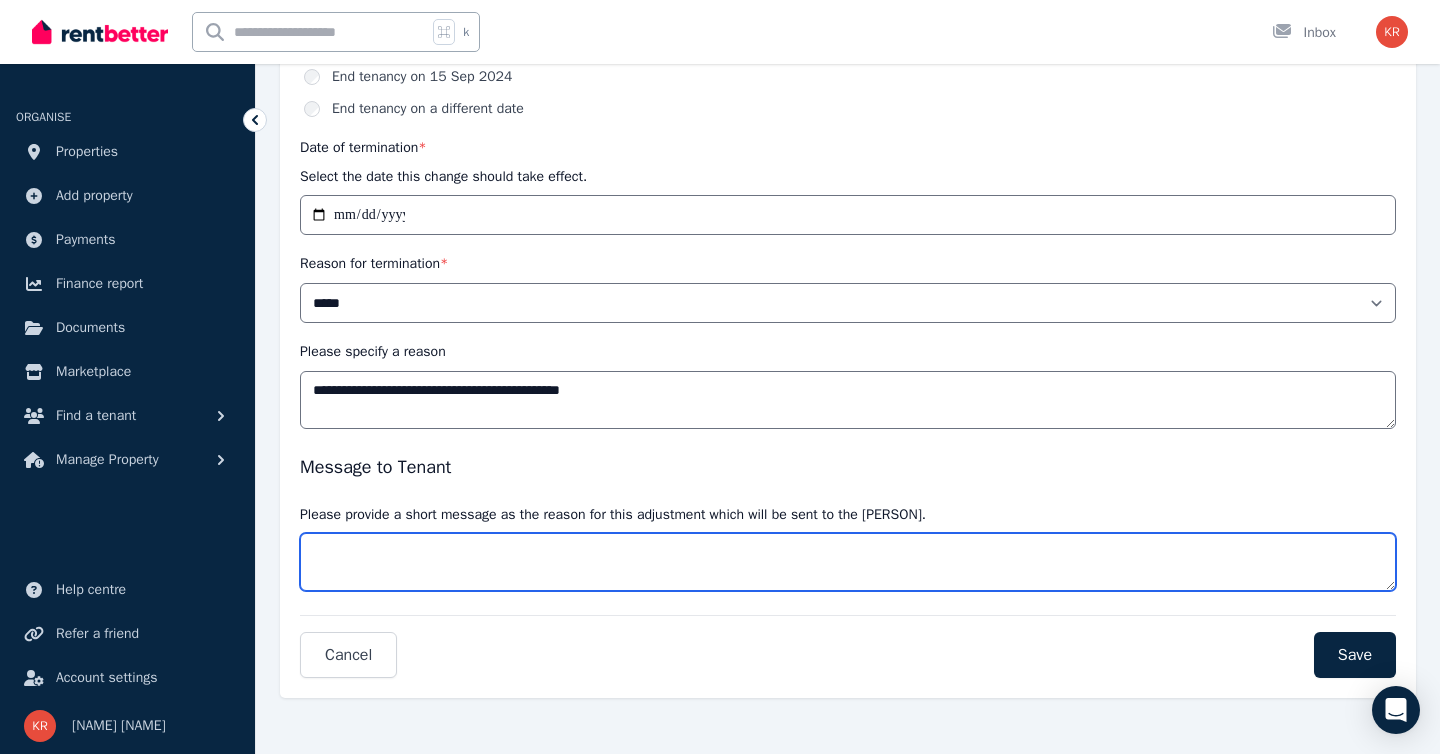 click on "Message" at bounding box center (848, 562) 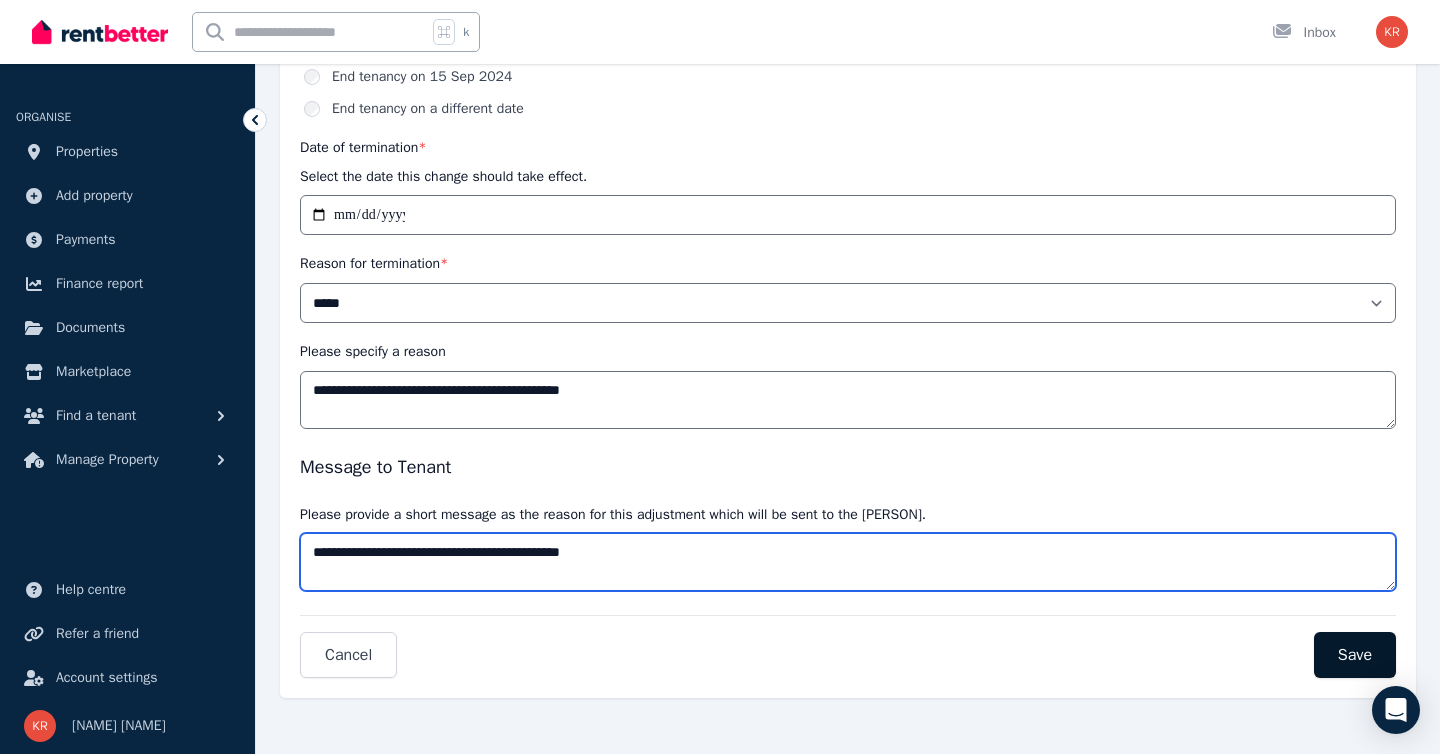 type on "**********" 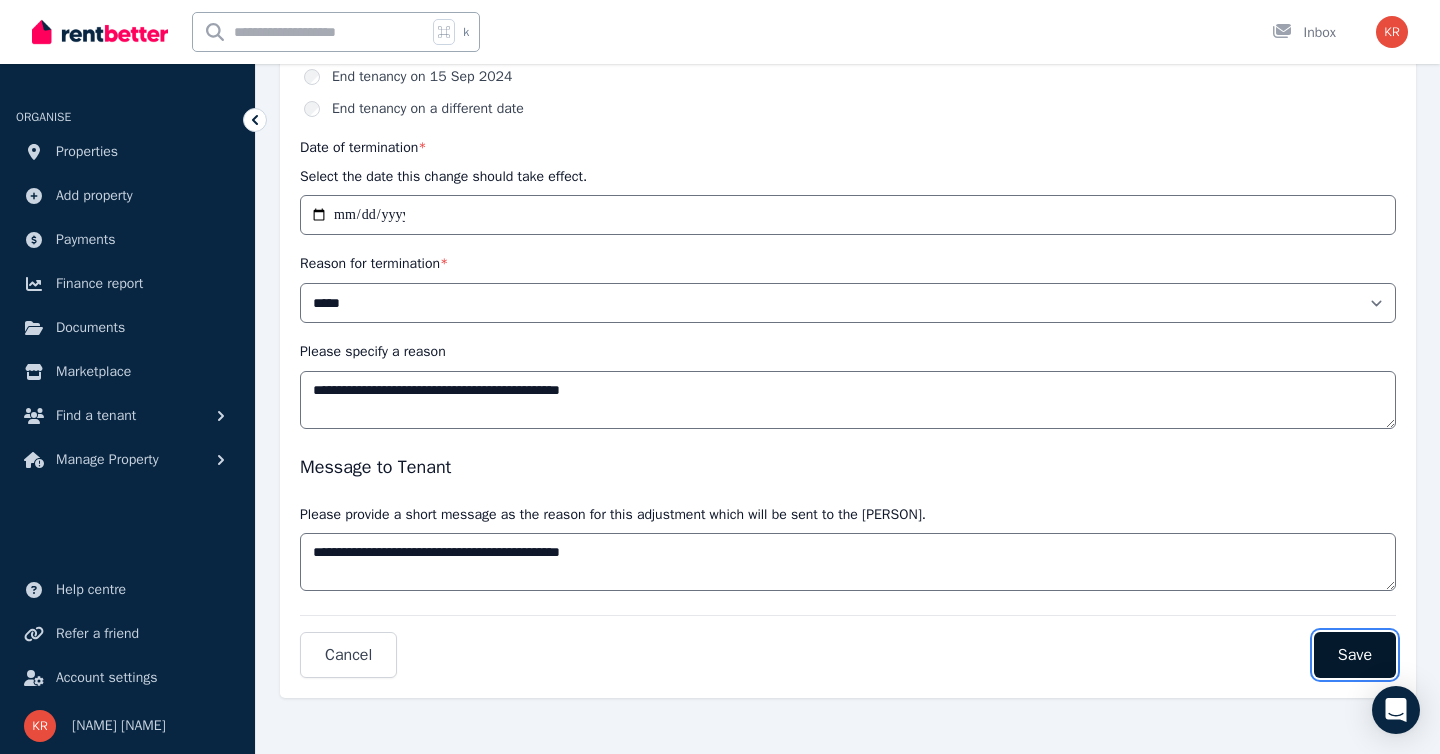 click on "Save" at bounding box center [1355, 655] 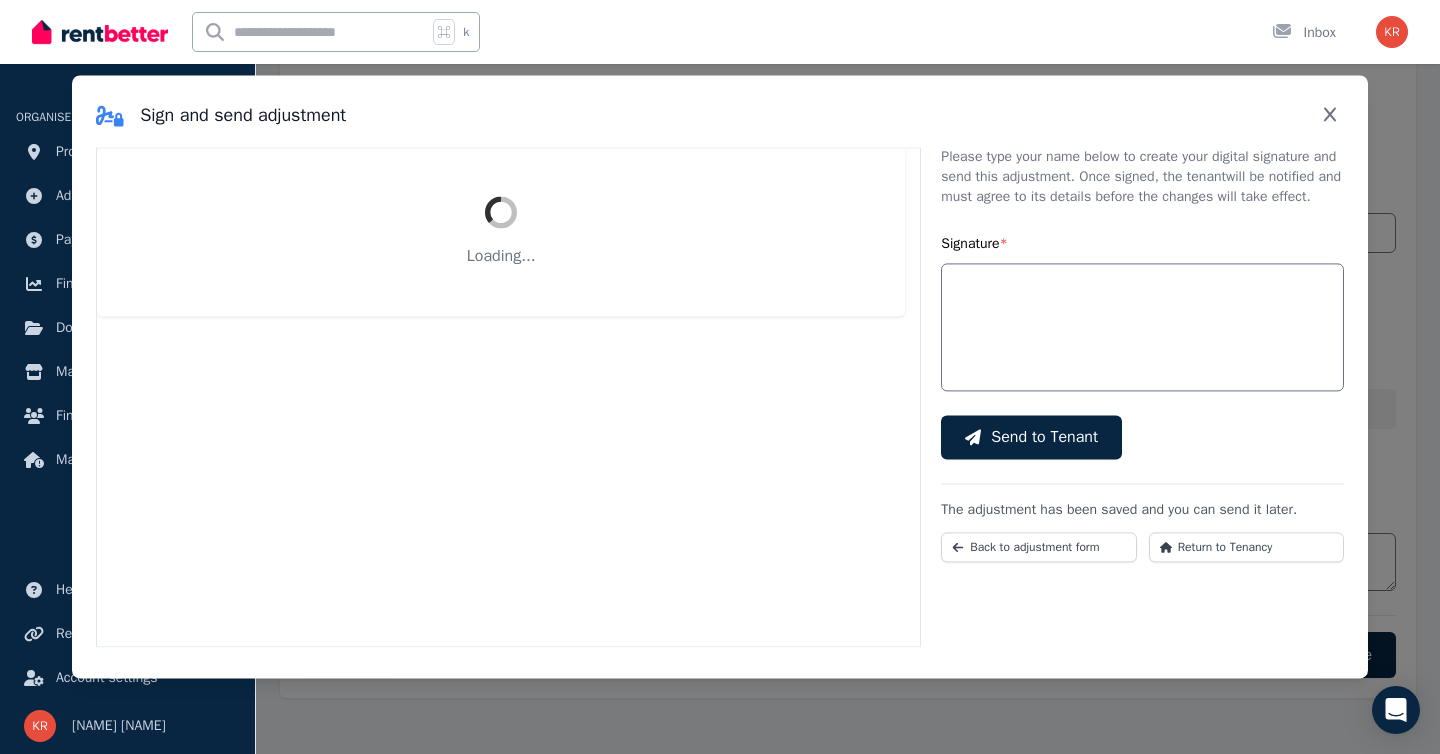 scroll, scrollTop: 187, scrollLeft: 0, axis: vertical 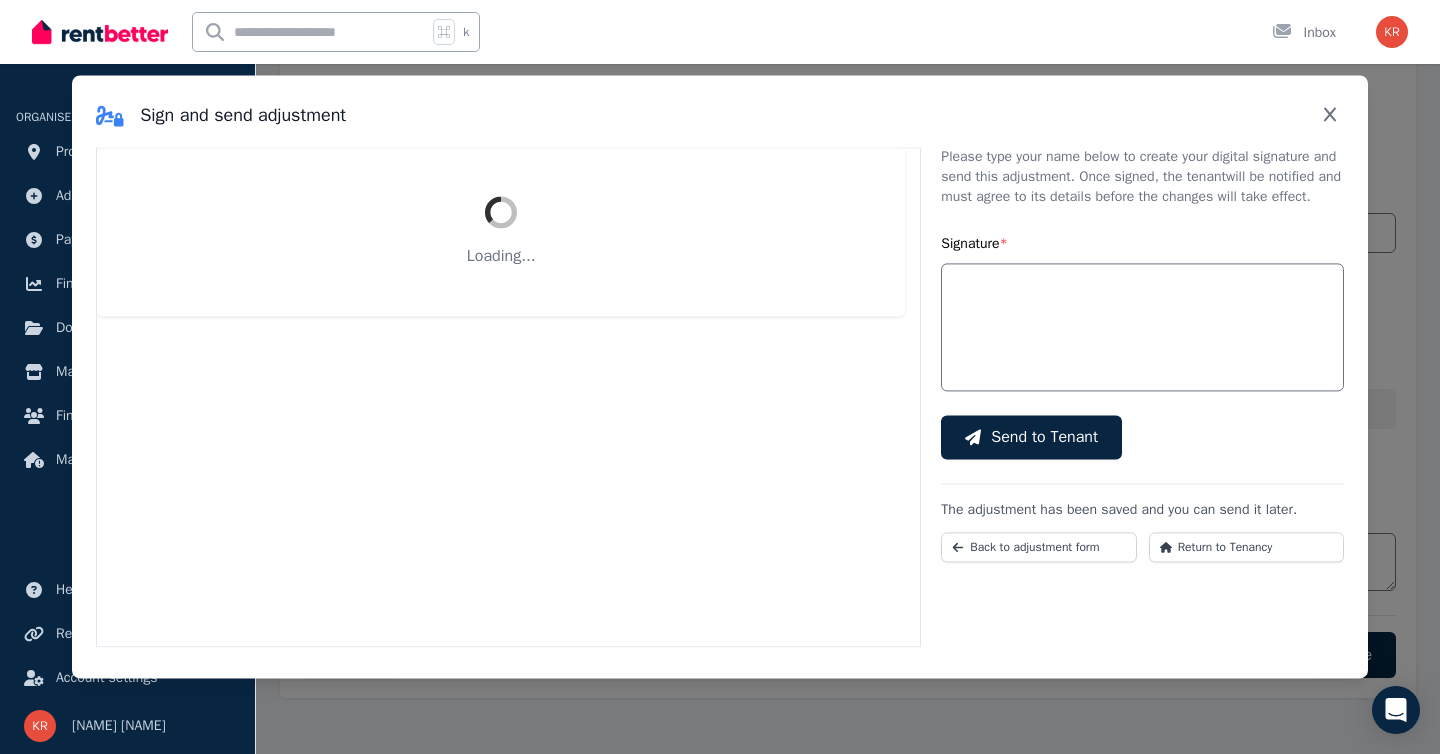 select on "*****" 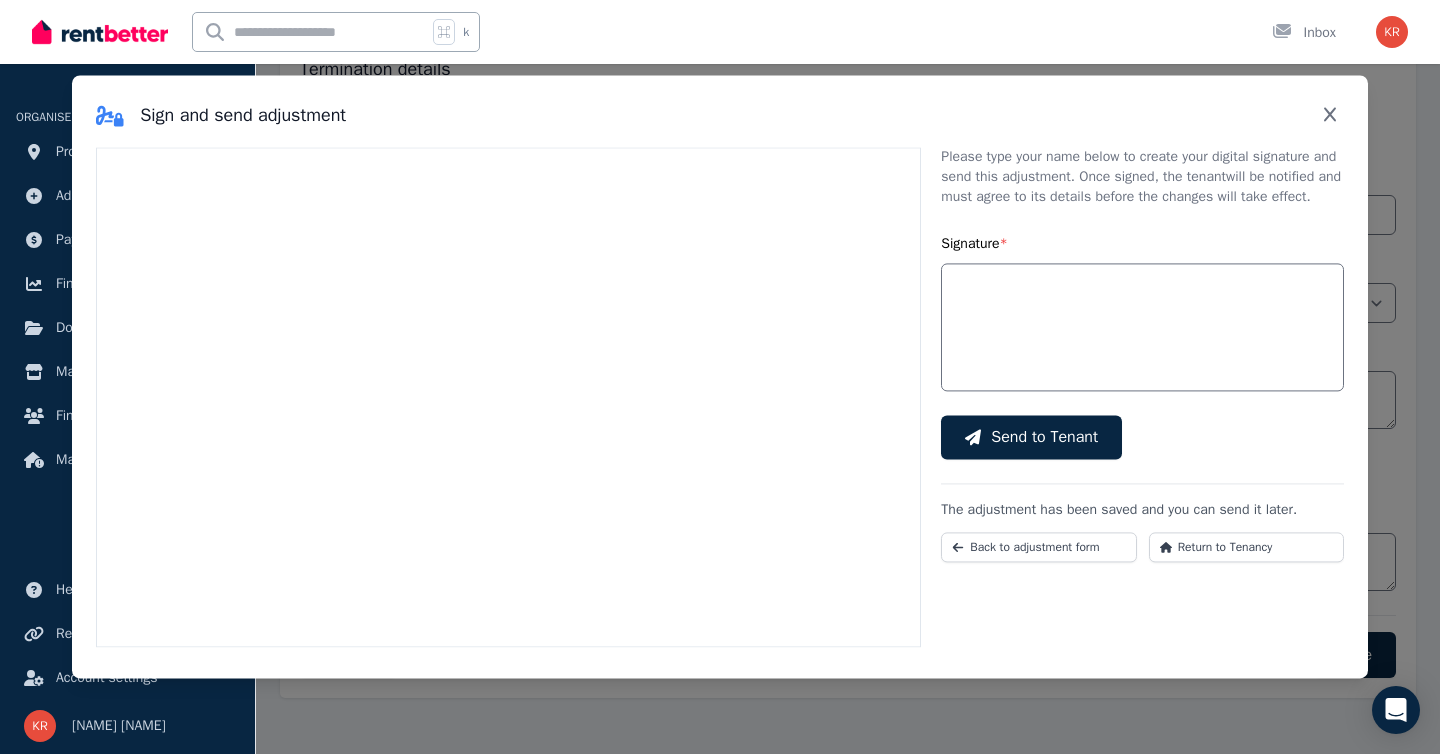 scroll, scrollTop: 0, scrollLeft: 0, axis: both 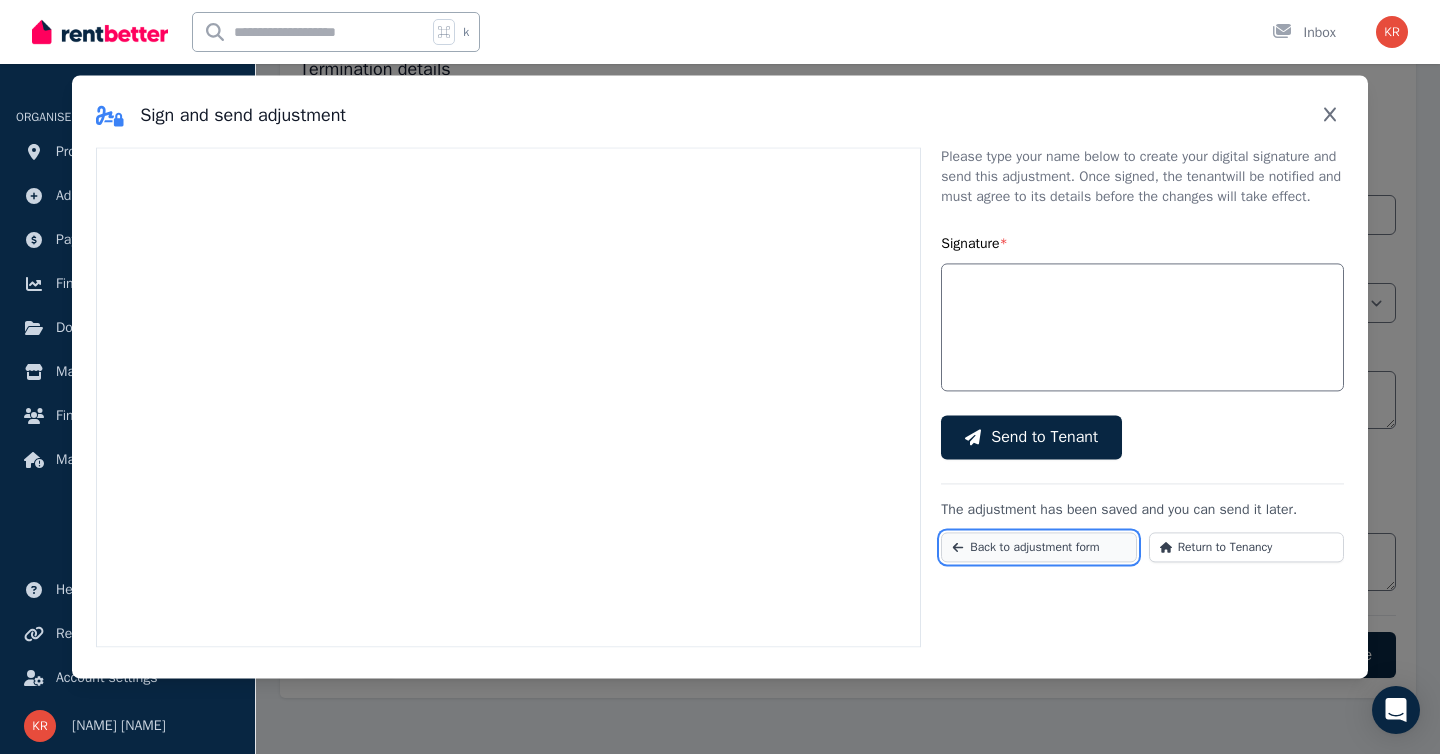 click on "Back to adjustment form" at bounding box center [1034, 547] 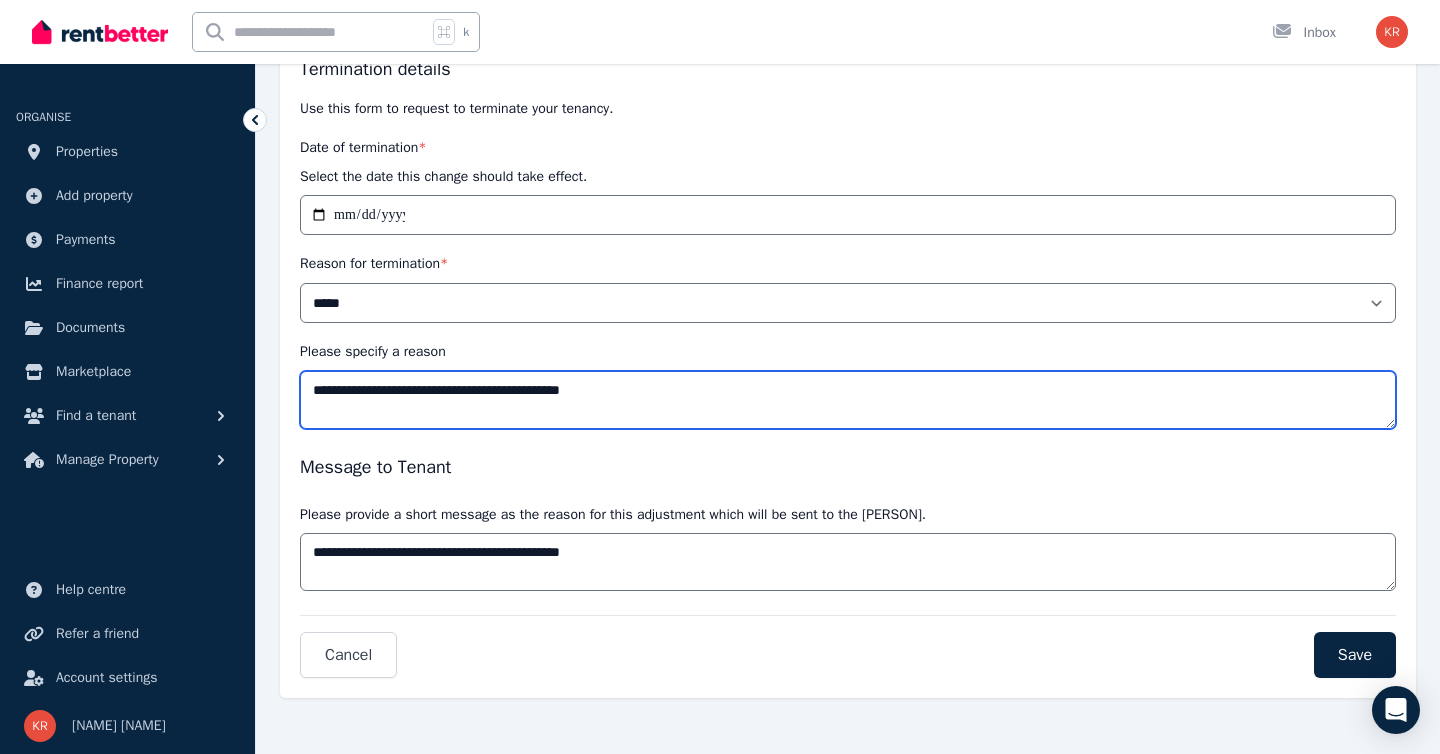 click on "**********" at bounding box center [848, 400] 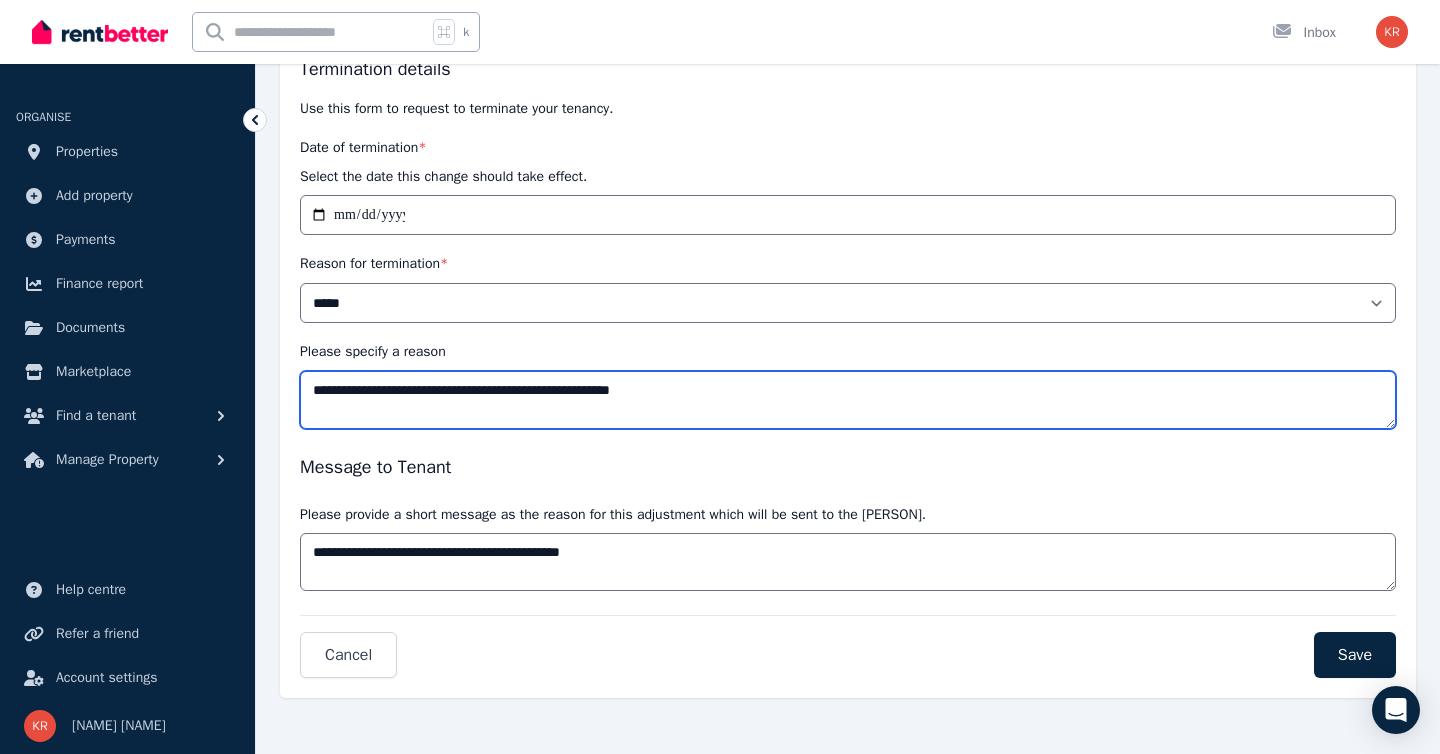 type on "**********" 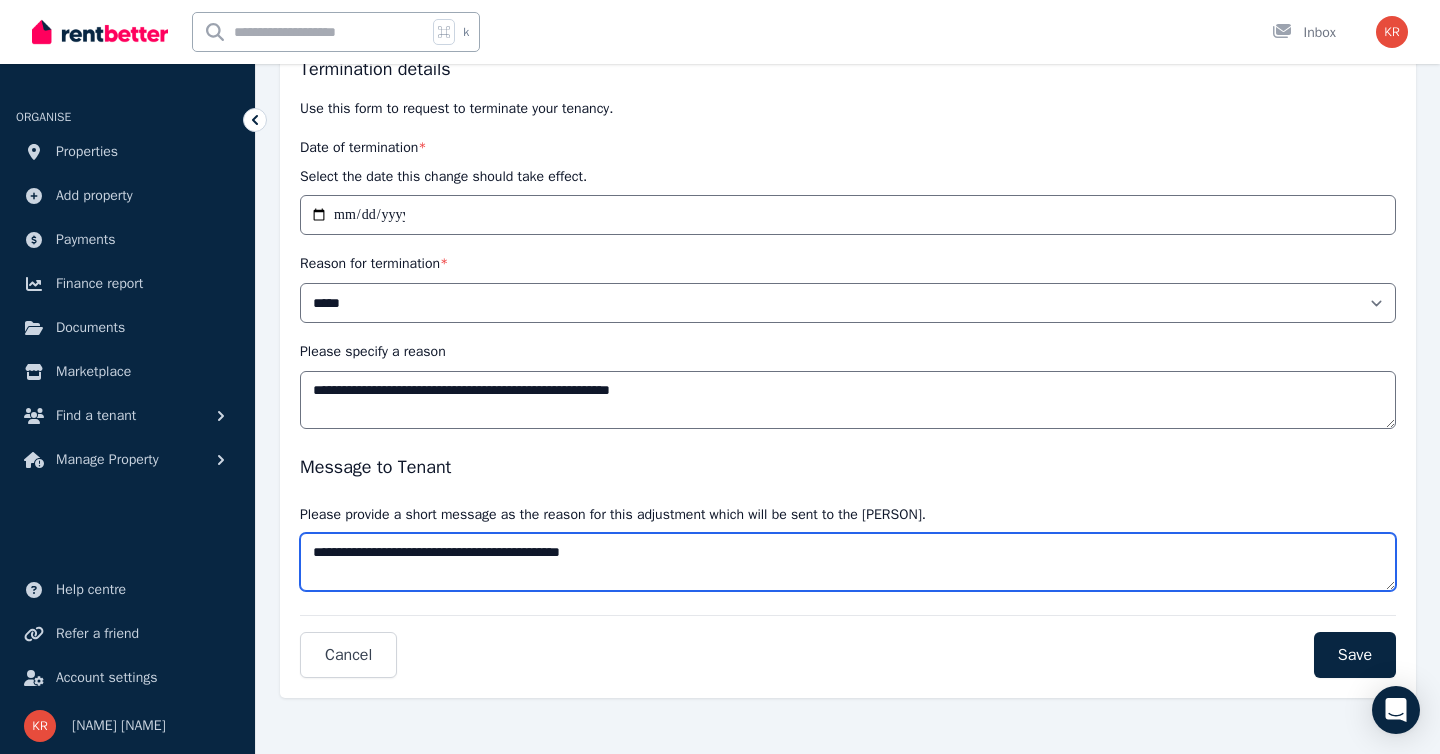 click on "**********" at bounding box center (848, 562) 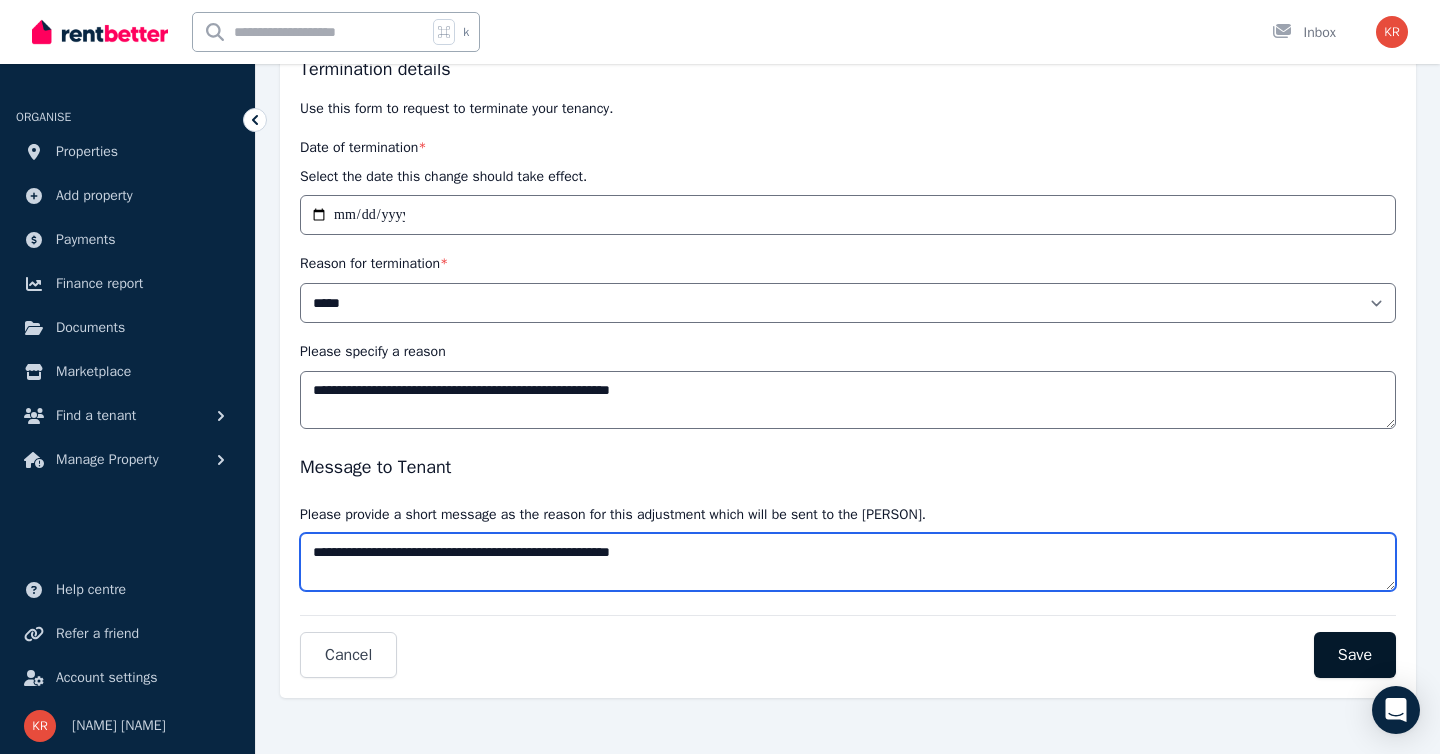 type on "**********" 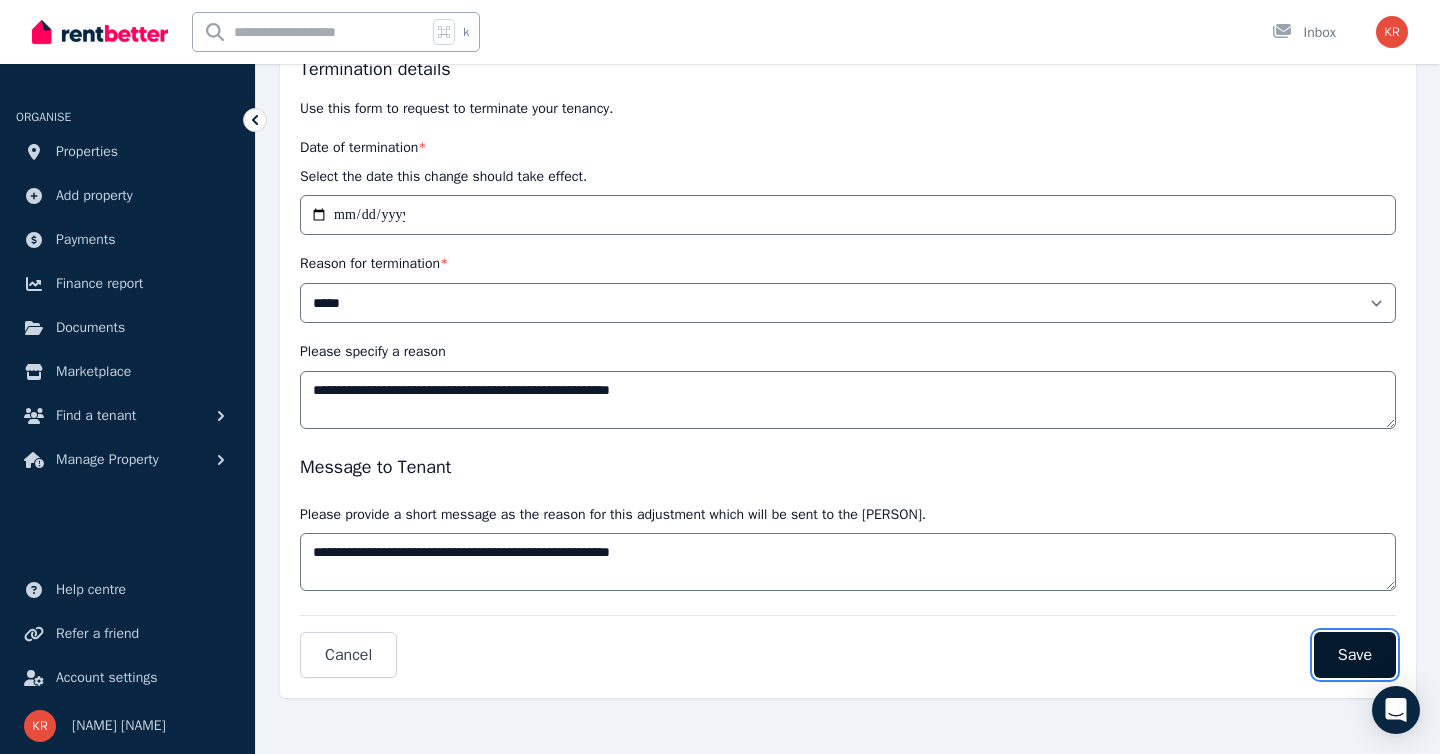 click on "Save" at bounding box center [1355, 655] 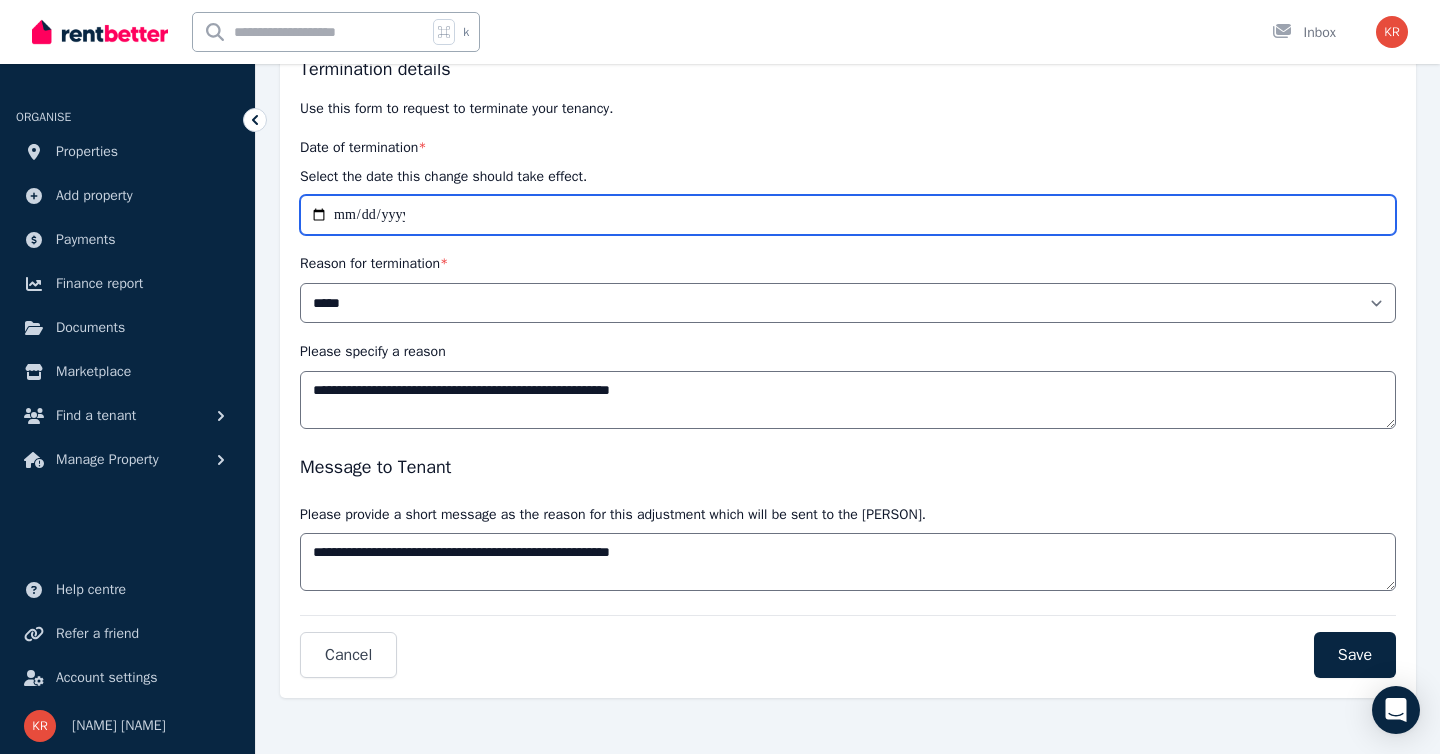 click on "**********" at bounding box center (848, 215) 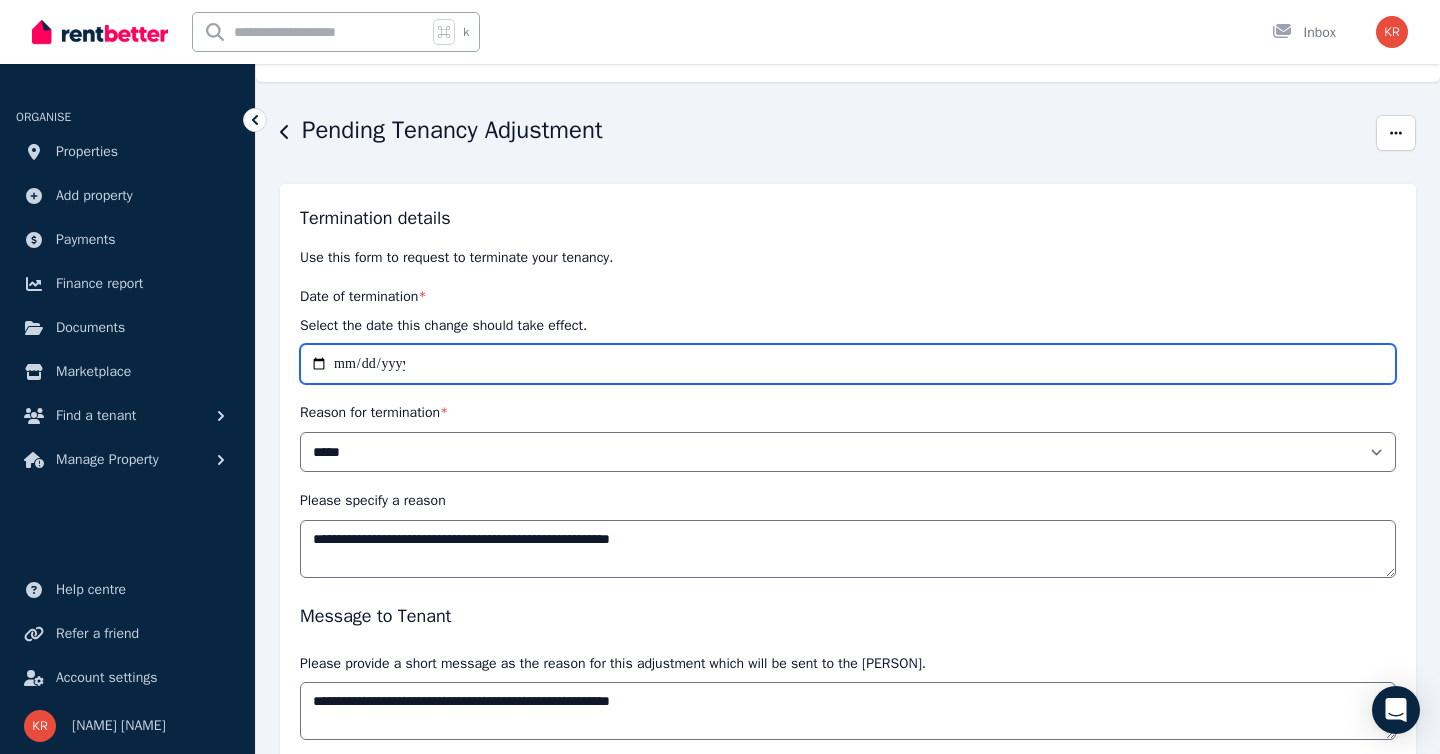 scroll, scrollTop: 0, scrollLeft: 0, axis: both 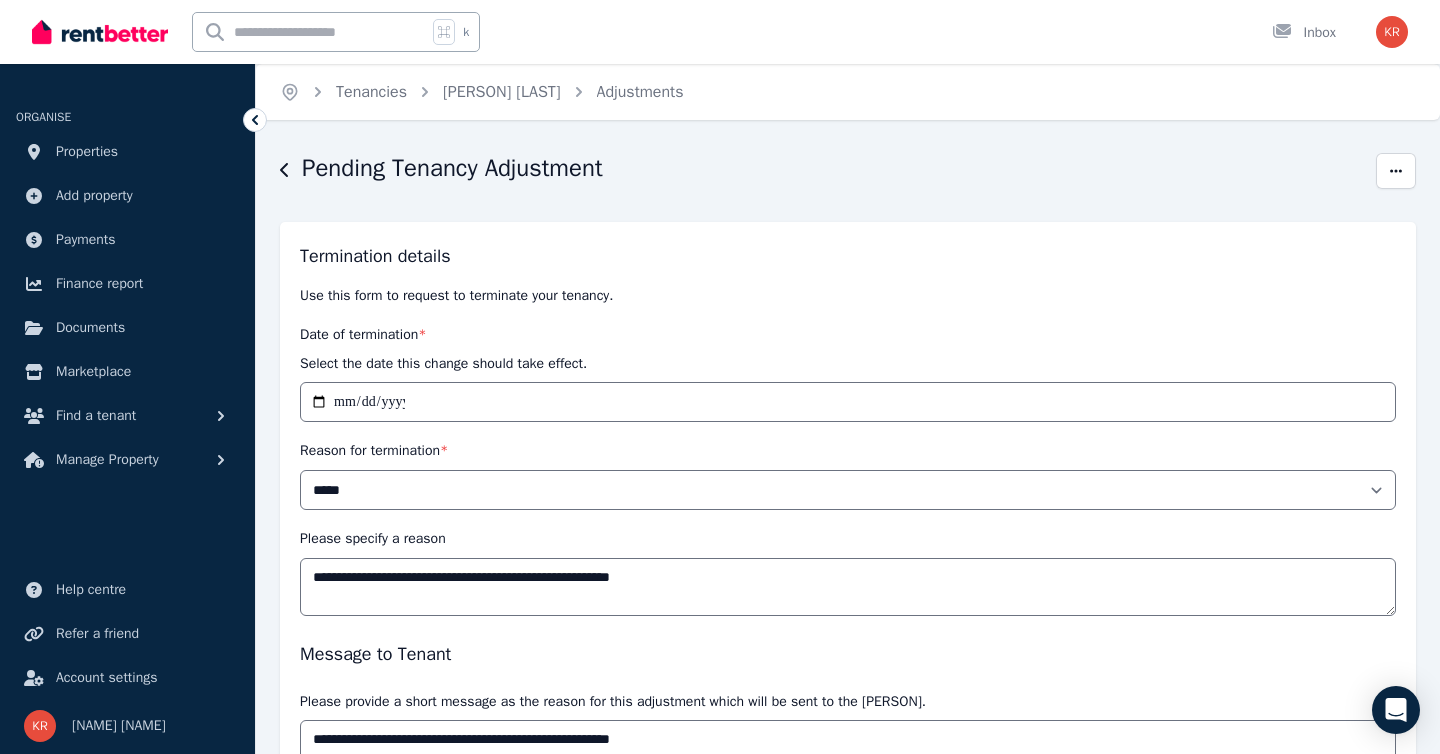 click 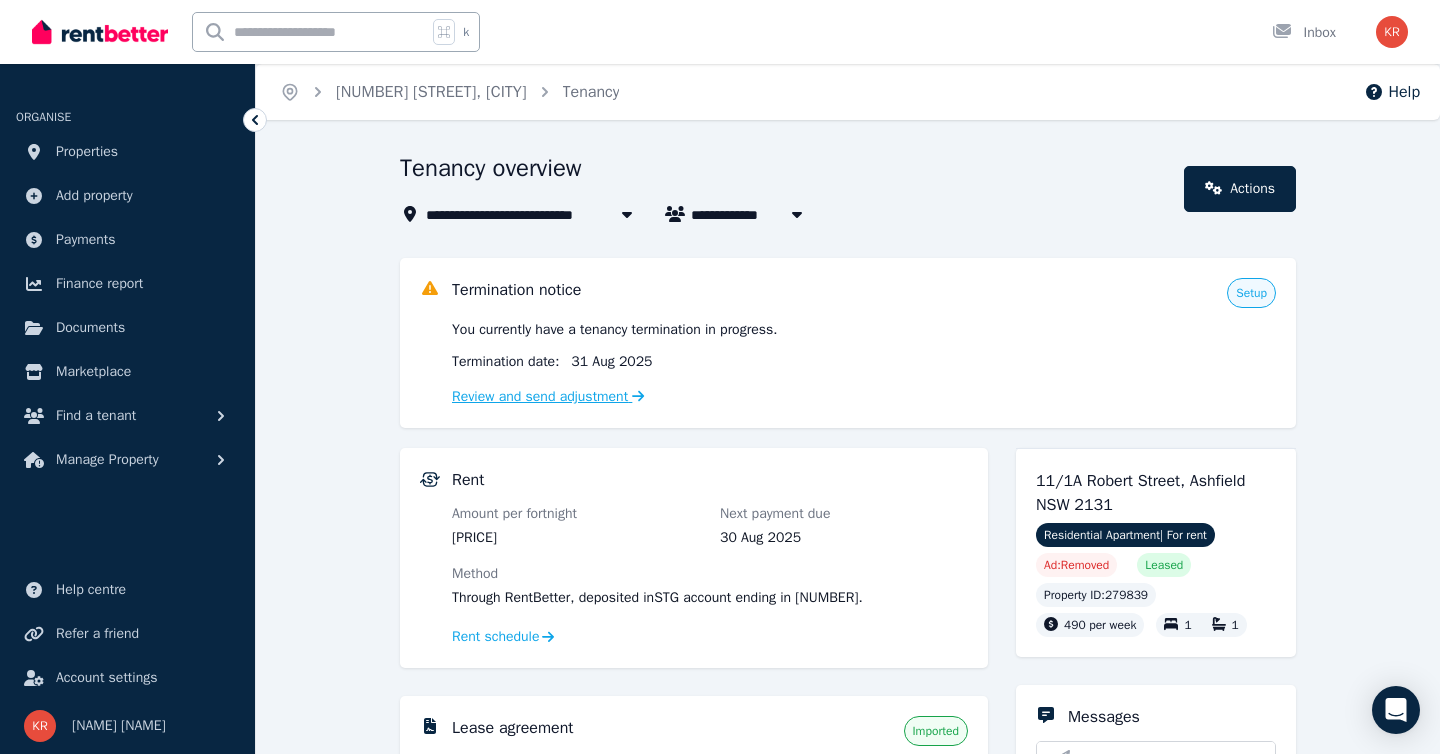 click on "Review and send adjustment" at bounding box center [548, 396] 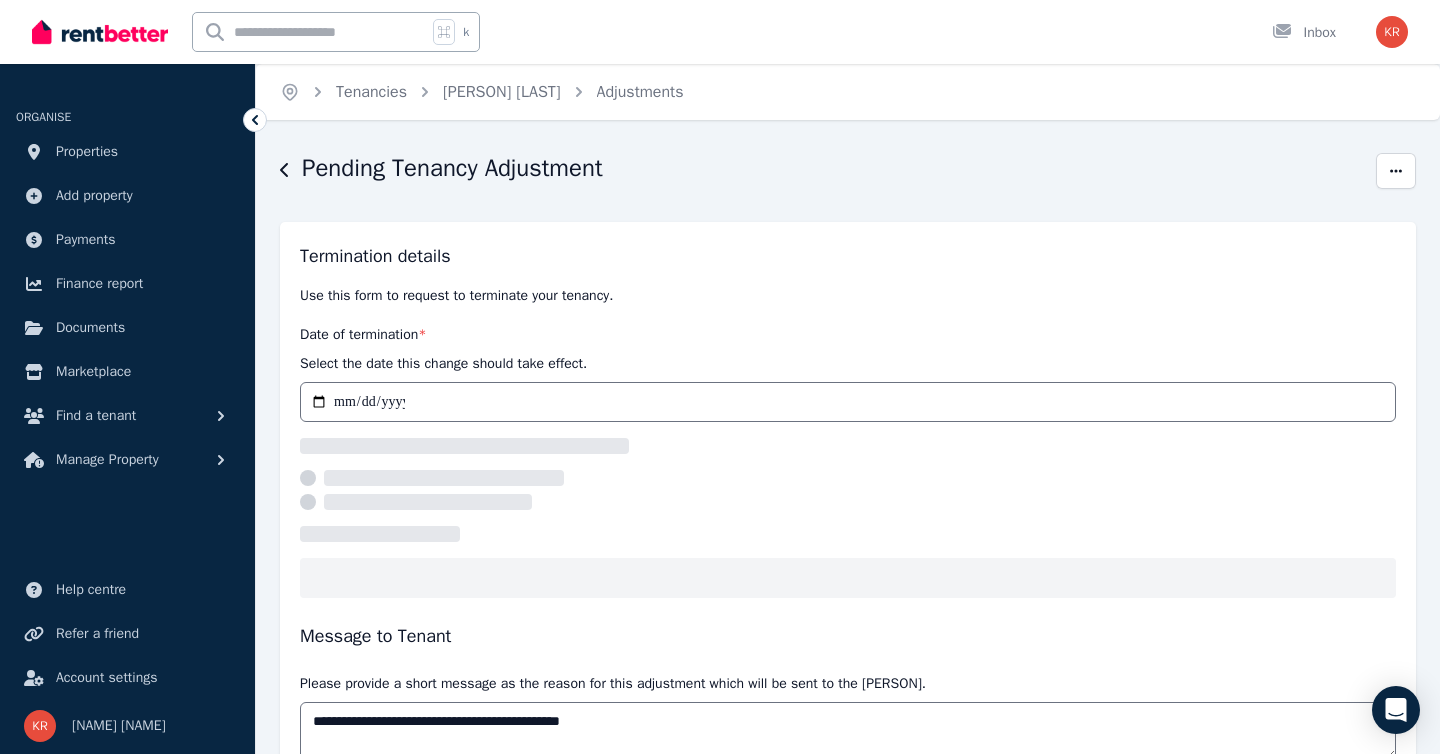 select on "*****" 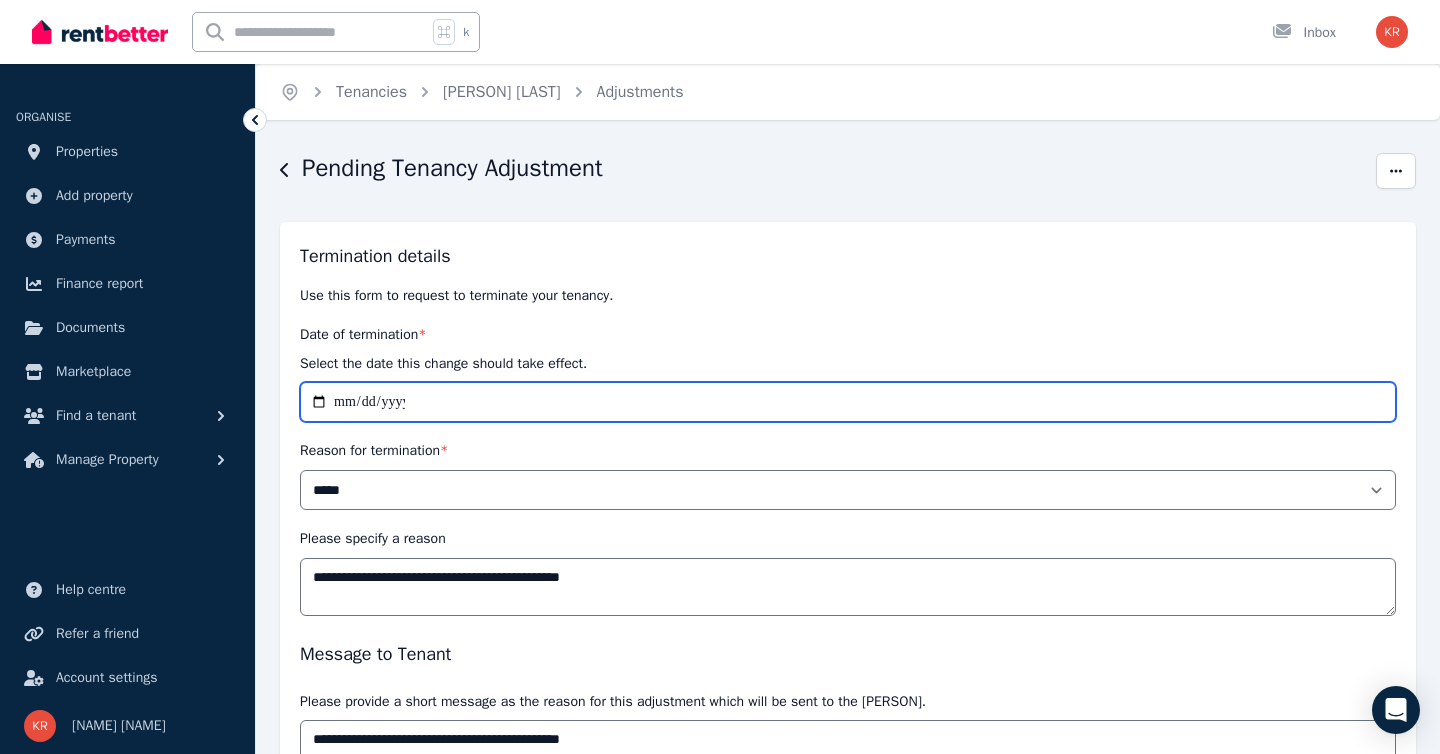 click on "**********" at bounding box center (848, 402) 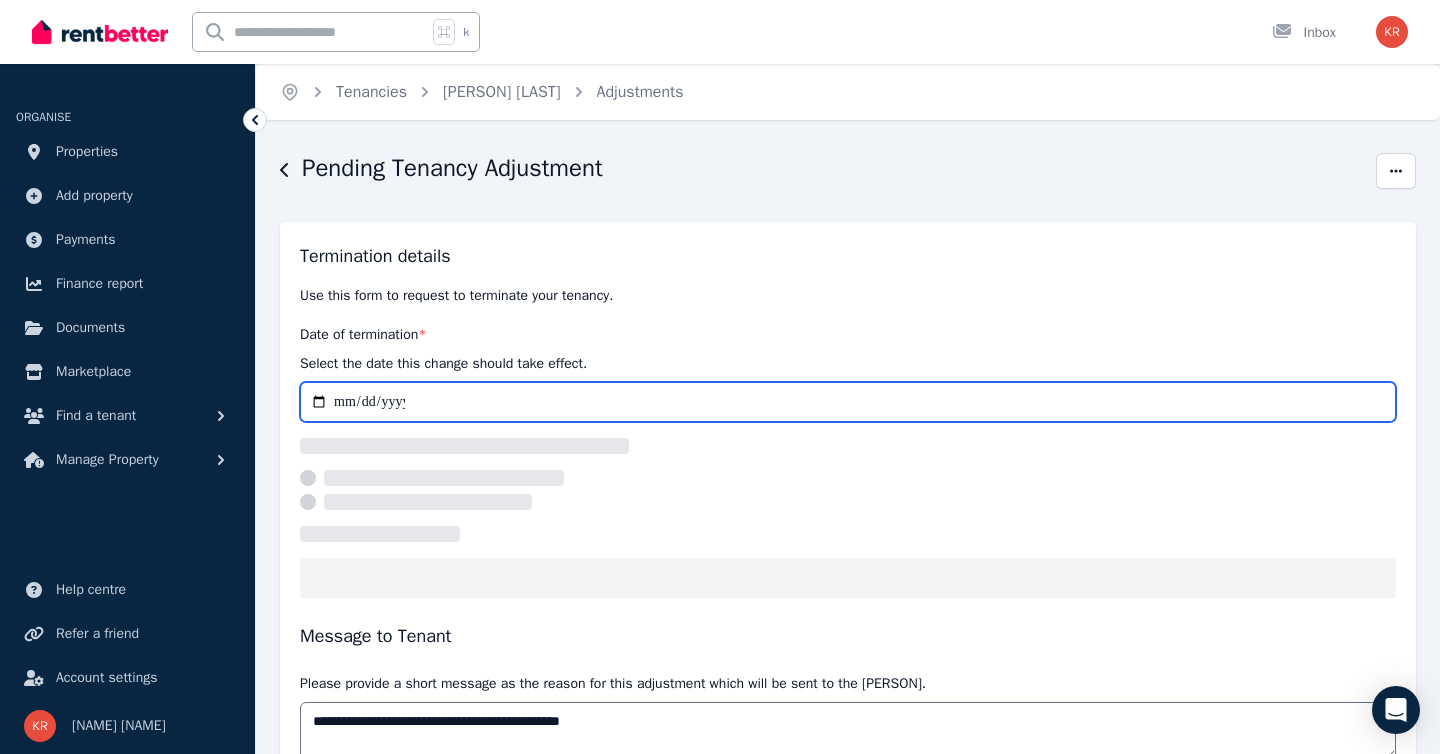 type on "**********" 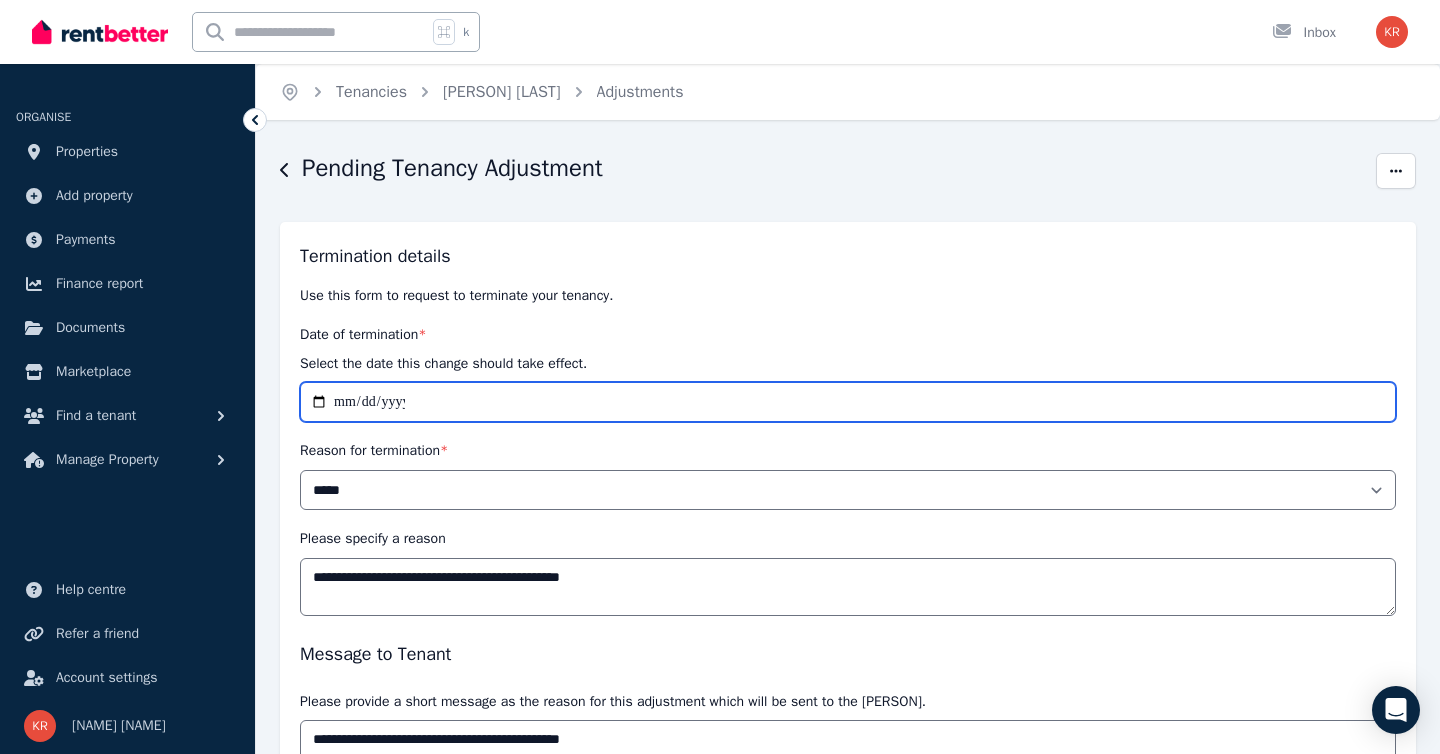 click on "**********" at bounding box center [848, 402] 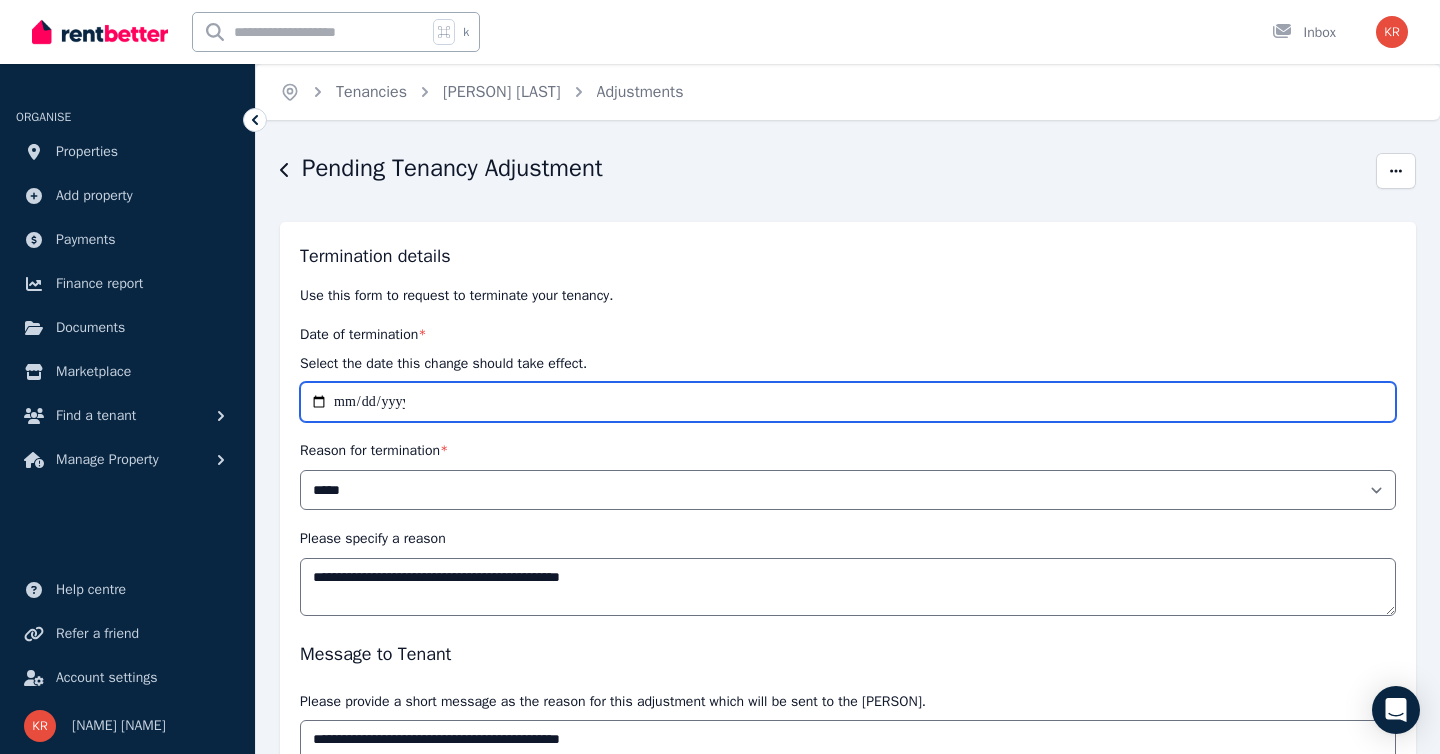 type on "**********" 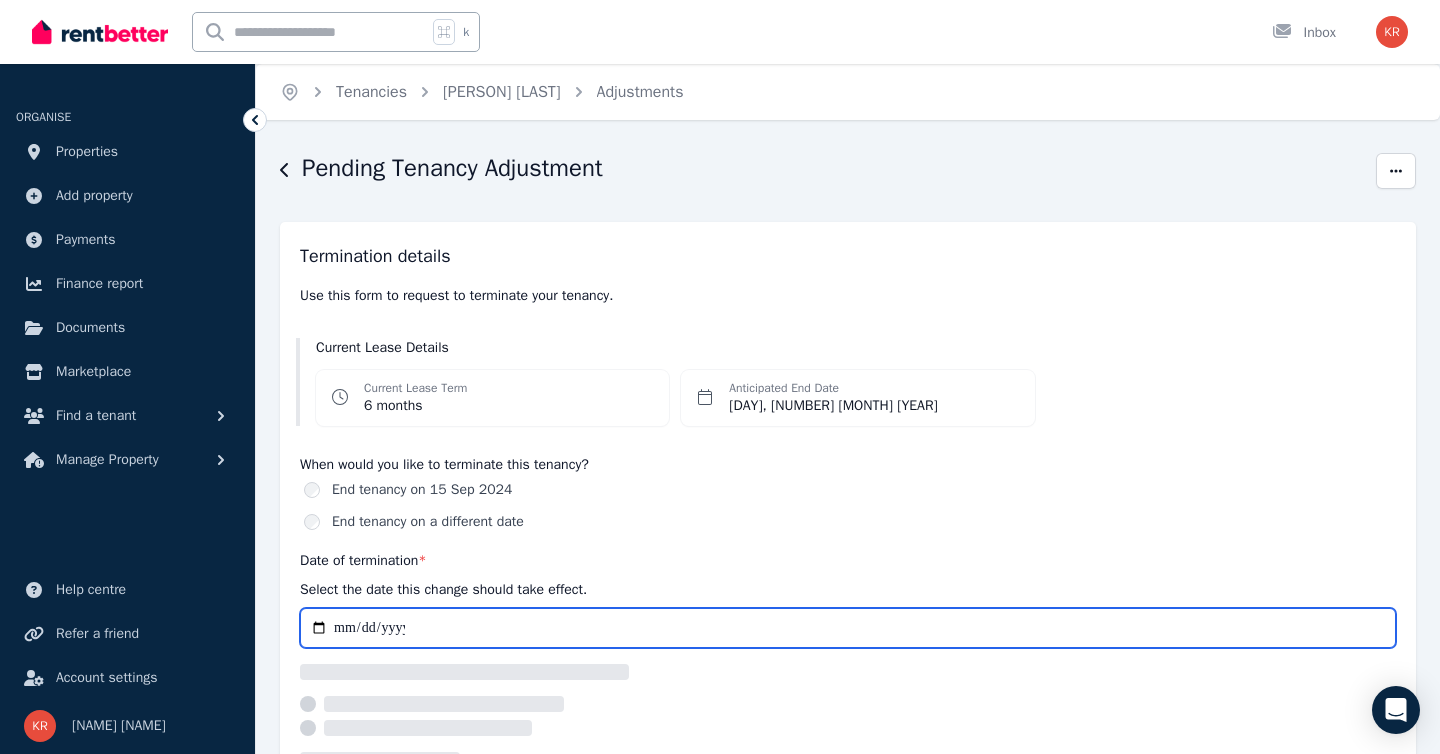 select on "*****" 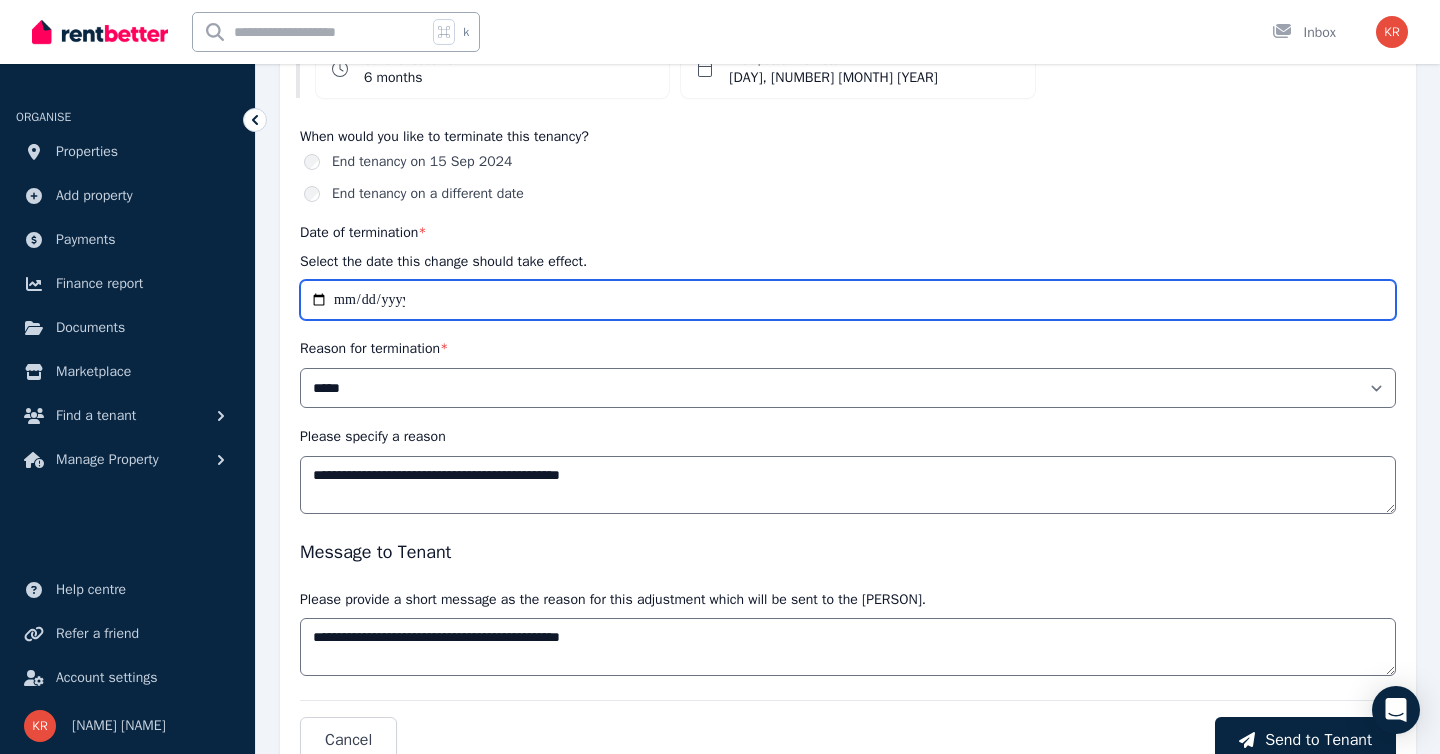 scroll, scrollTop: 329, scrollLeft: 0, axis: vertical 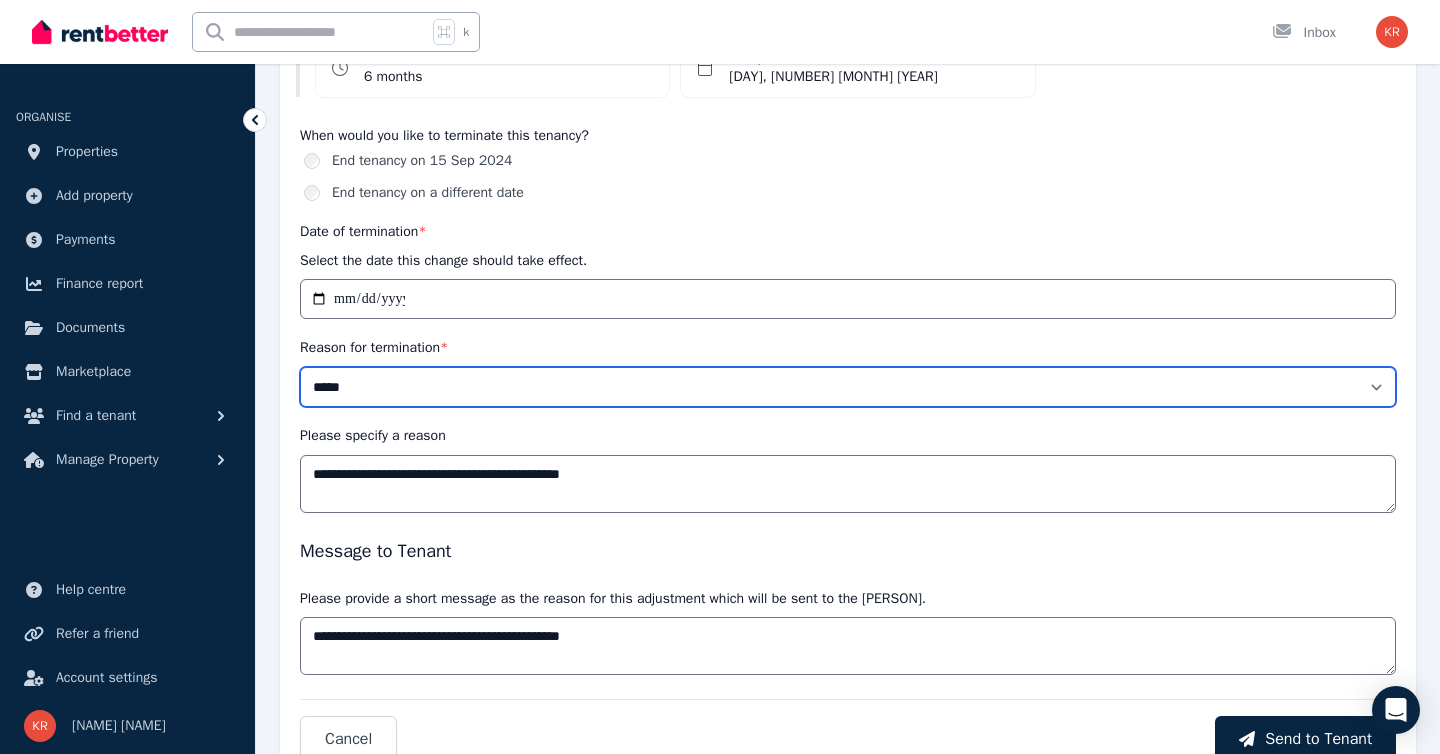 click on "**********" at bounding box center [848, 387] 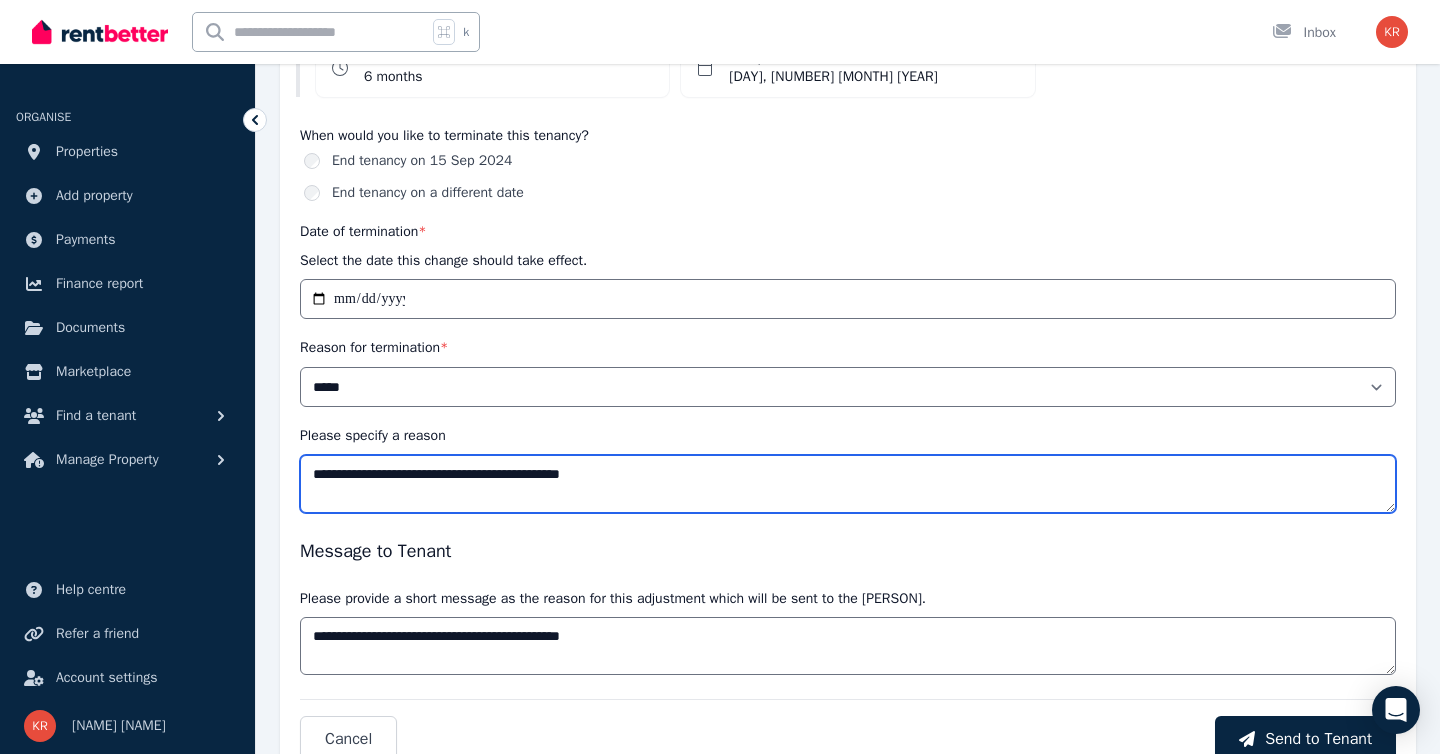 click on "**********" at bounding box center (848, 484) 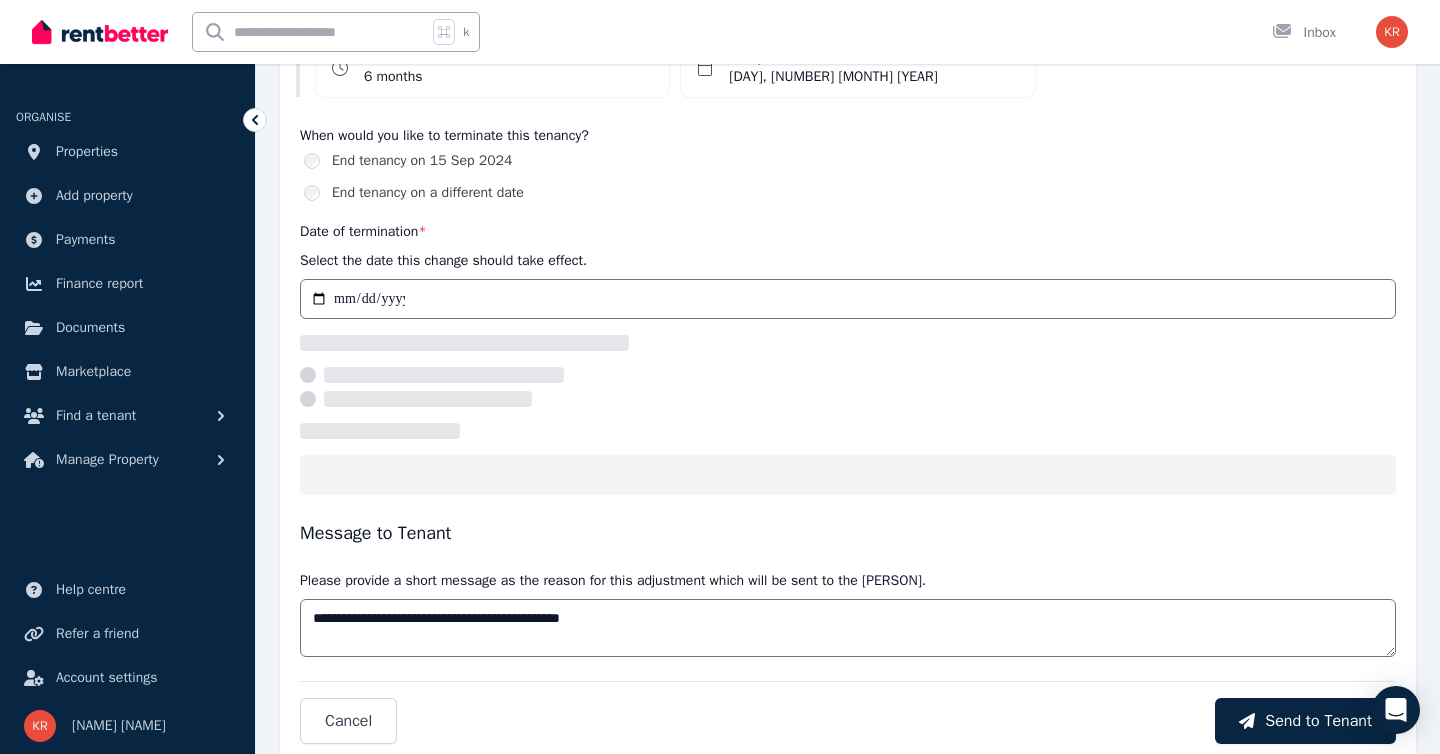 select on "*****" 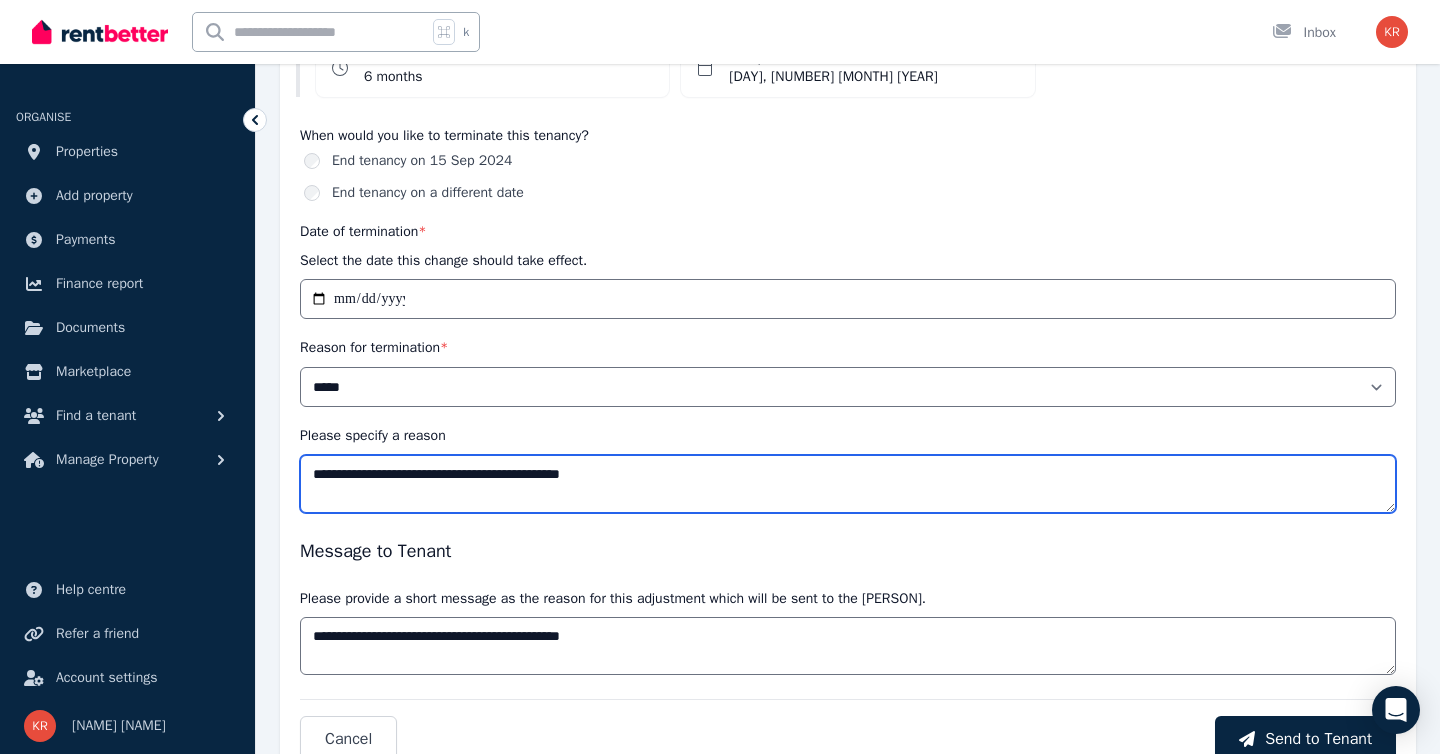 click on "**********" at bounding box center (848, 484) 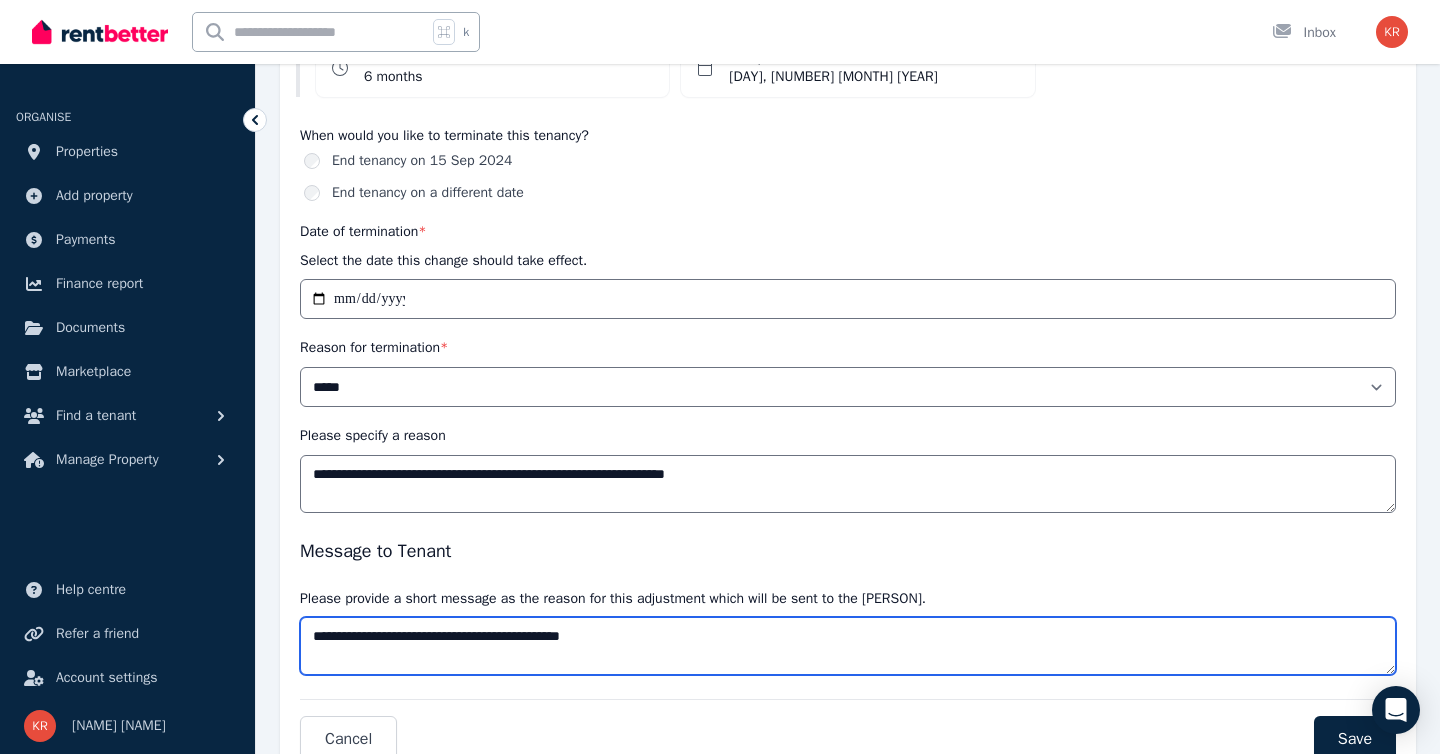 click on "**********" at bounding box center (848, 646) 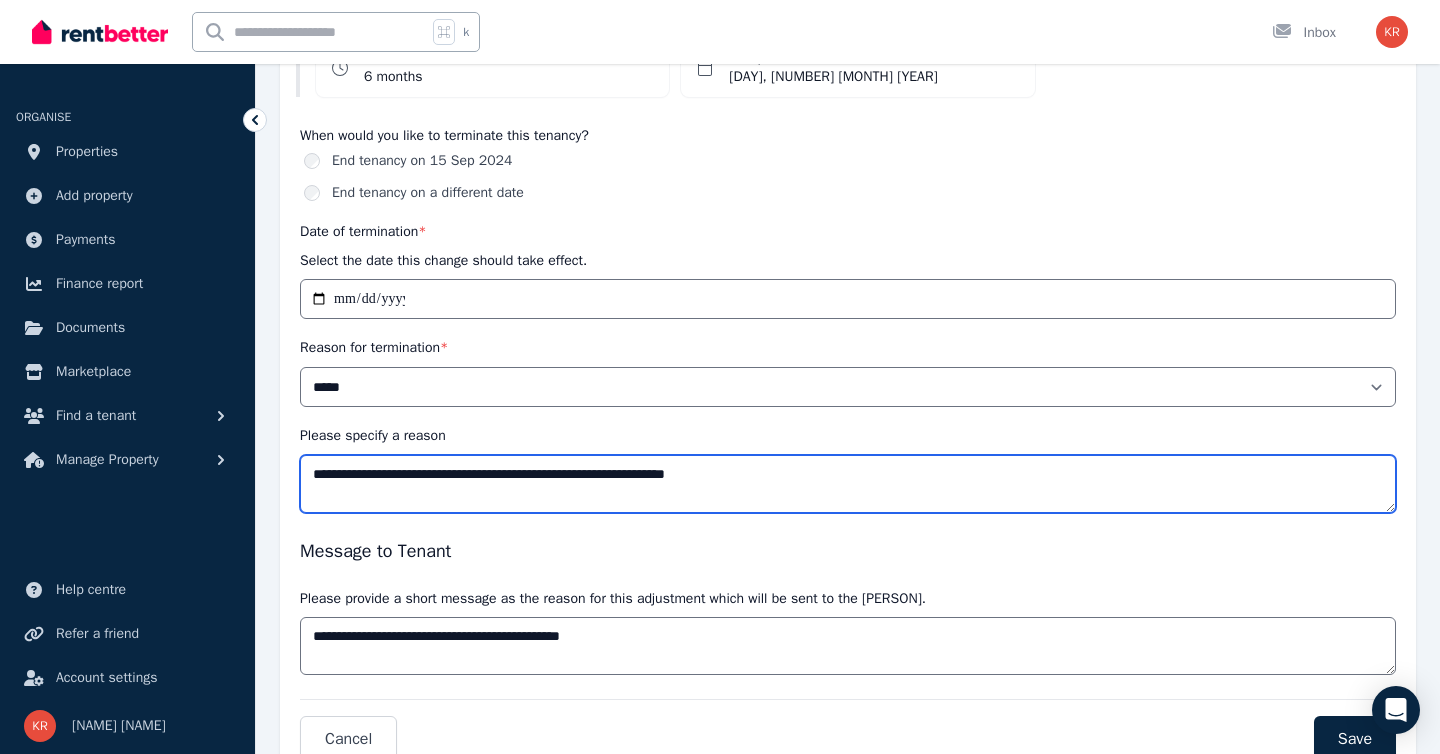 click on "**********" at bounding box center [848, 484] 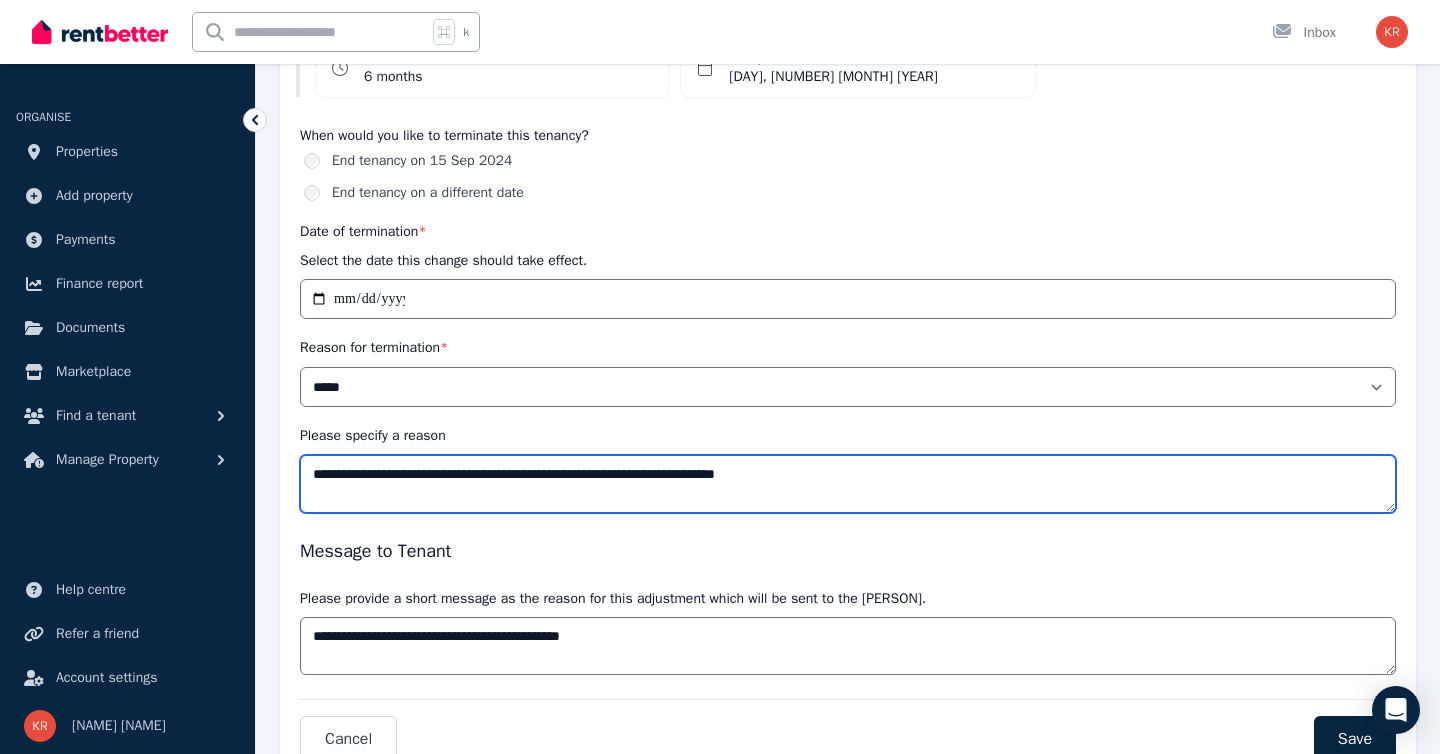 type on "**********" 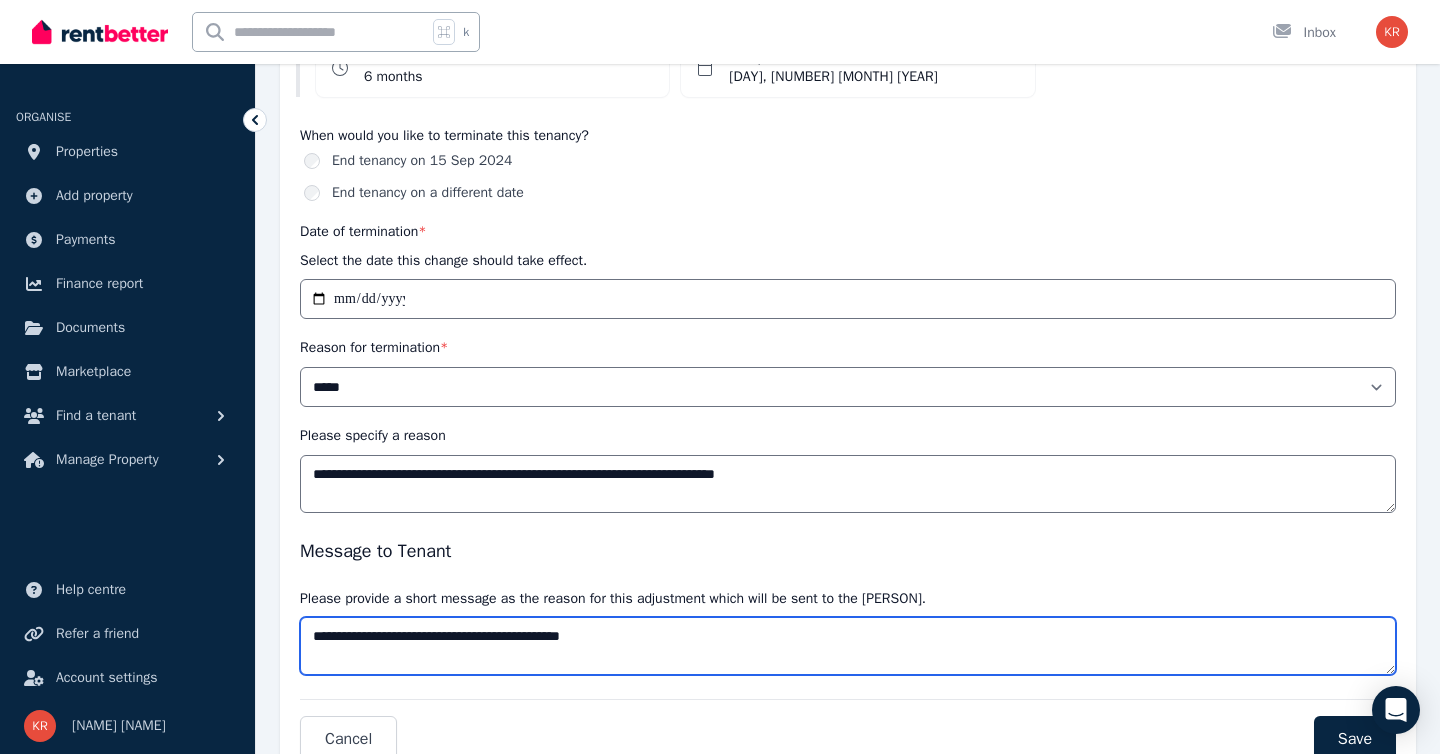 click on "**********" at bounding box center [848, 646] 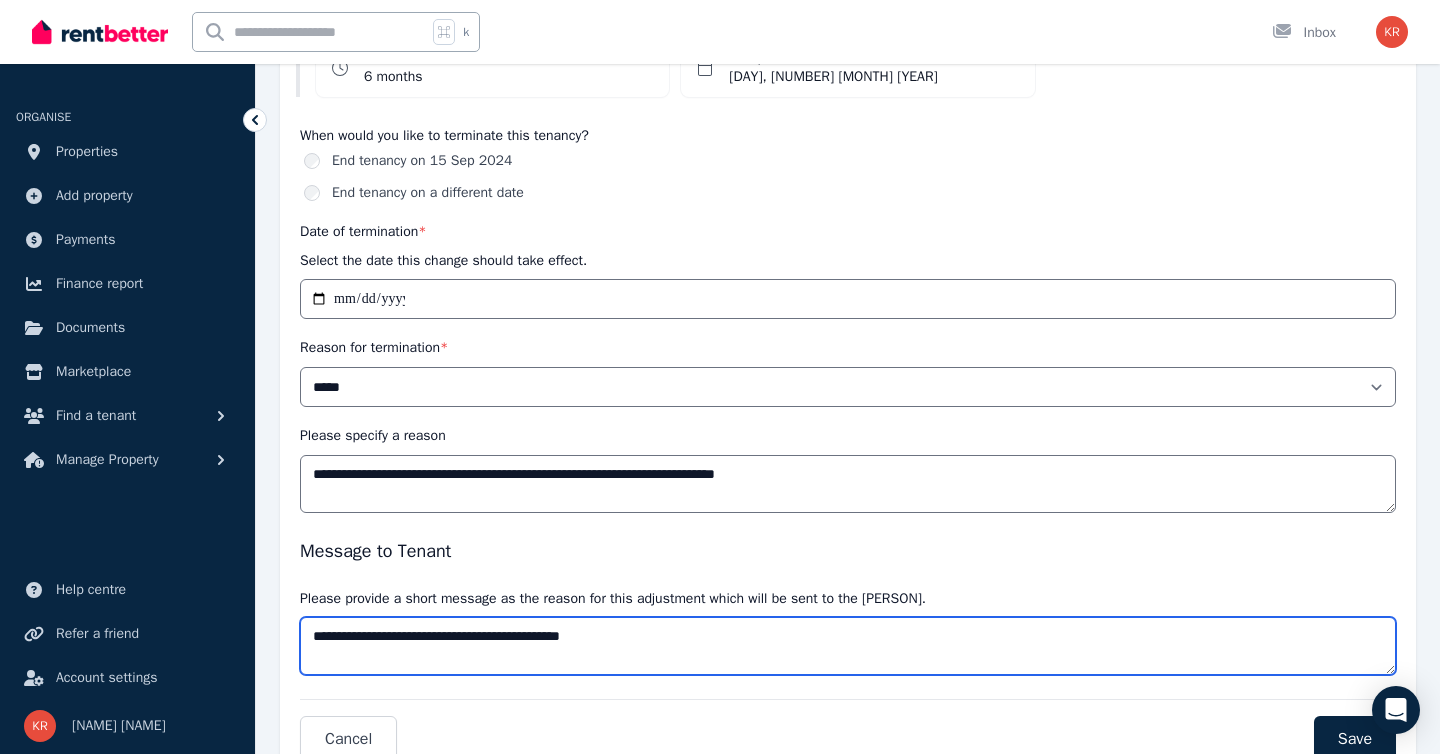 paste on "**********" 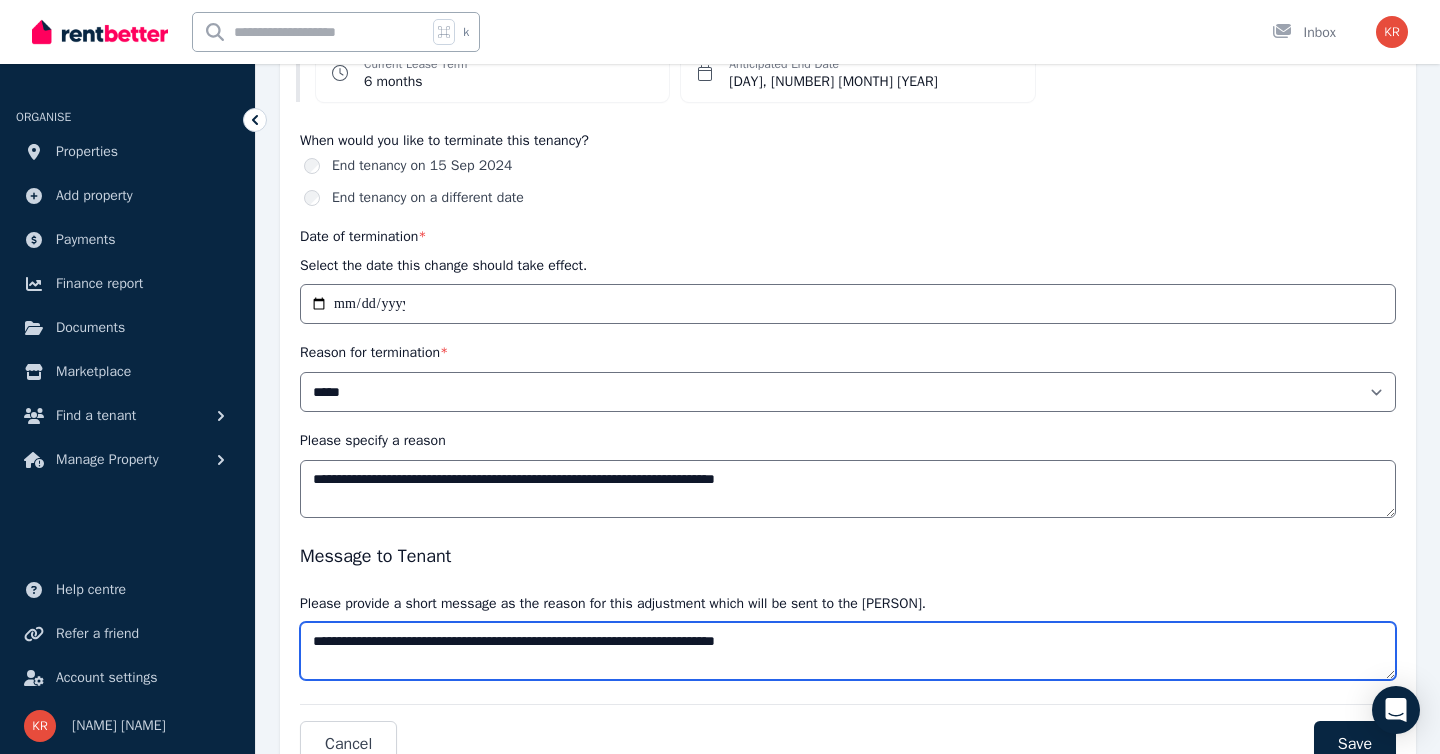 scroll, scrollTop: 413, scrollLeft: 0, axis: vertical 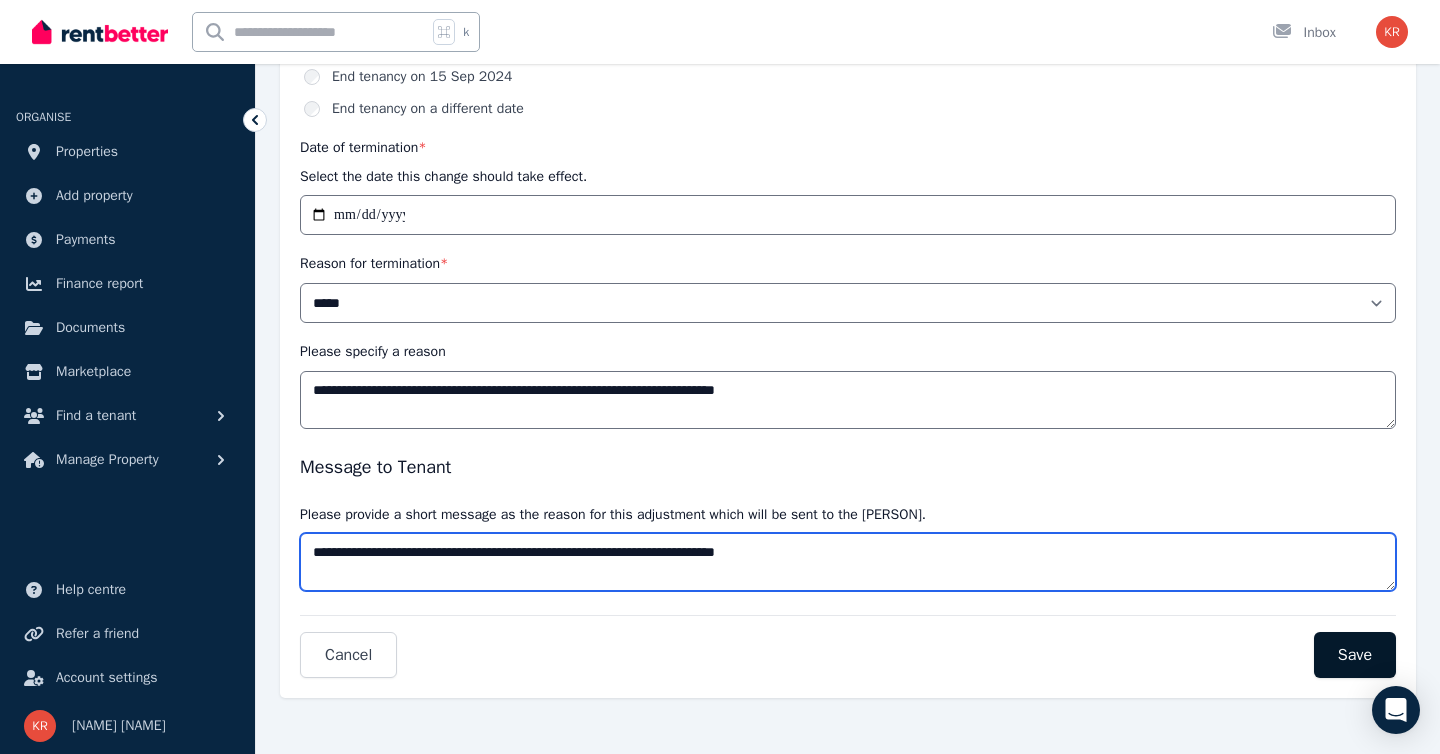 type on "**********" 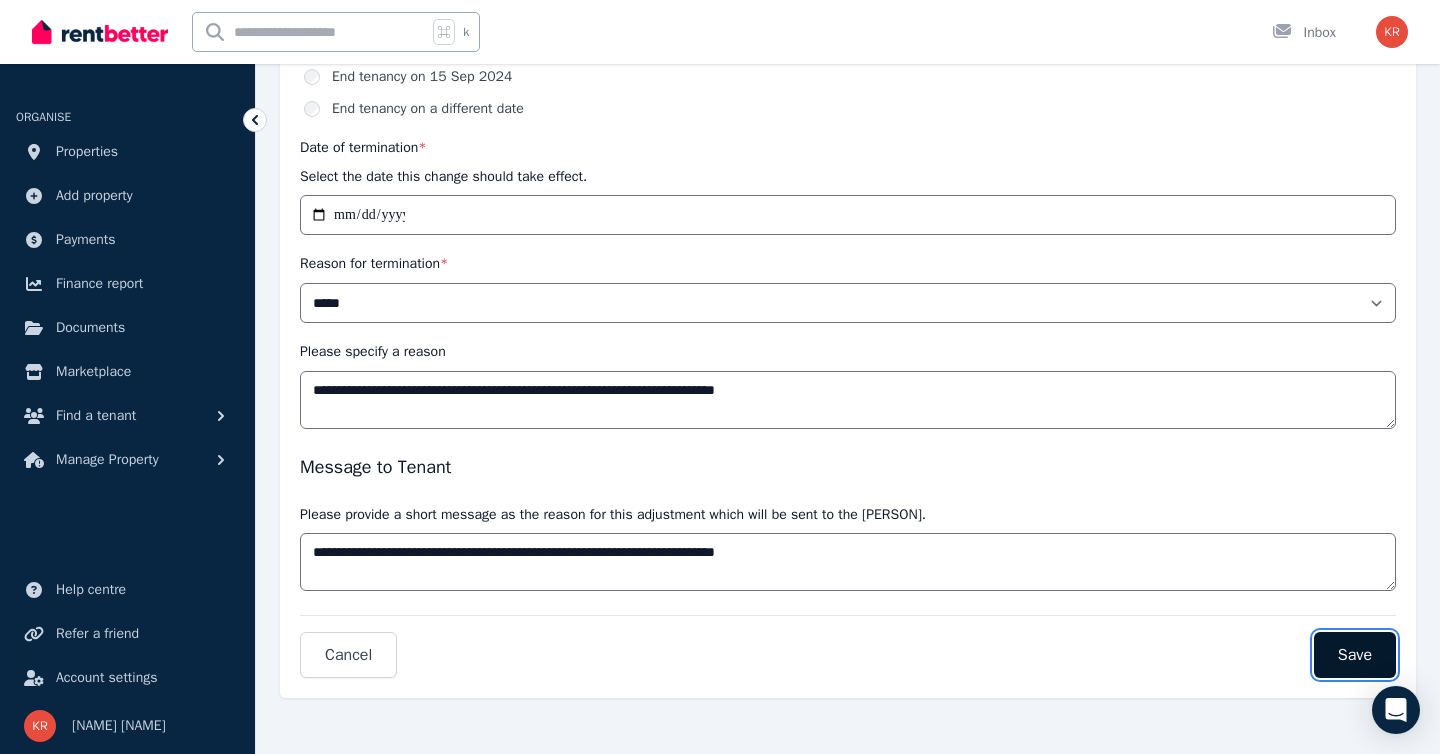 click on "Save" at bounding box center (1355, 655) 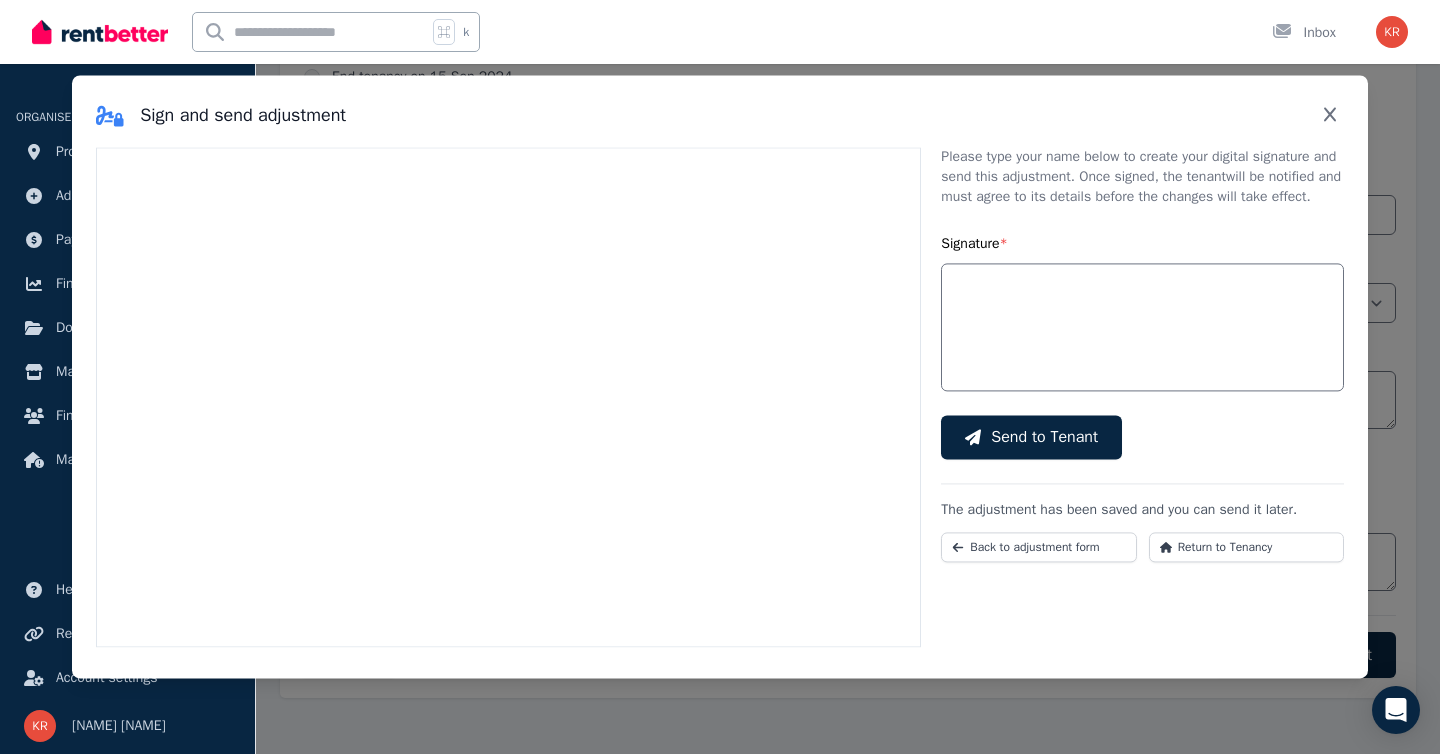 scroll, scrollTop: 0, scrollLeft: 0, axis: both 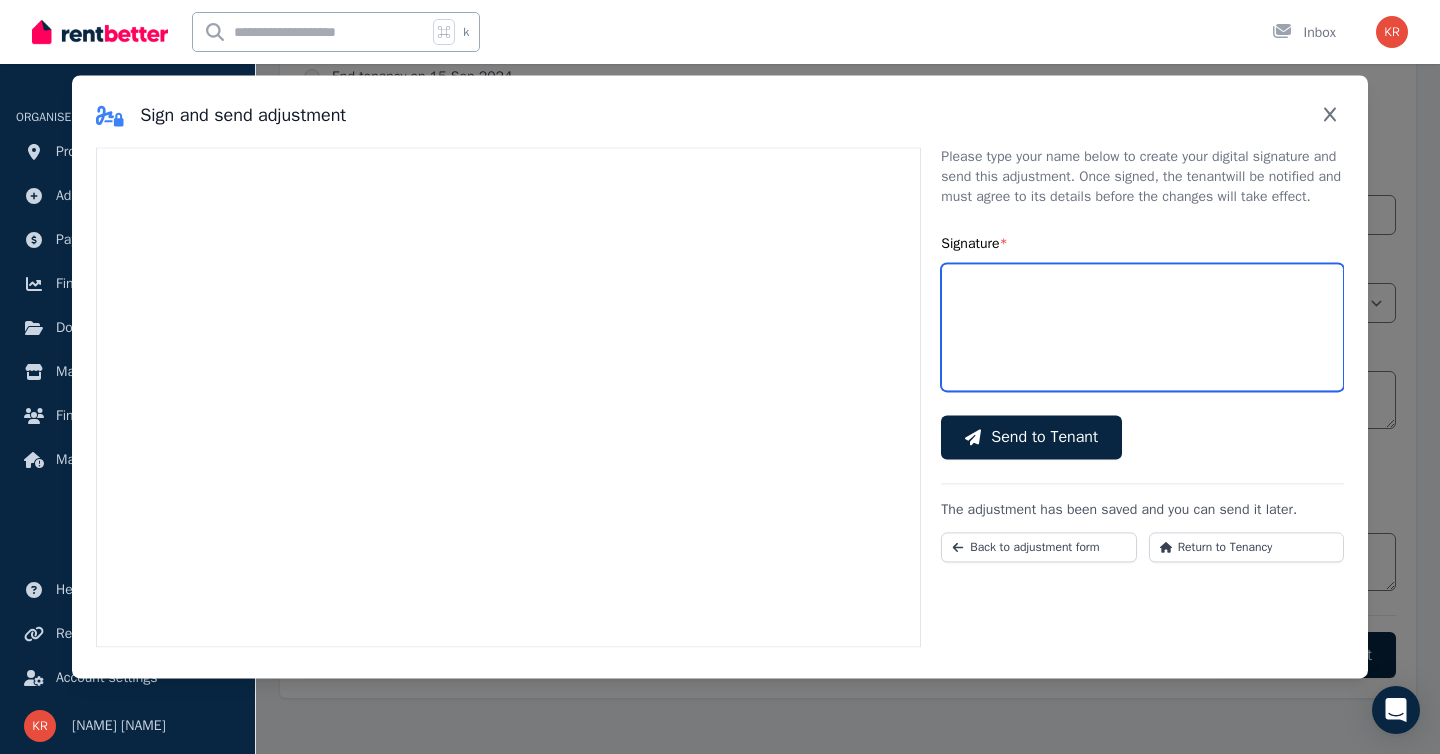 click on "Signature *" at bounding box center (1142, 327) 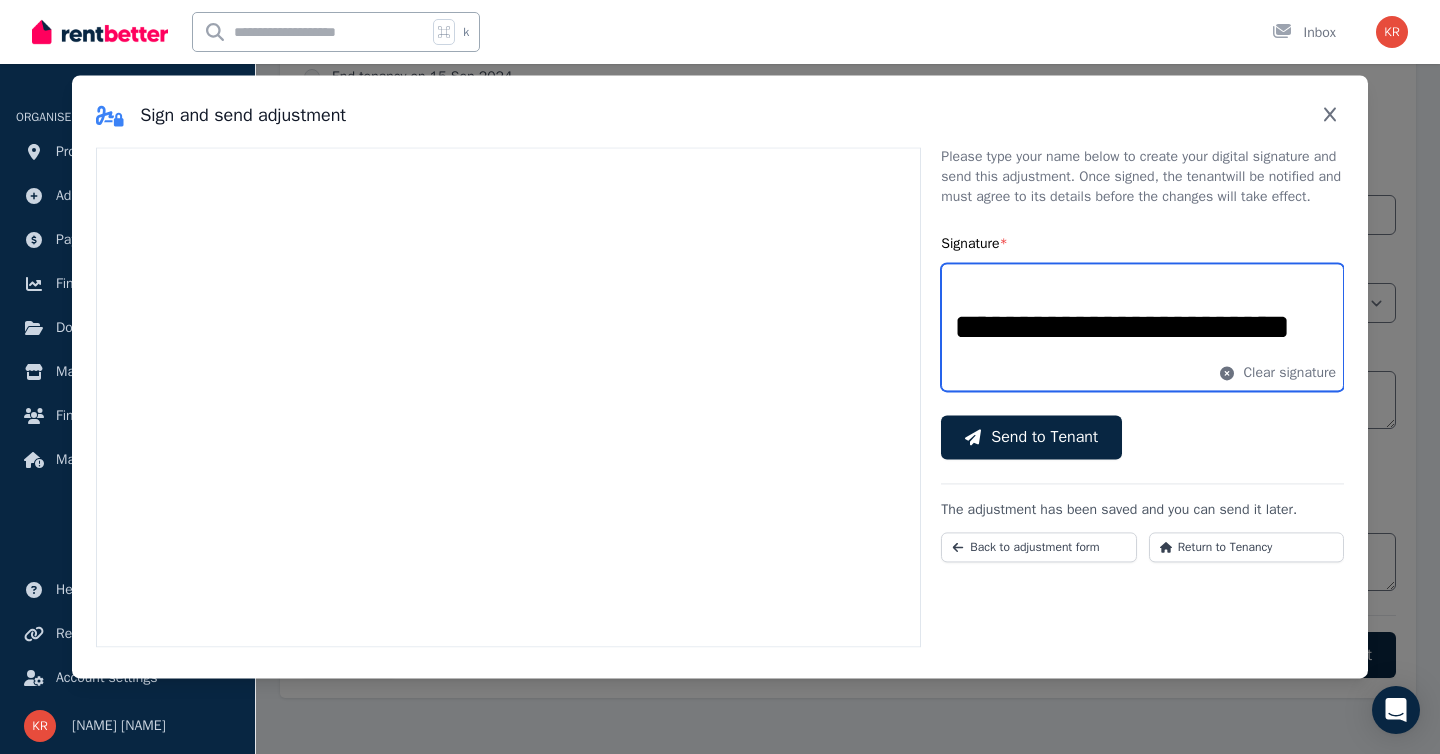 scroll, scrollTop: 0, scrollLeft: 55, axis: horizontal 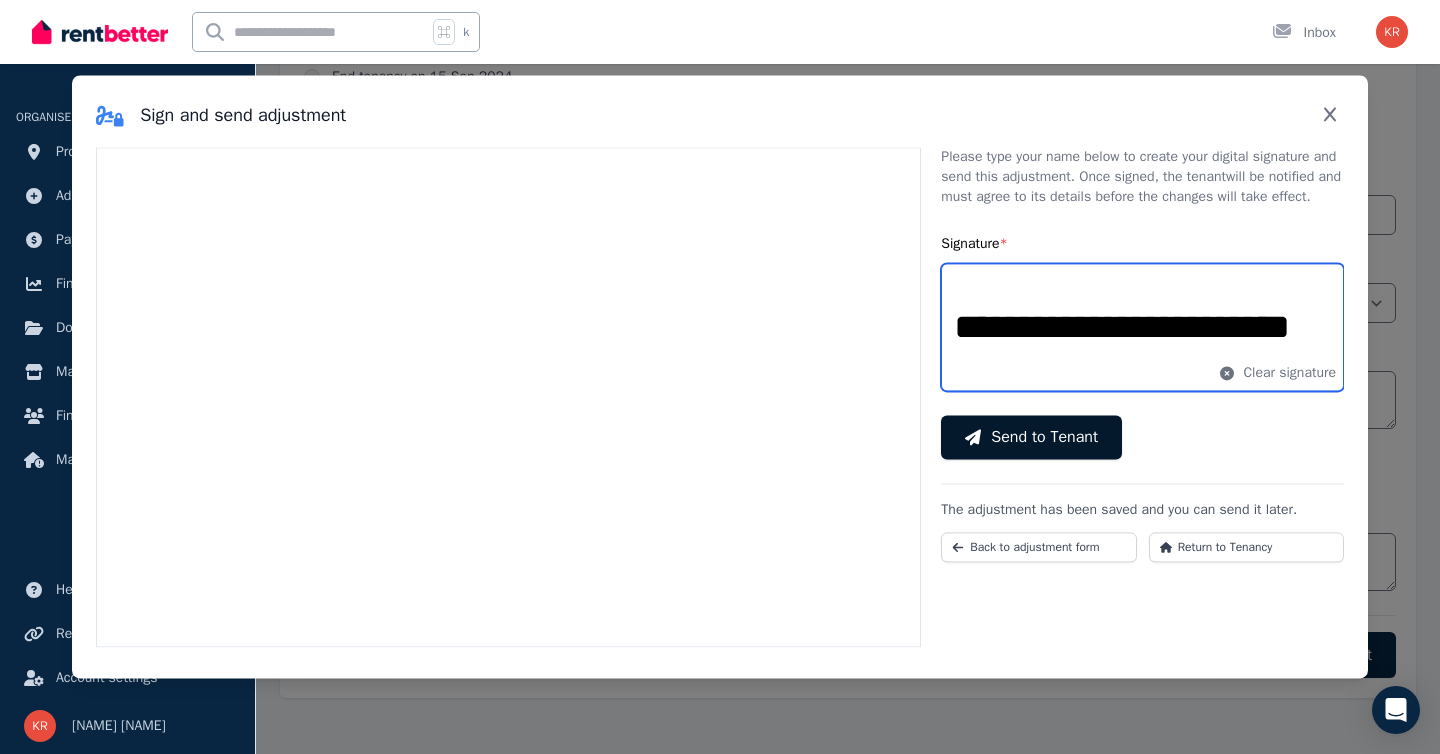 type on "**********" 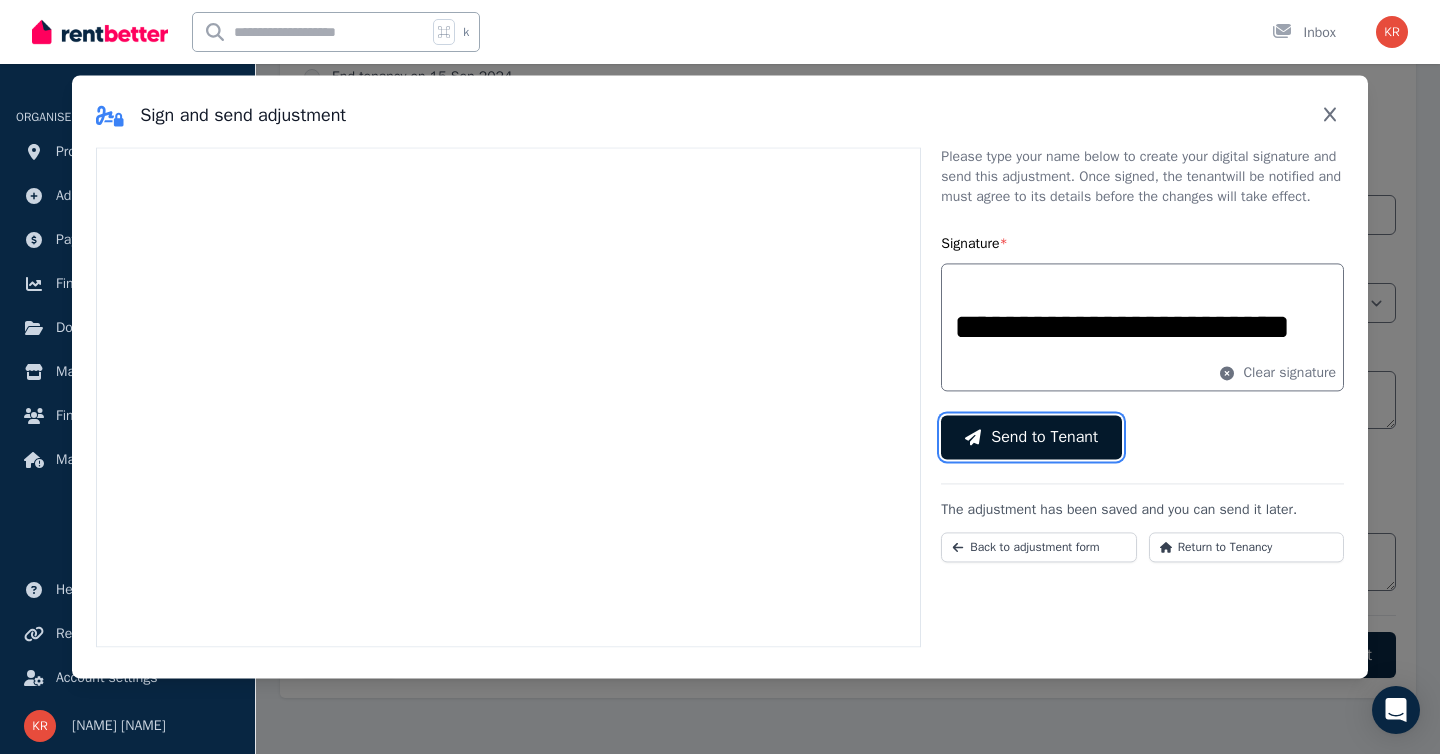 click on "Send to Tenant" at bounding box center [1044, 437] 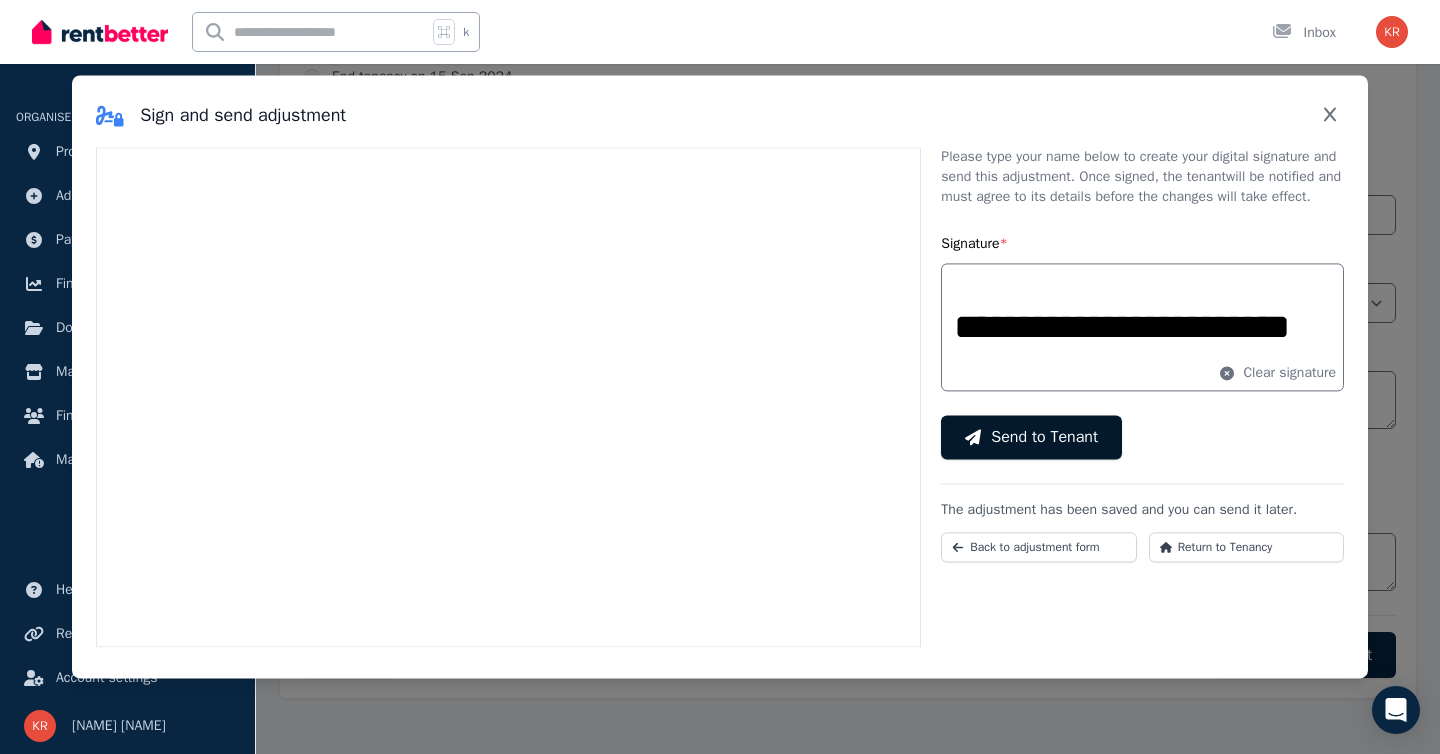 scroll, scrollTop: 0, scrollLeft: 0, axis: both 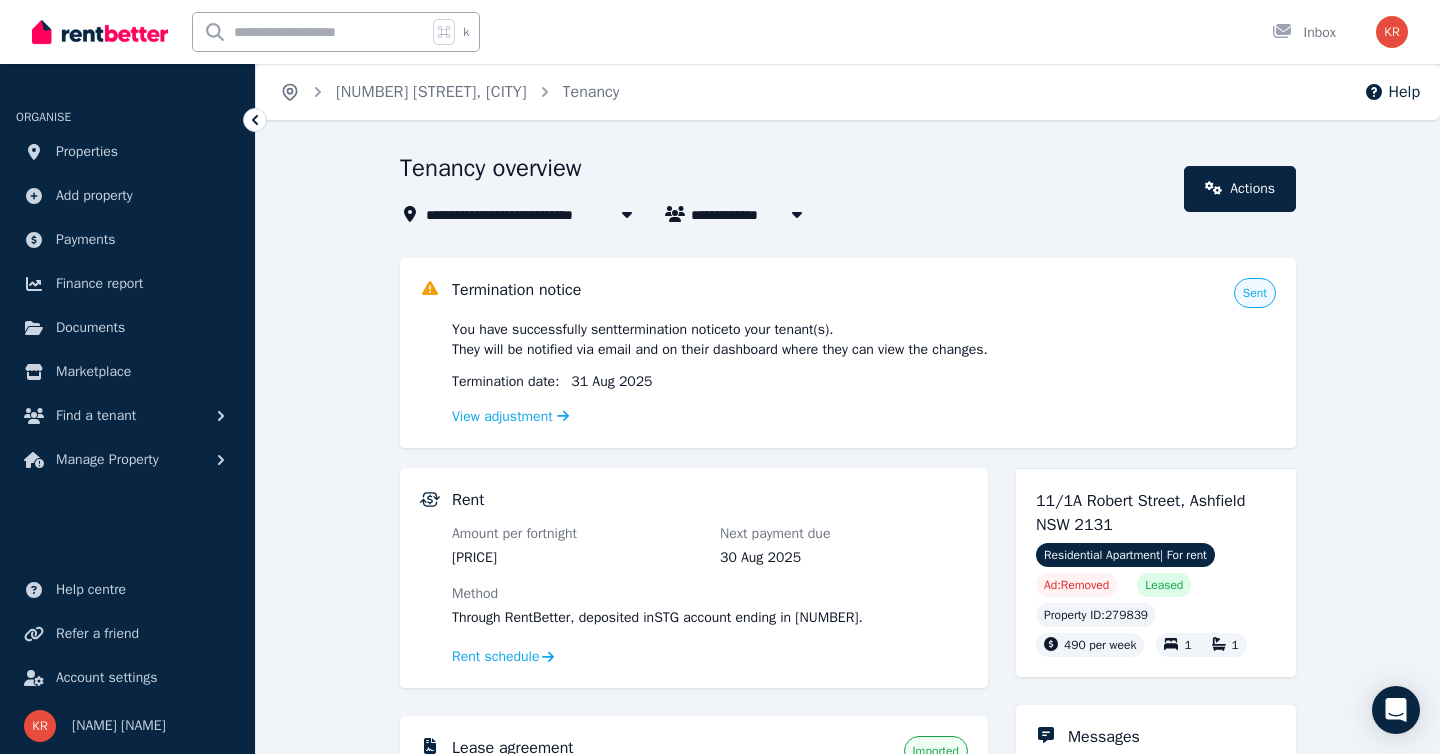 click 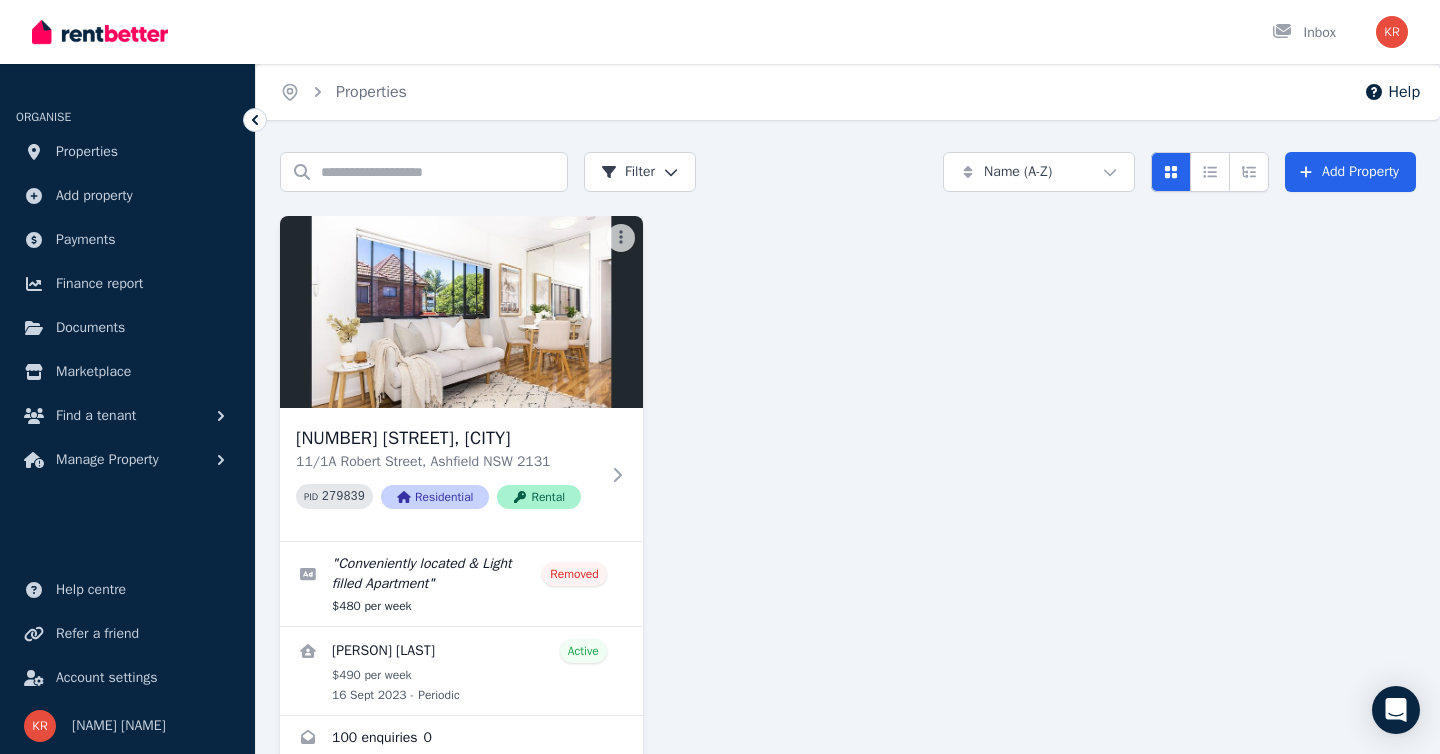 scroll, scrollTop: 46, scrollLeft: 0, axis: vertical 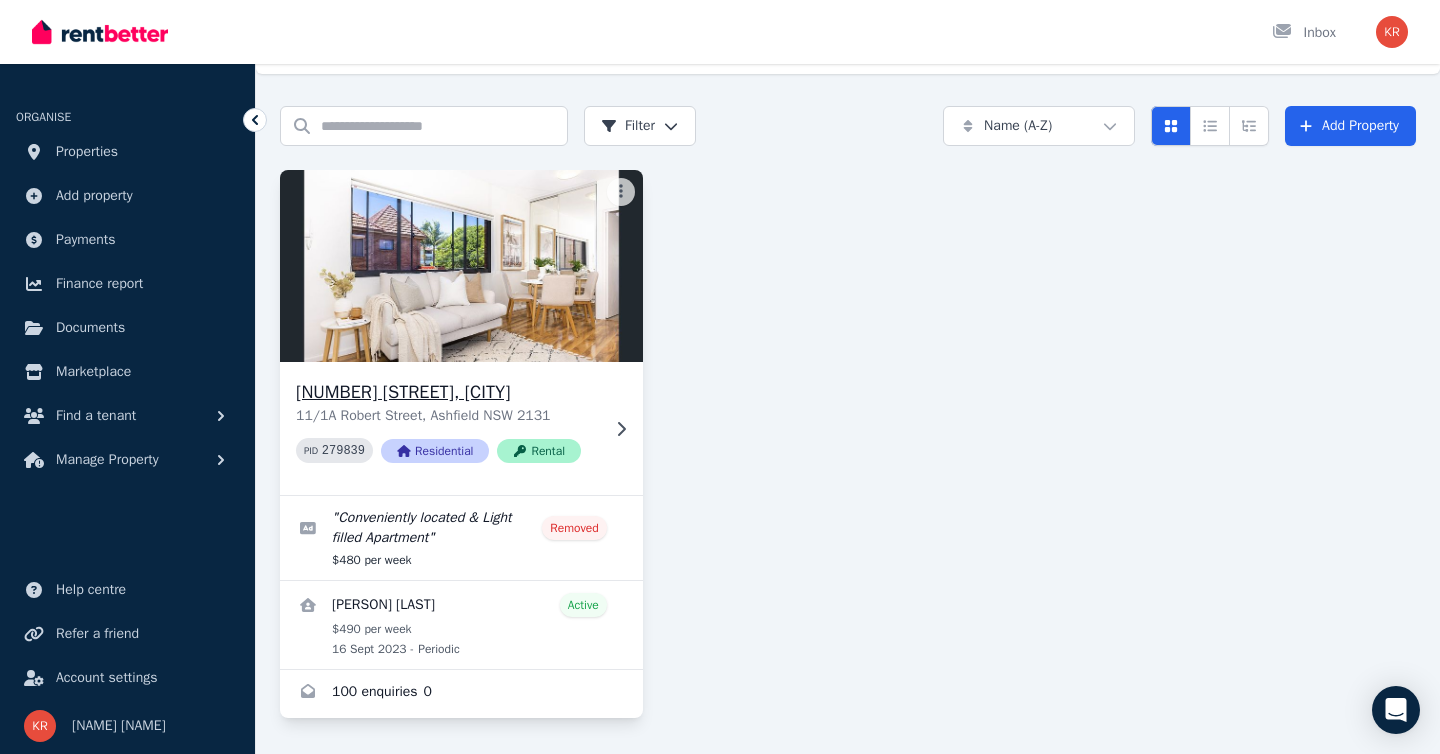 click 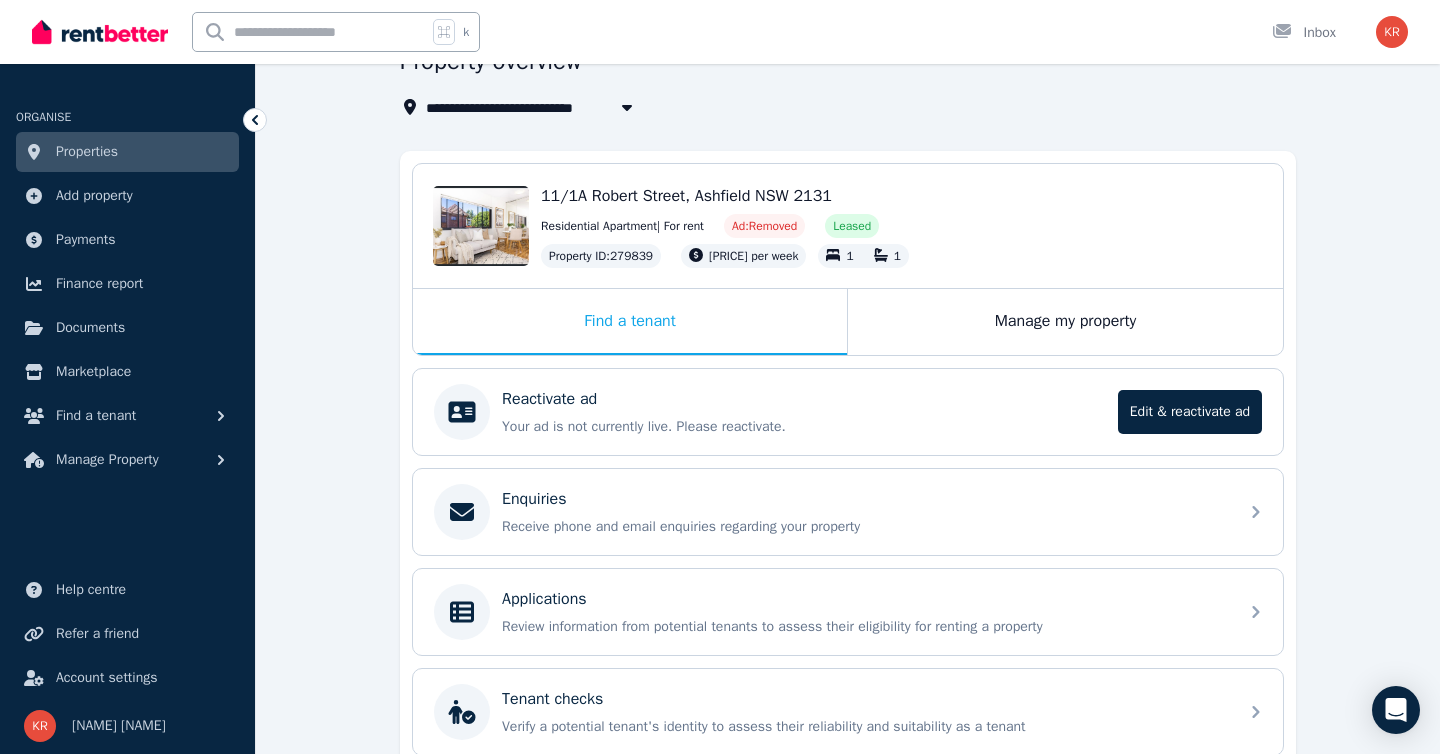 scroll, scrollTop: 130, scrollLeft: 0, axis: vertical 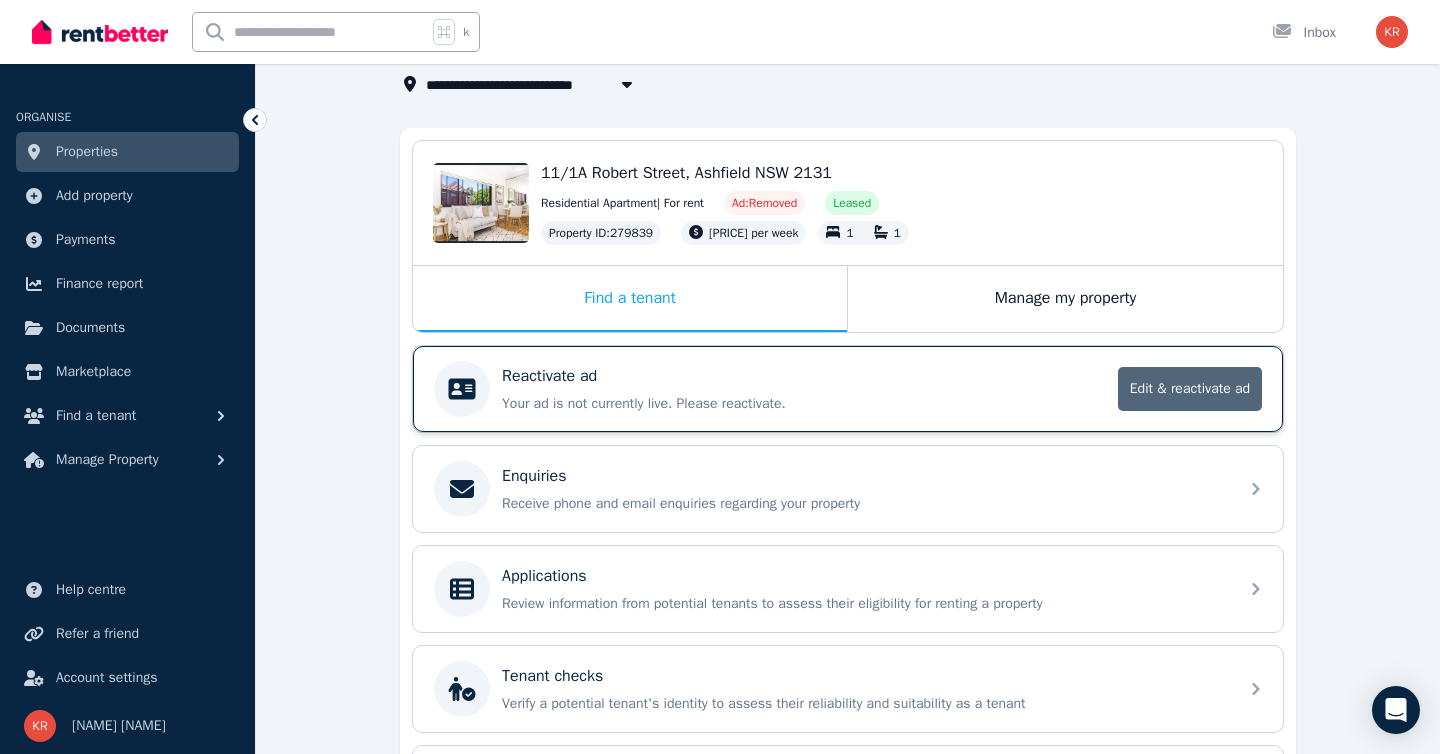 click on "Edit & reactivate ad" at bounding box center [1190, 389] 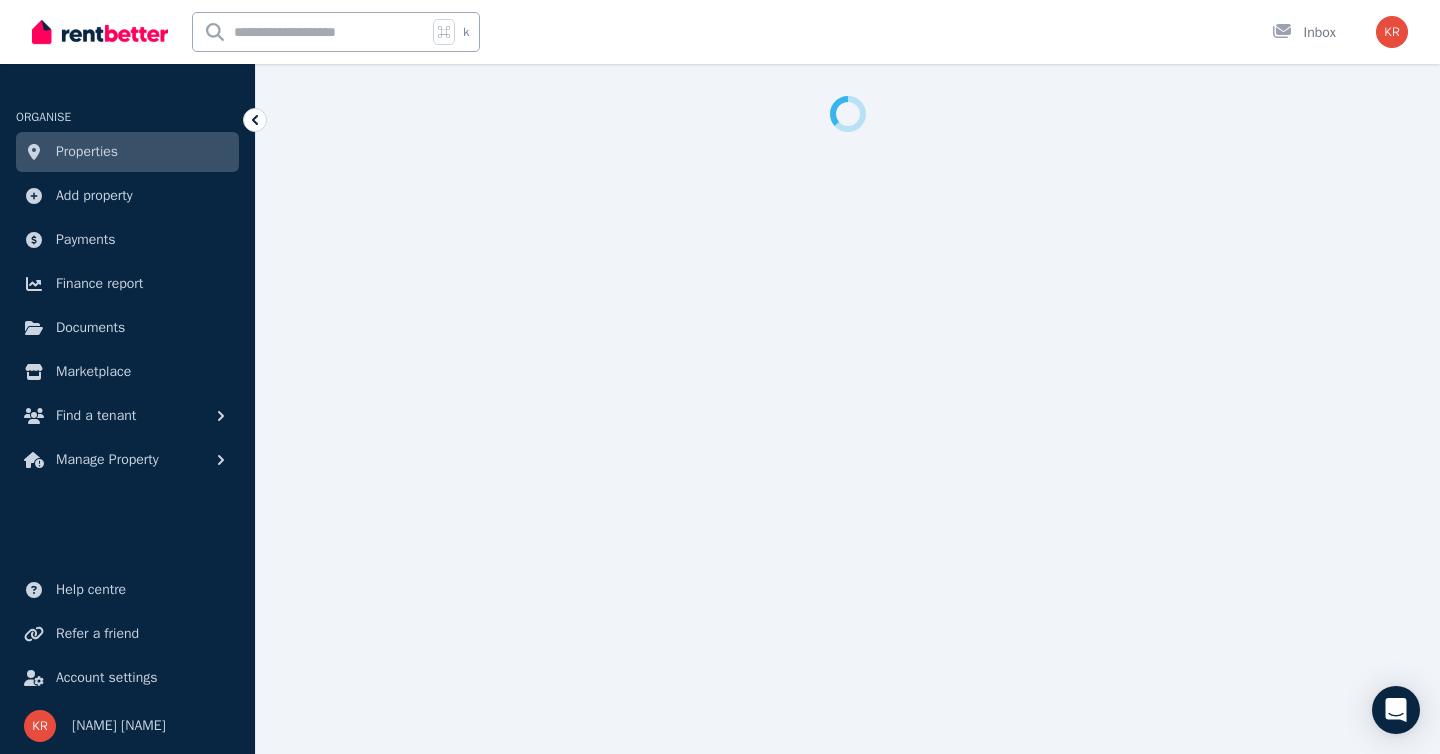 scroll, scrollTop: 0, scrollLeft: 0, axis: both 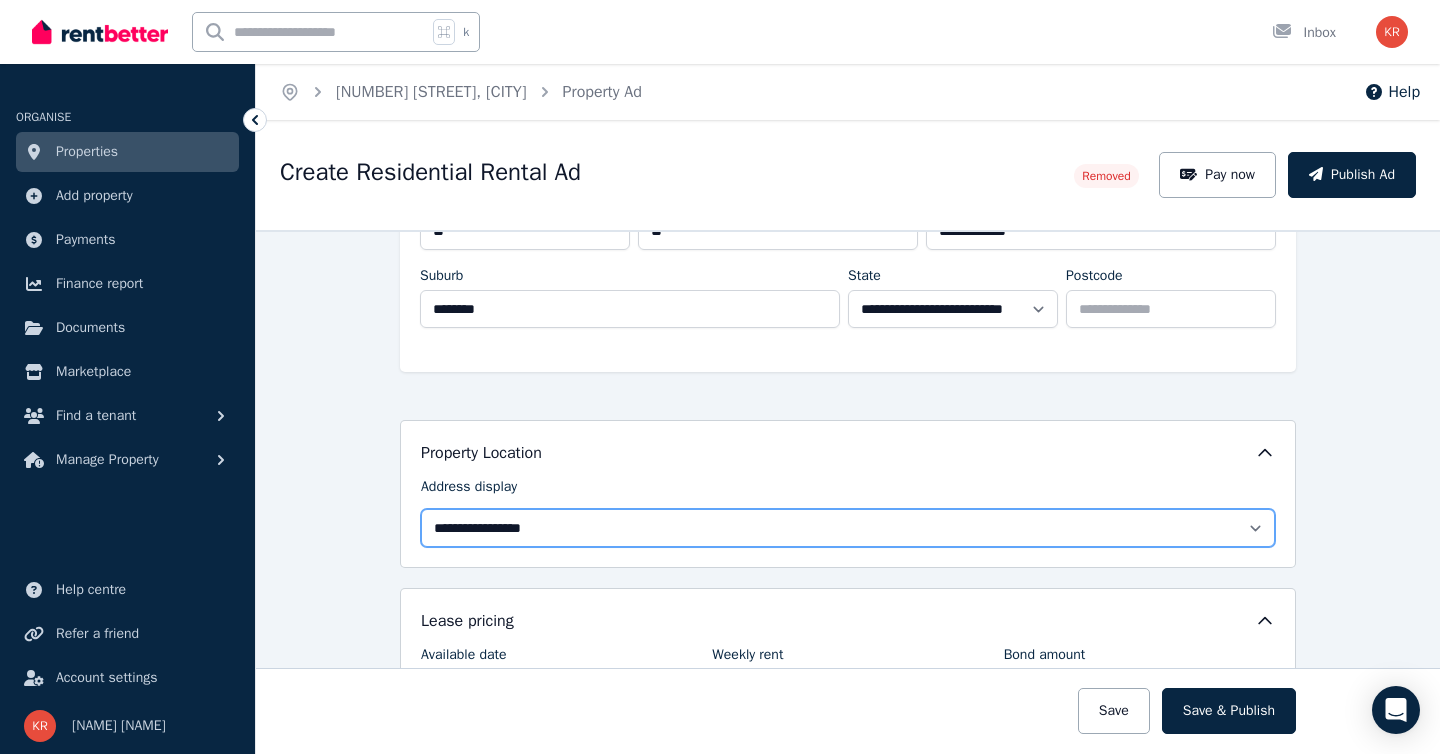 click on "**********" at bounding box center [848, 528] 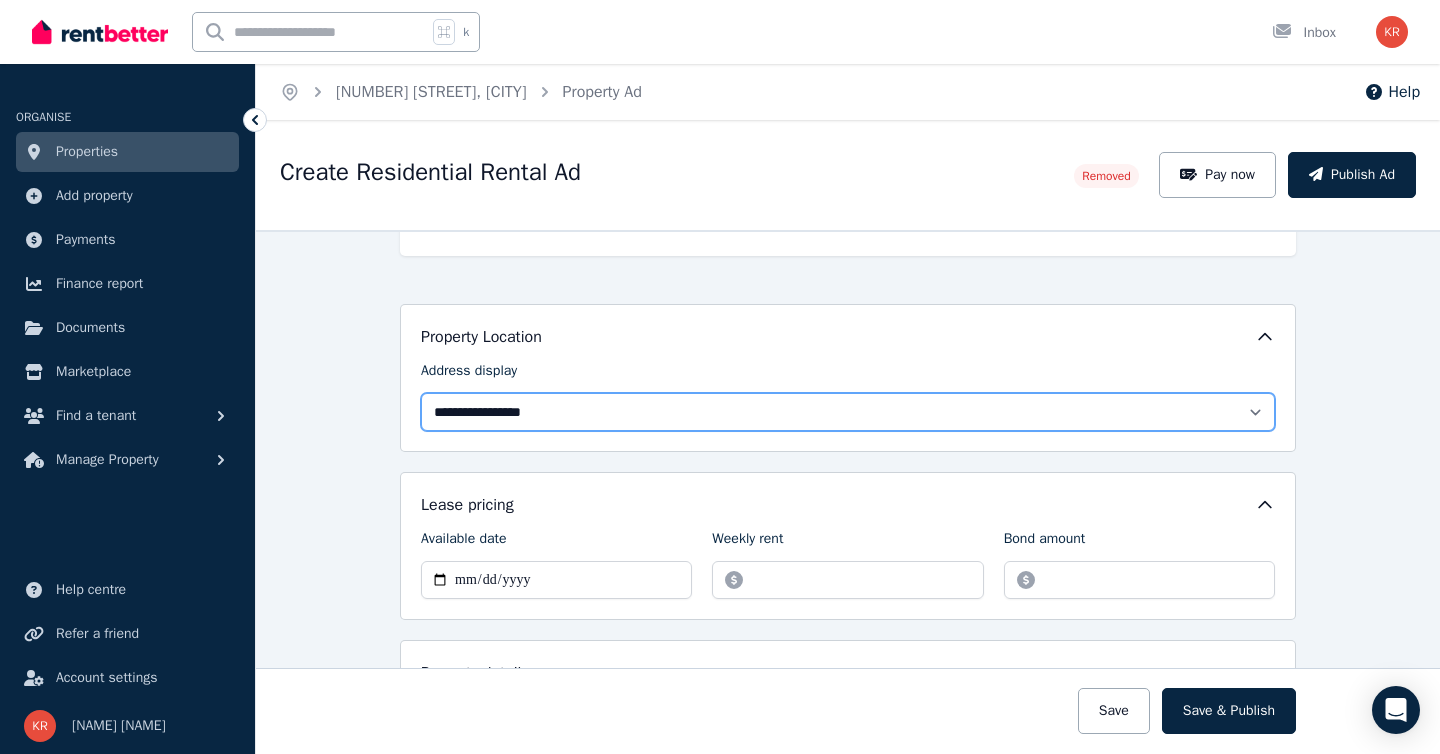 scroll, scrollTop: 228, scrollLeft: 0, axis: vertical 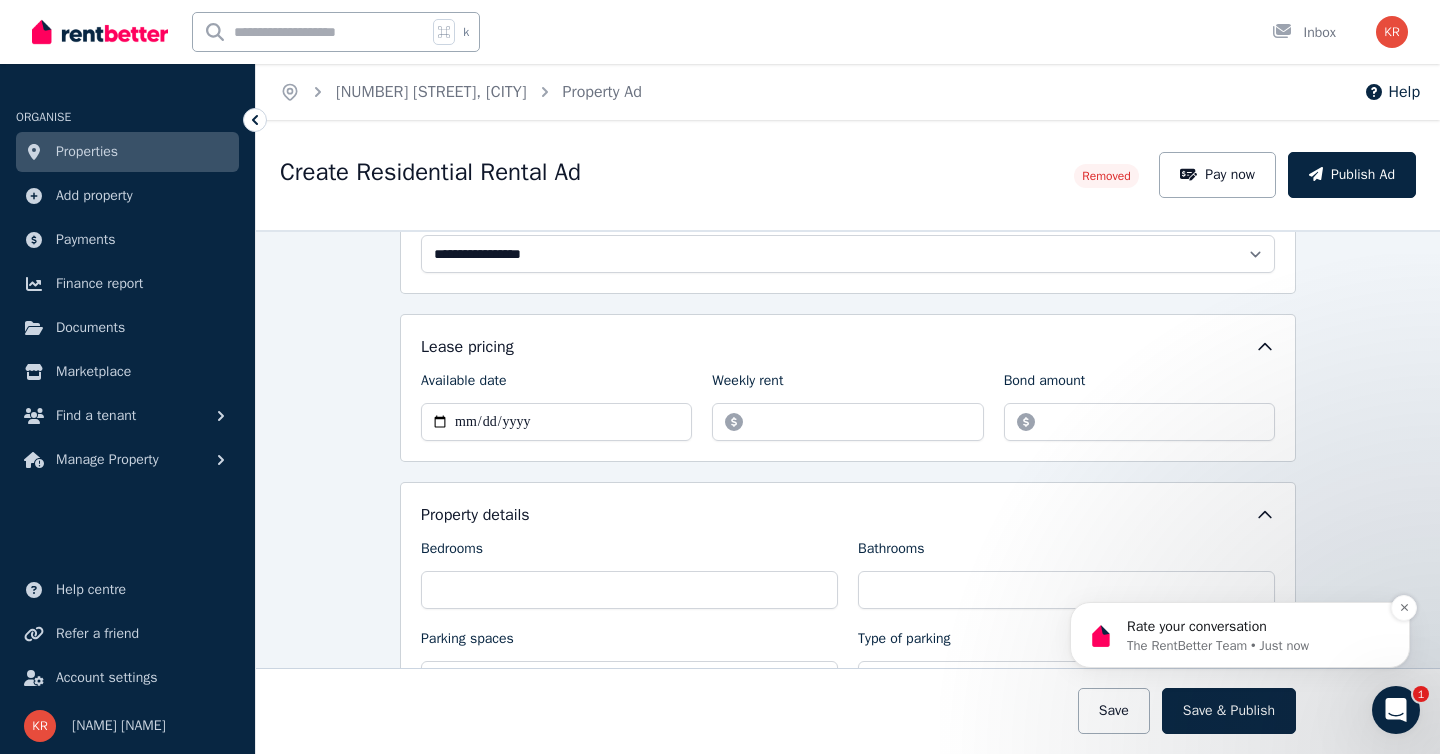 click on "Rate your conversation" at bounding box center [1256, 627] 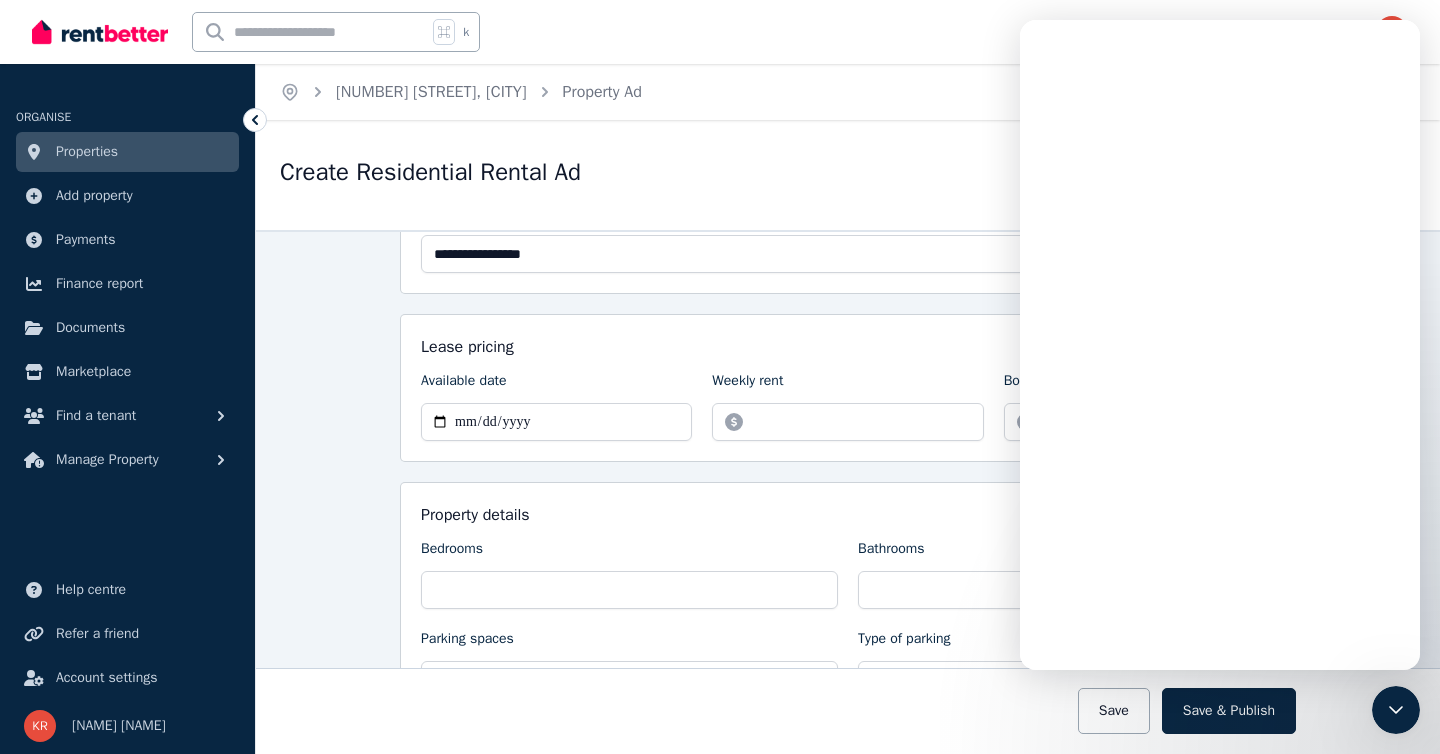 scroll, scrollTop: 0, scrollLeft: 0, axis: both 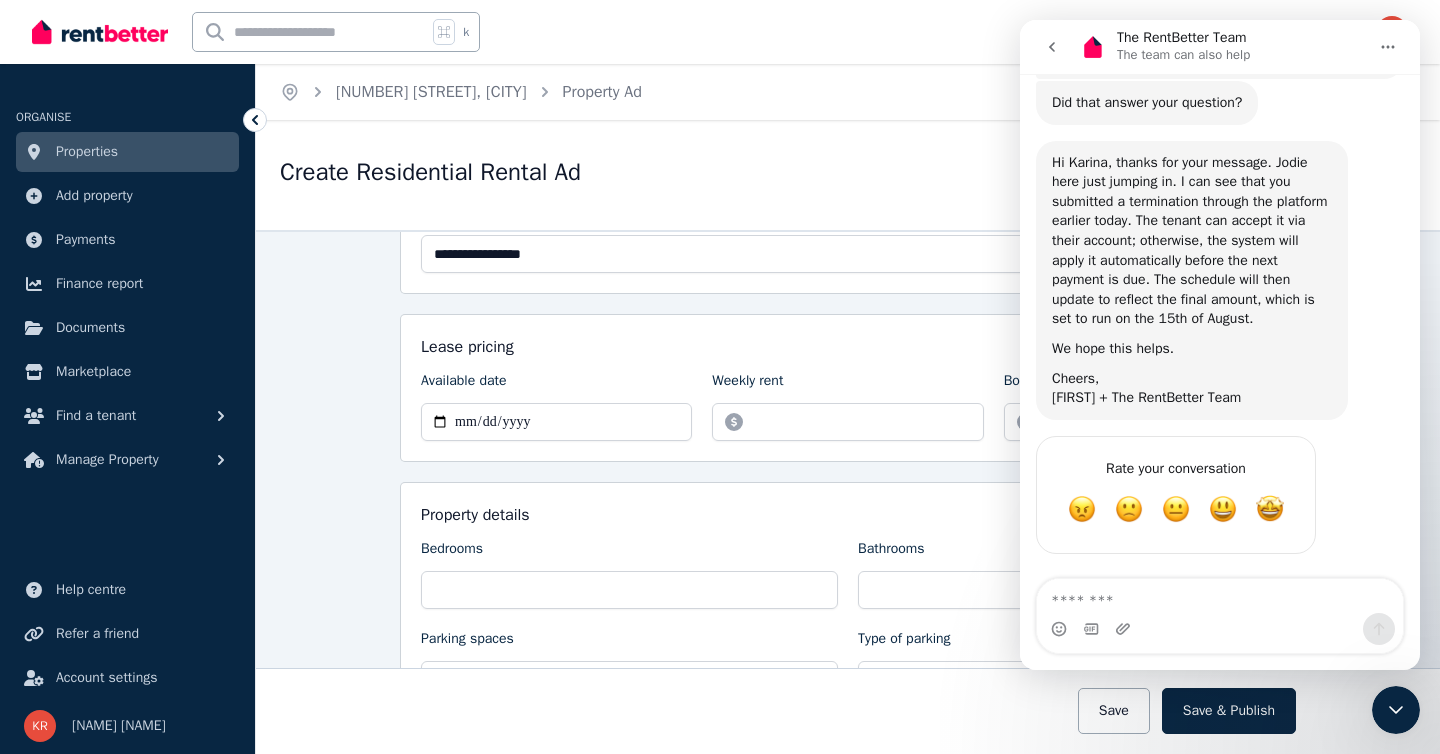click at bounding box center [1220, 596] 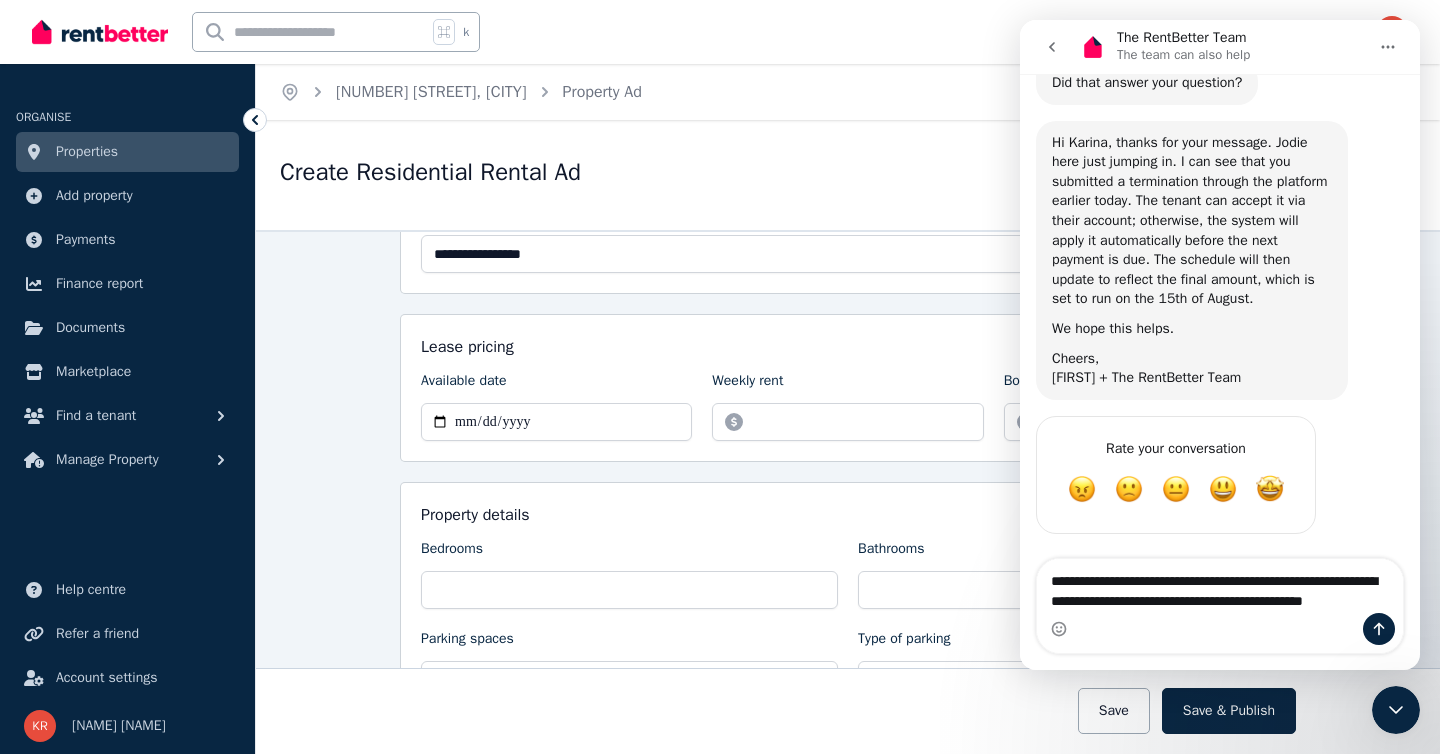 scroll, scrollTop: 998, scrollLeft: 0, axis: vertical 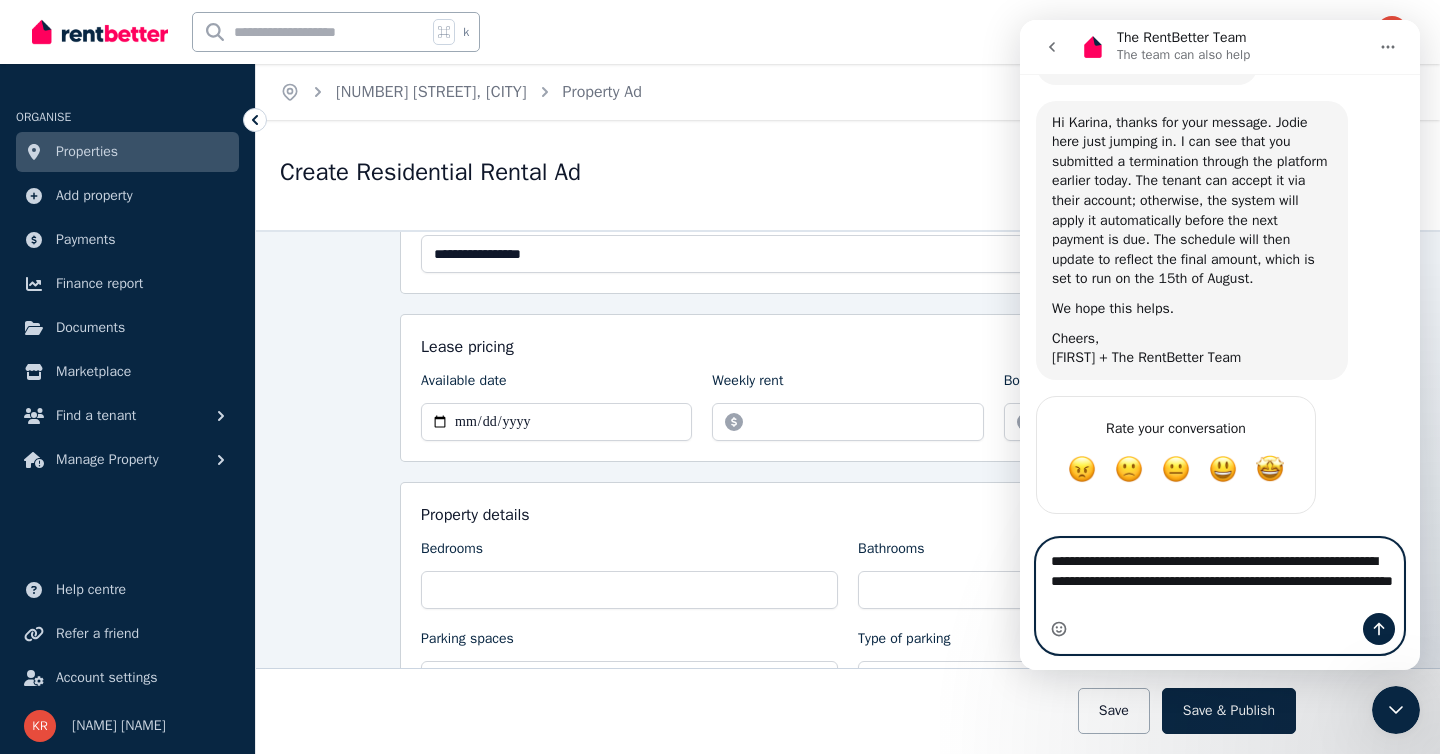 click 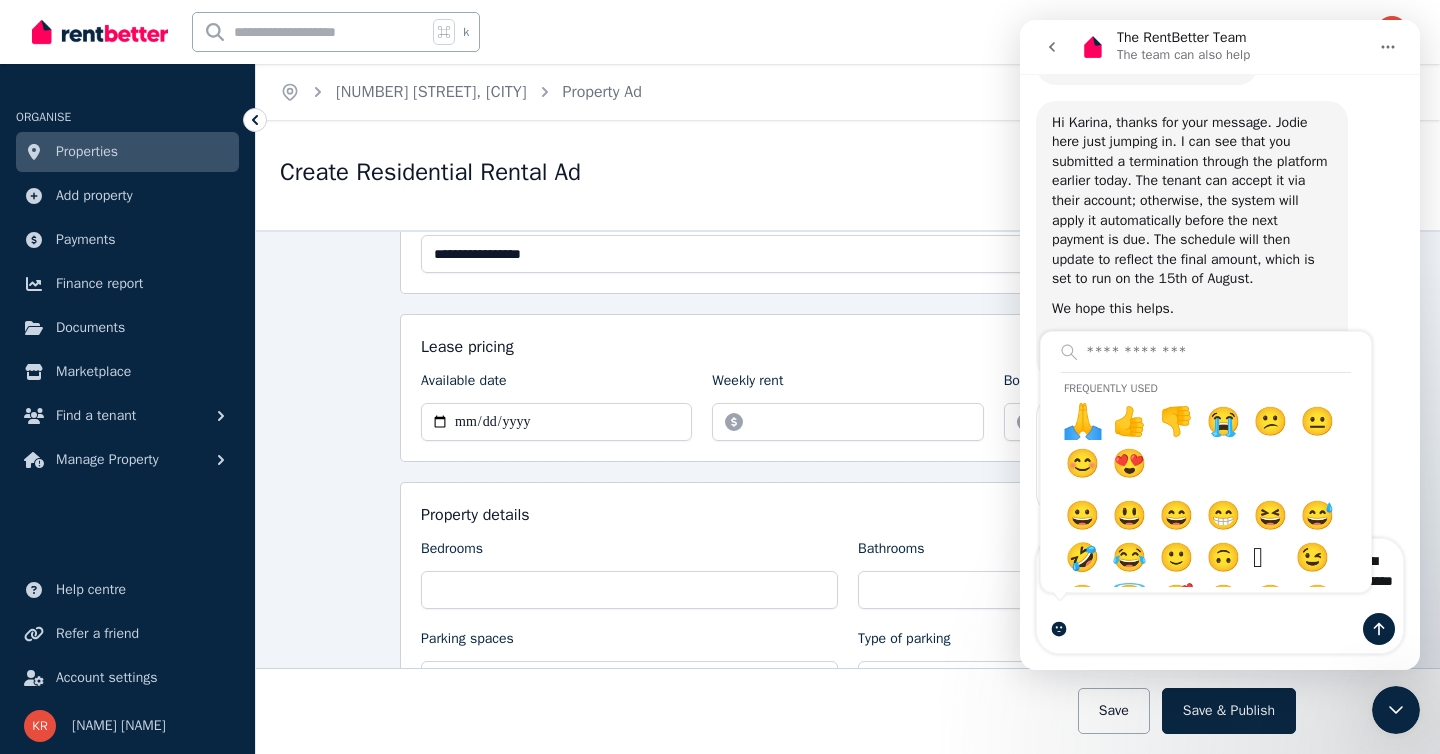 type on "**********" 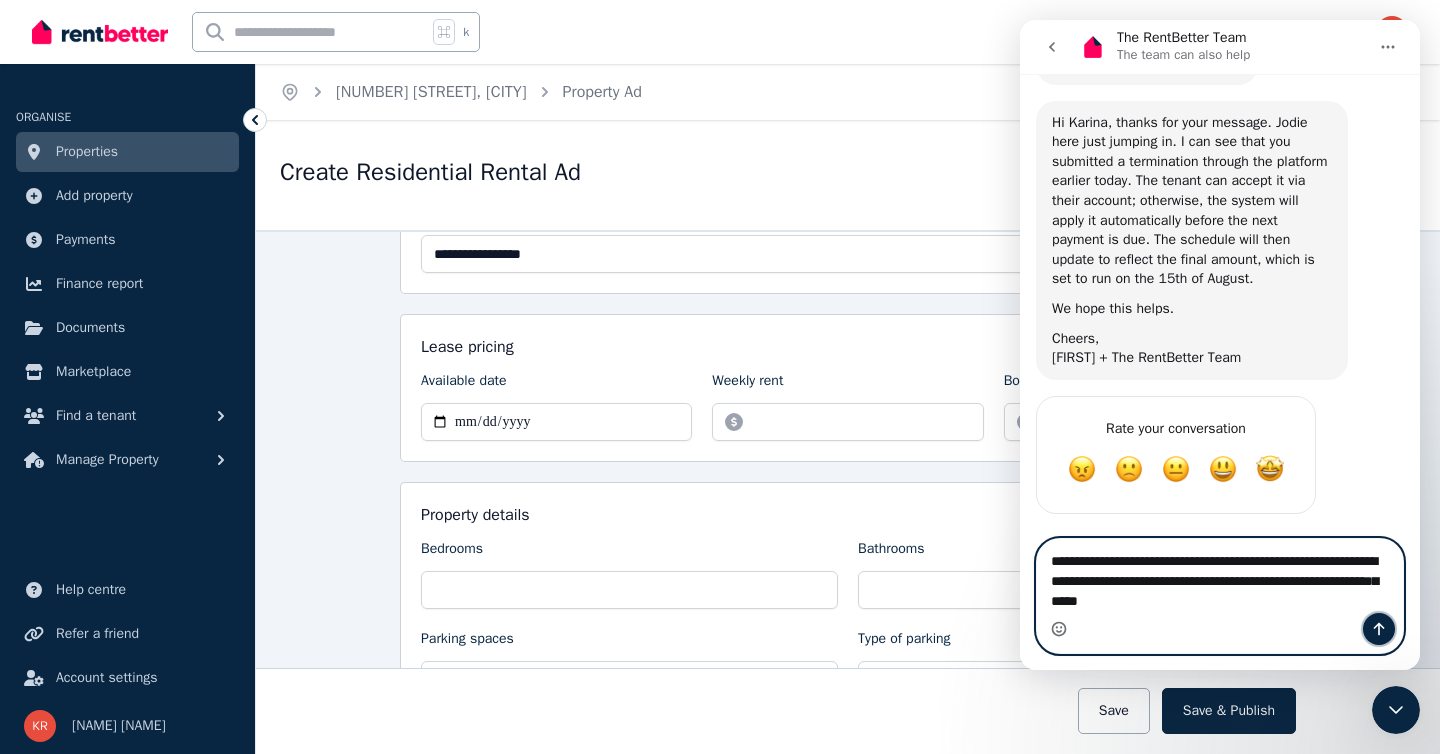 click 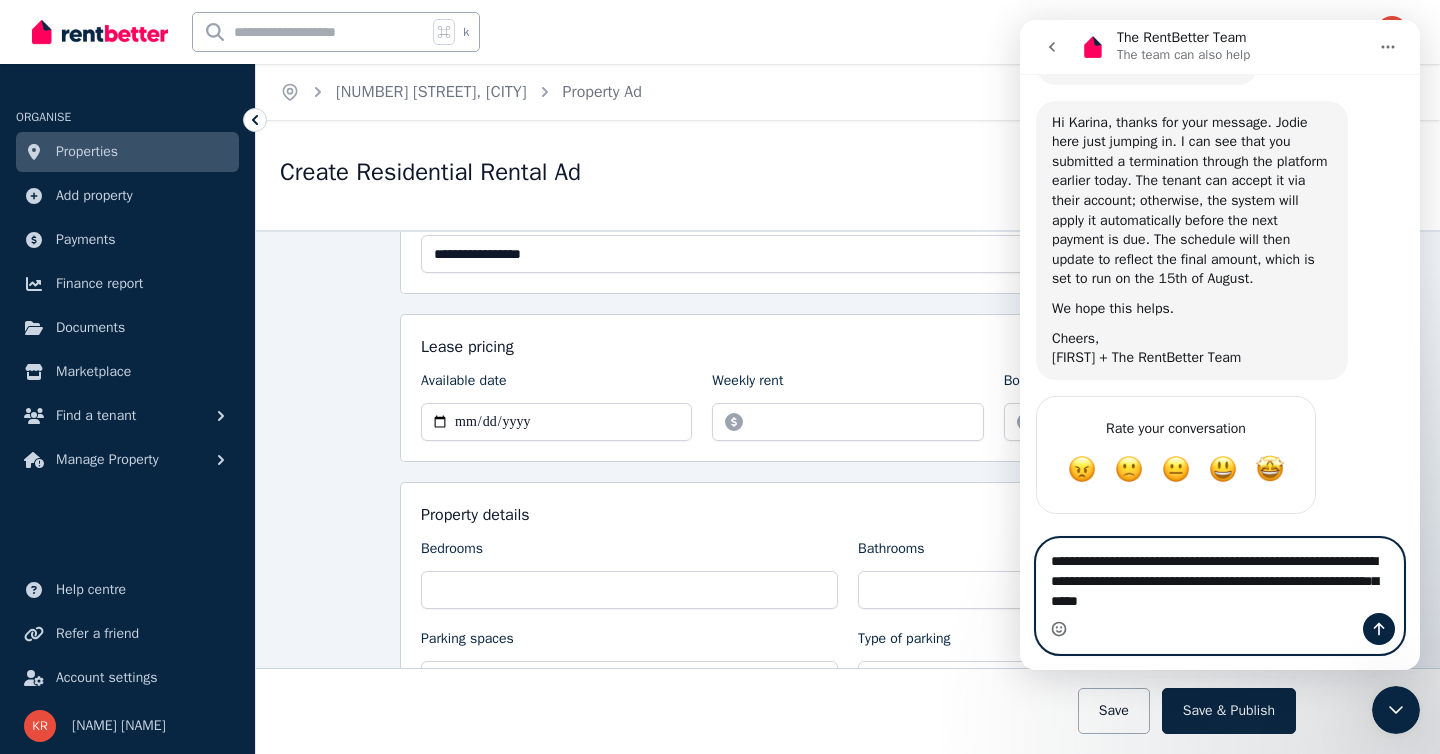 type 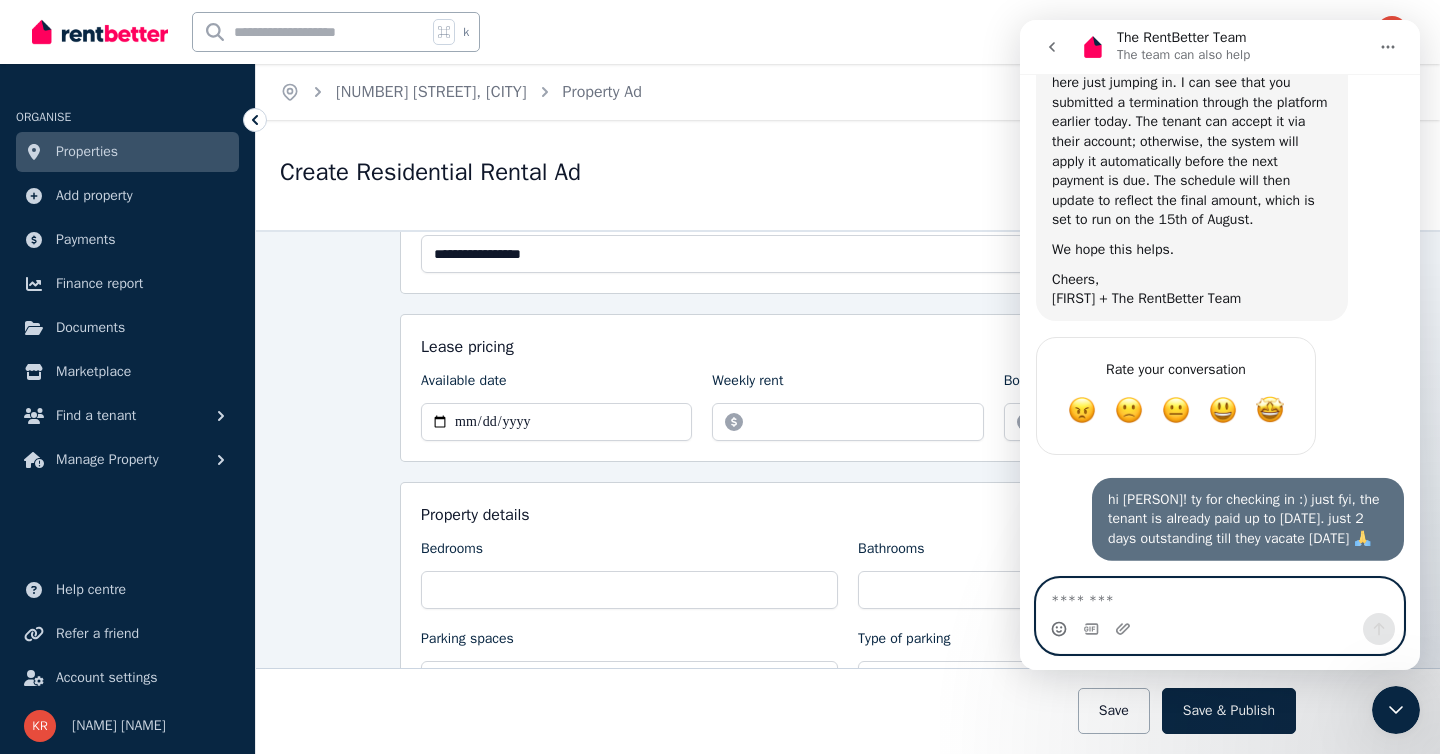 scroll, scrollTop: 1023, scrollLeft: 0, axis: vertical 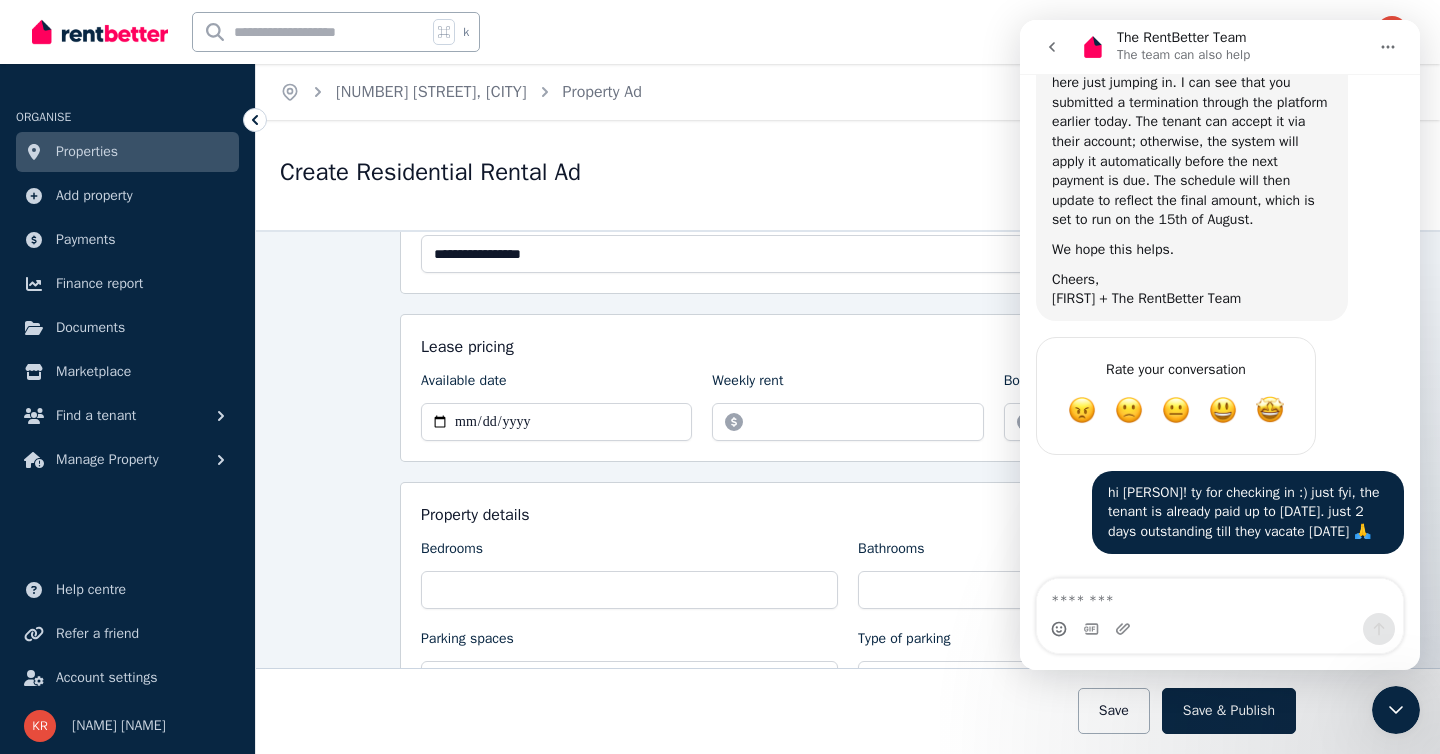 click on "**********" at bounding box center (848, 492) 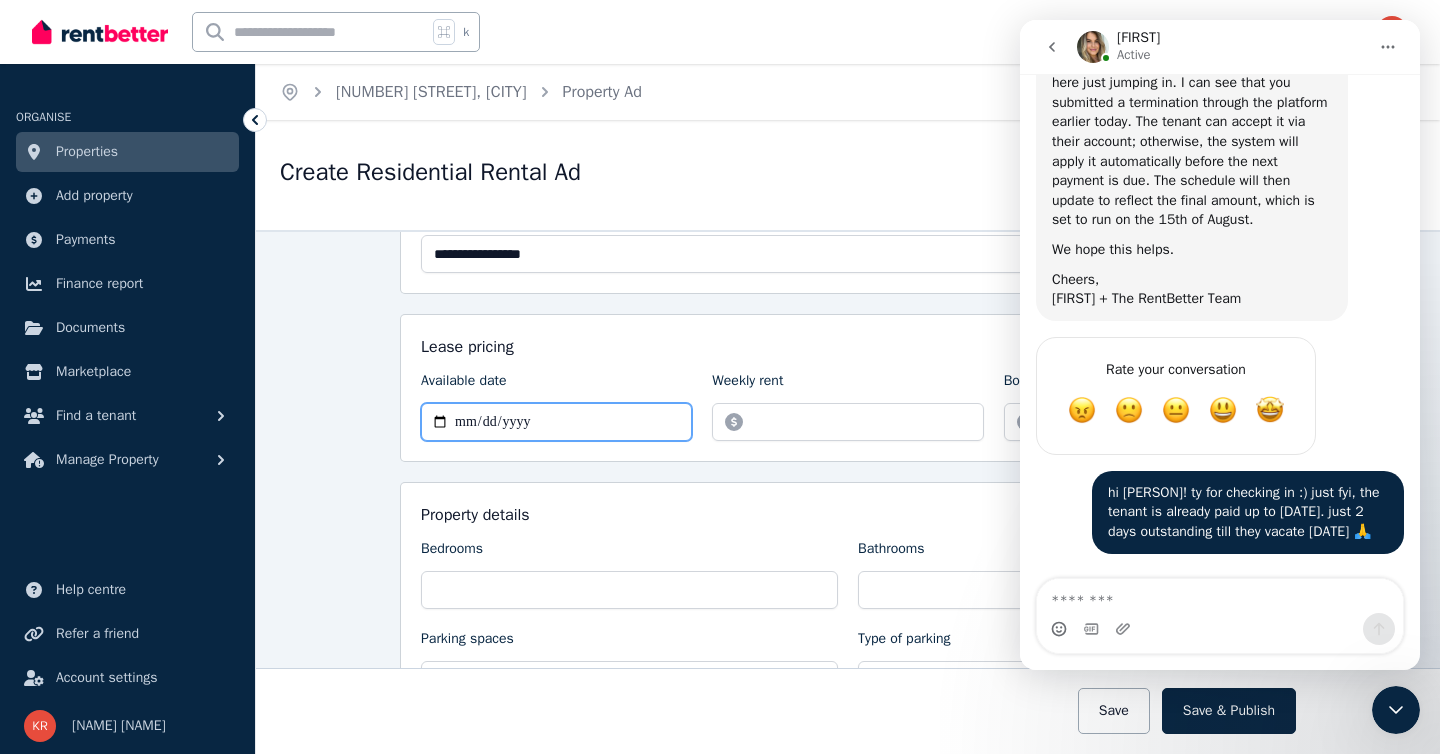 click on "**********" at bounding box center (556, 422) 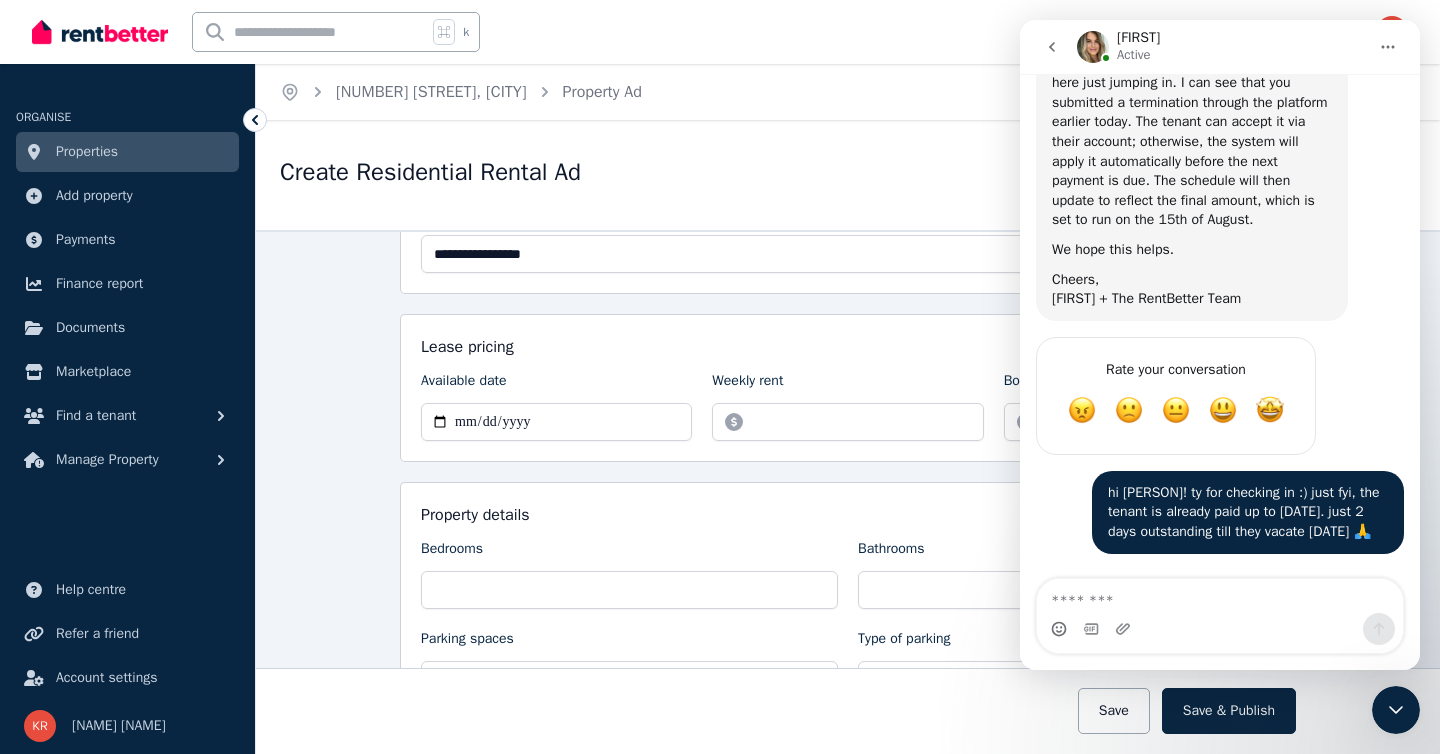 click 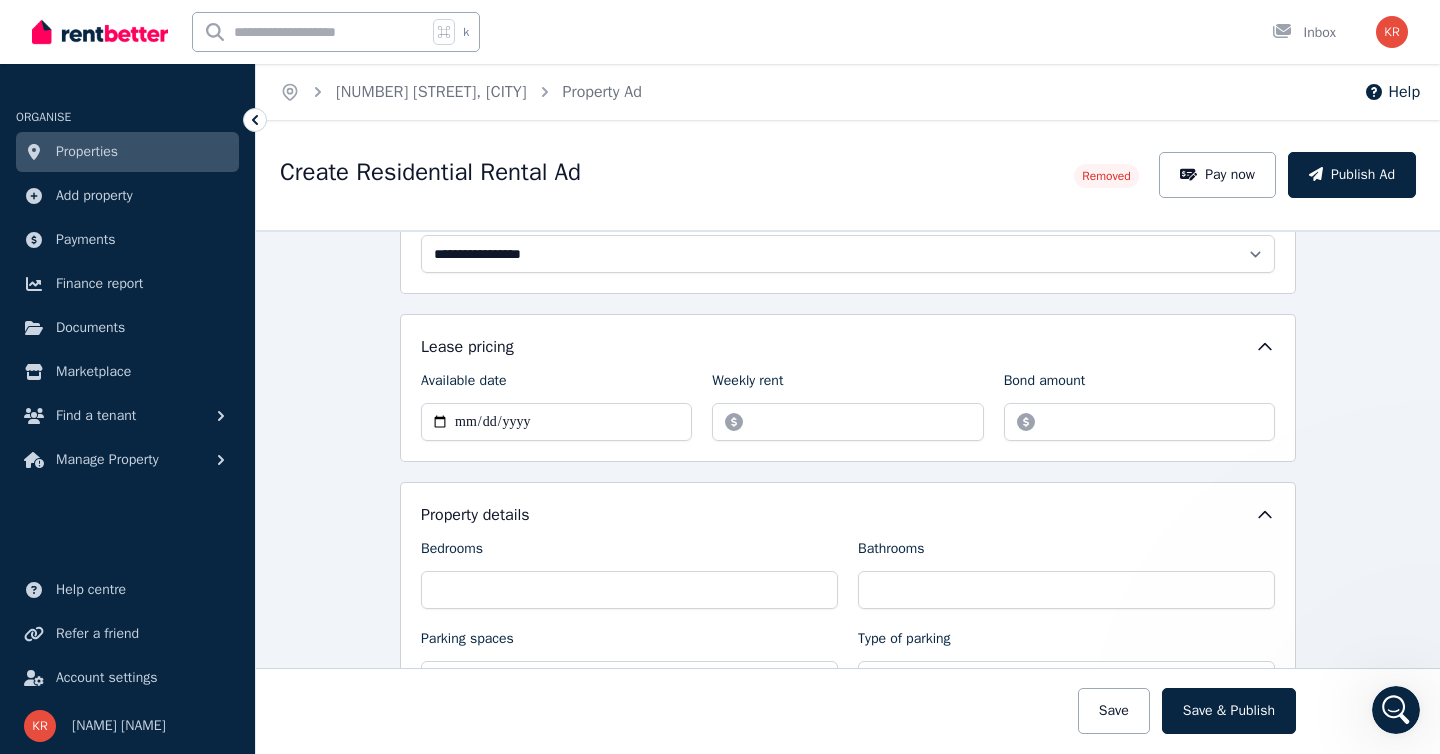 scroll, scrollTop: 0, scrollLeft: 0, axis: both 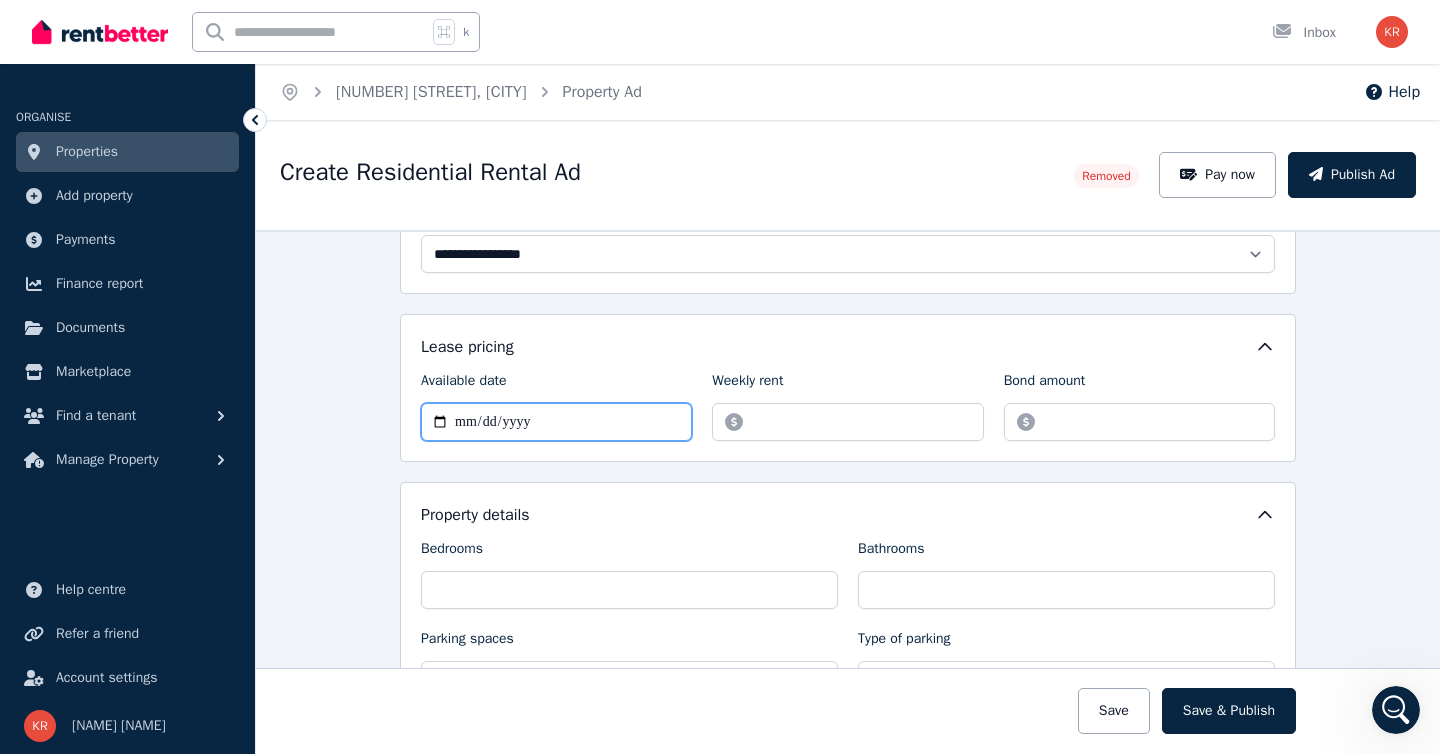 click on "**********" at bounding box center [556, 422] 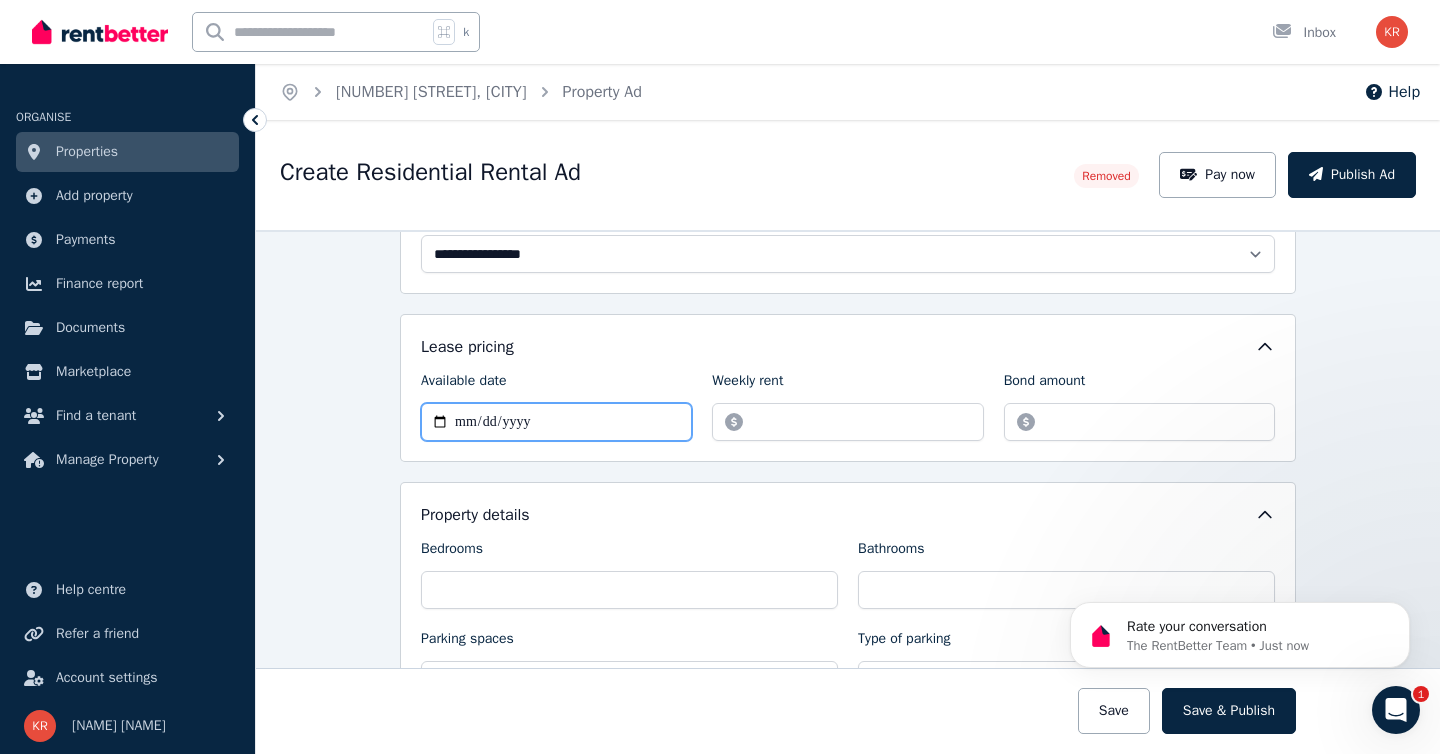 scroll, scrollTop: 0, scrollLeft: 0, axis: both 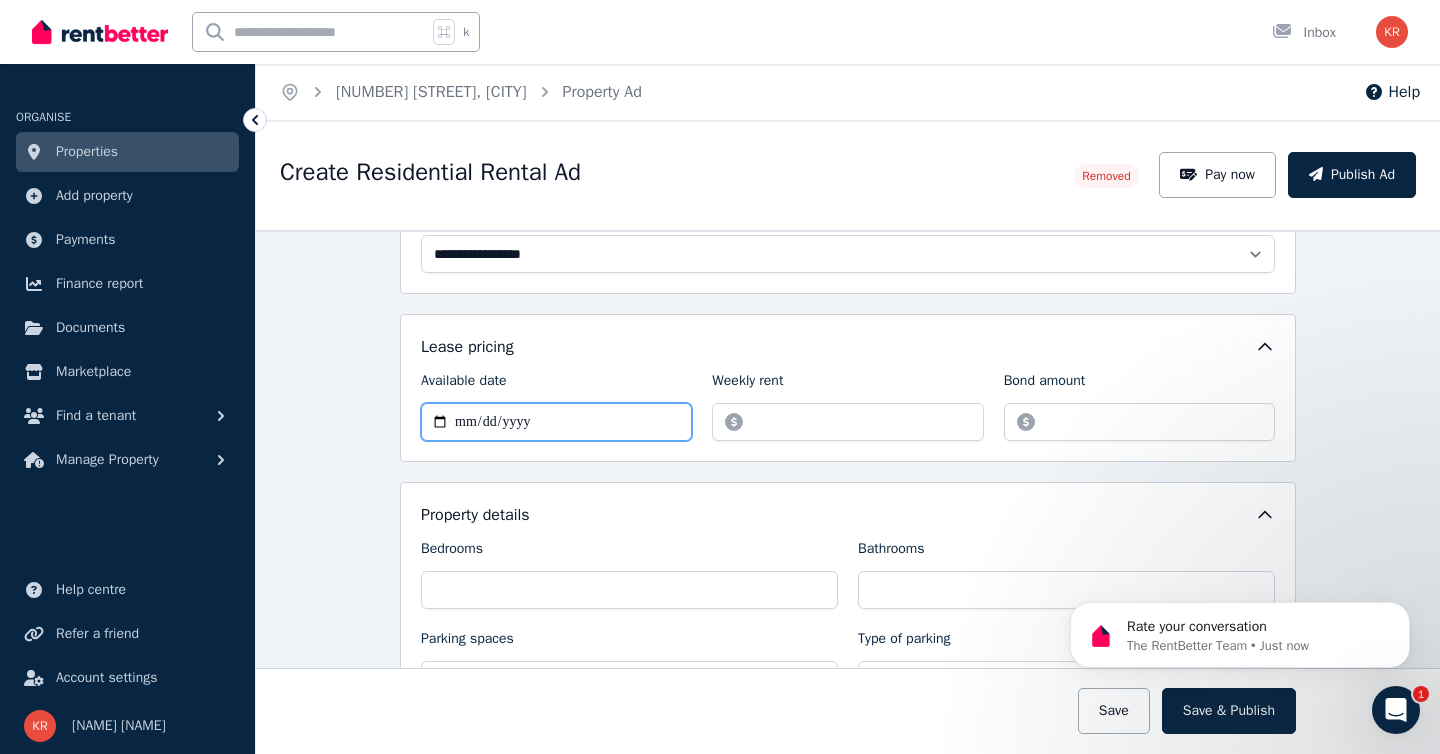 click on "**********" at bounding box center [556, 422] 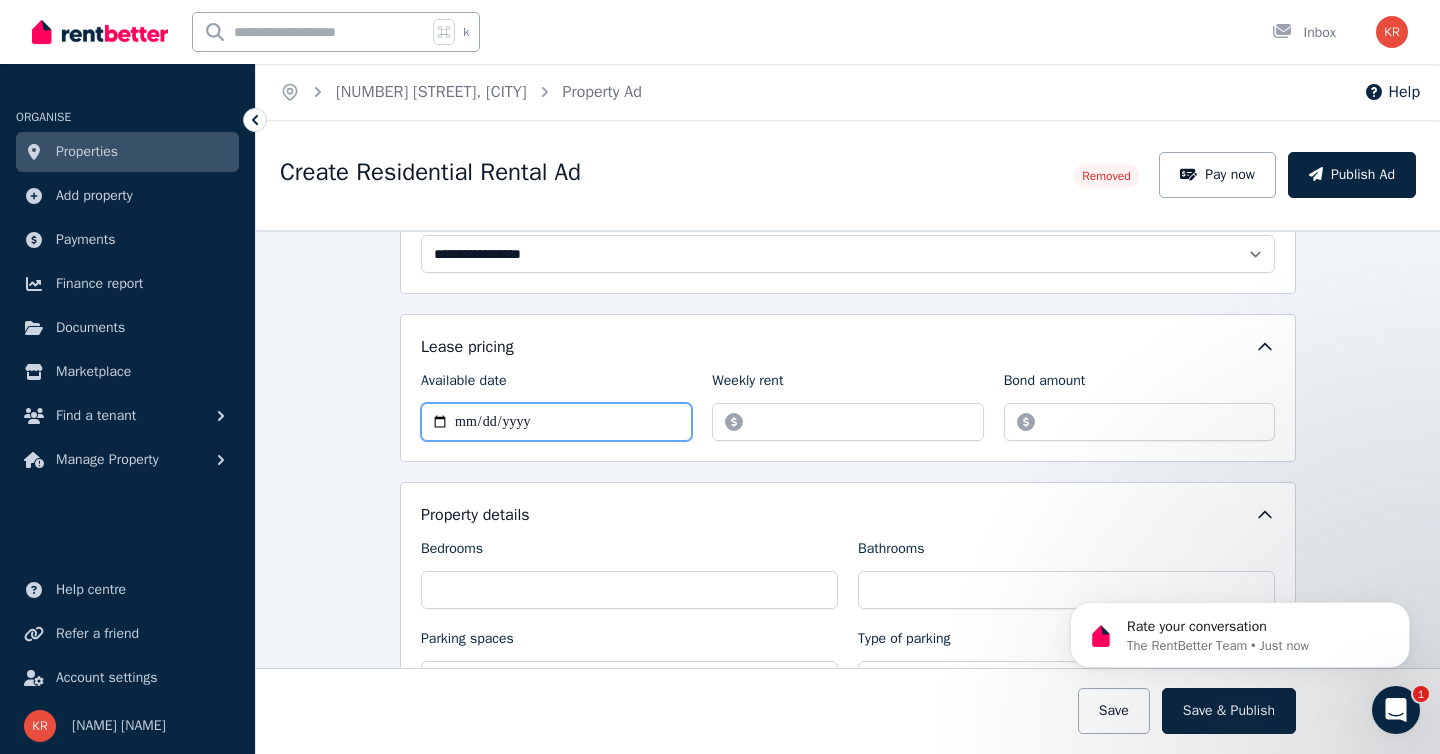 type on "**********" 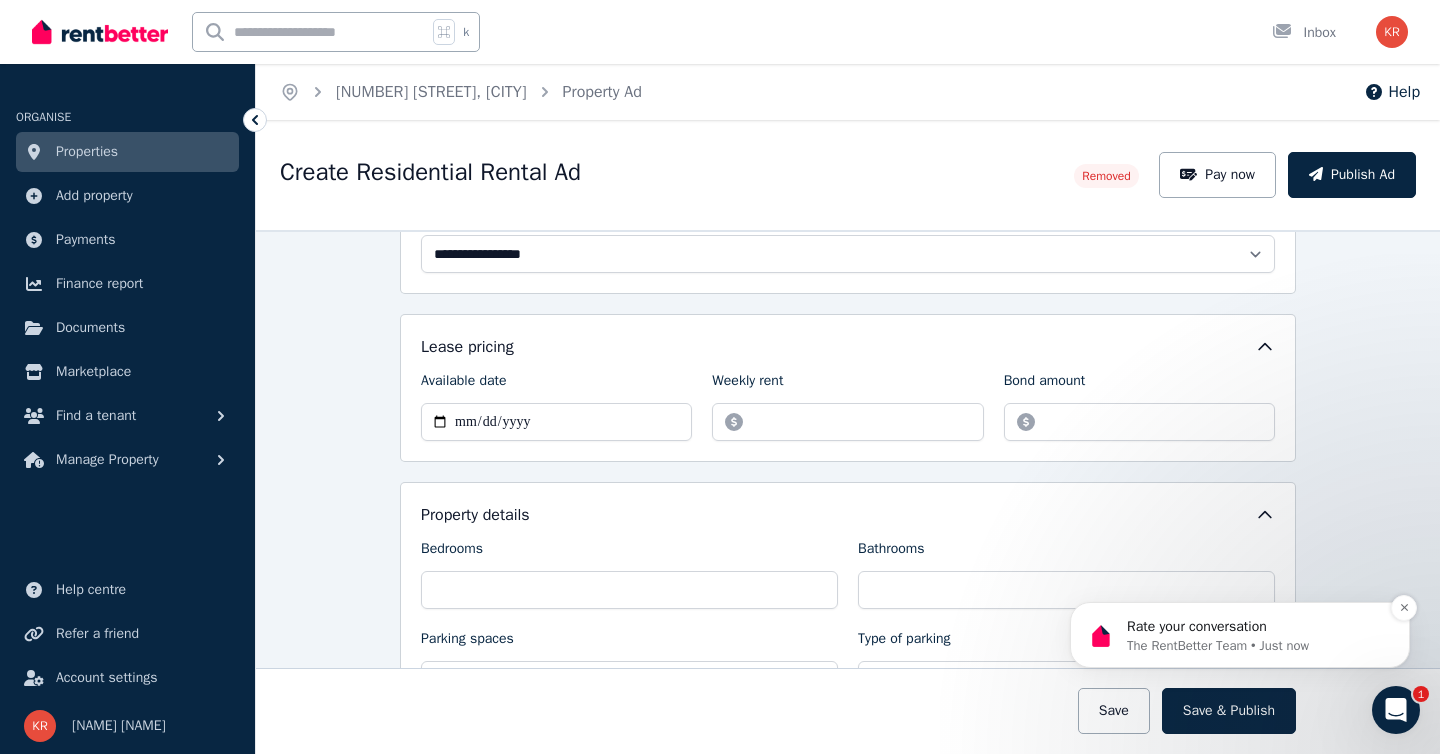 click on "The RentBetter Team • Just now" at bounding box center (1256, 646) 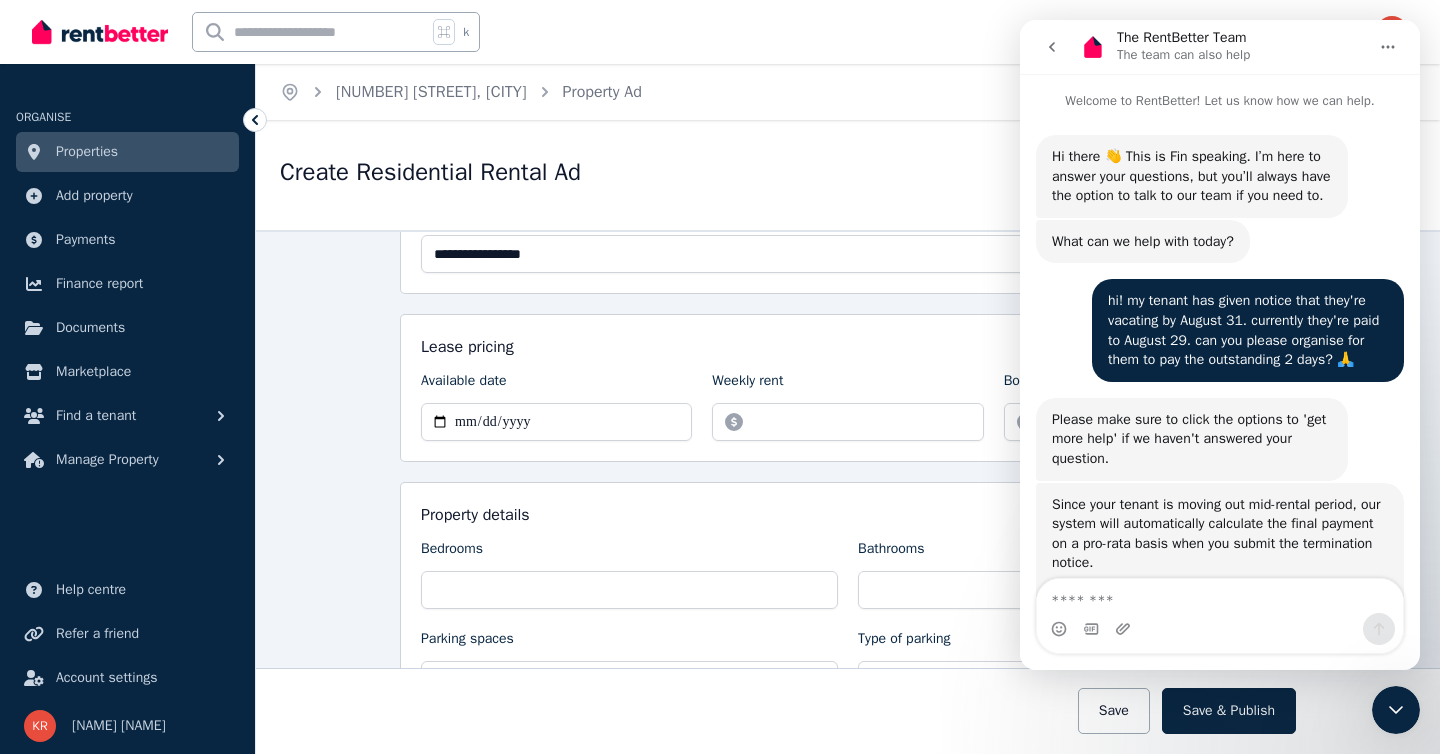 scroll, scrollTop: 3, scrollLeft: 0, axis: vertical 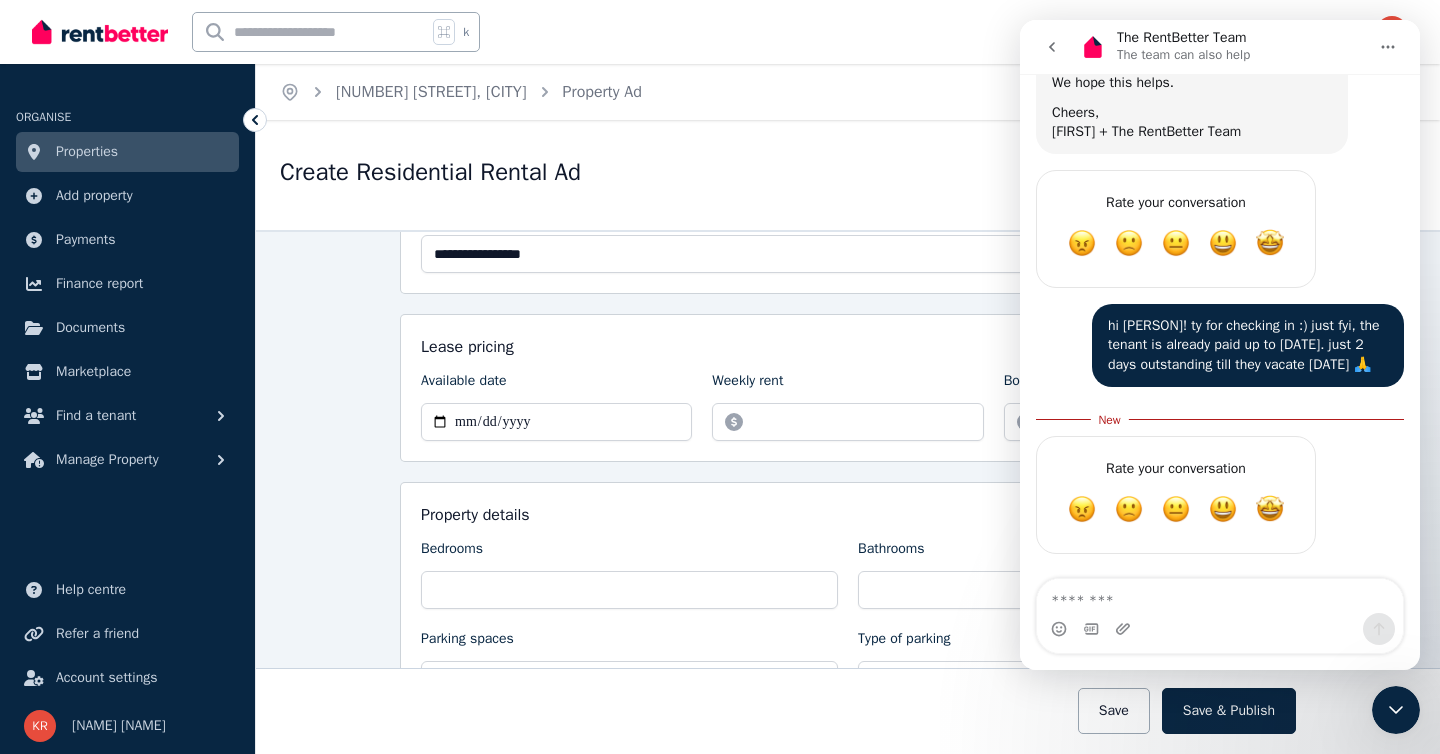 click 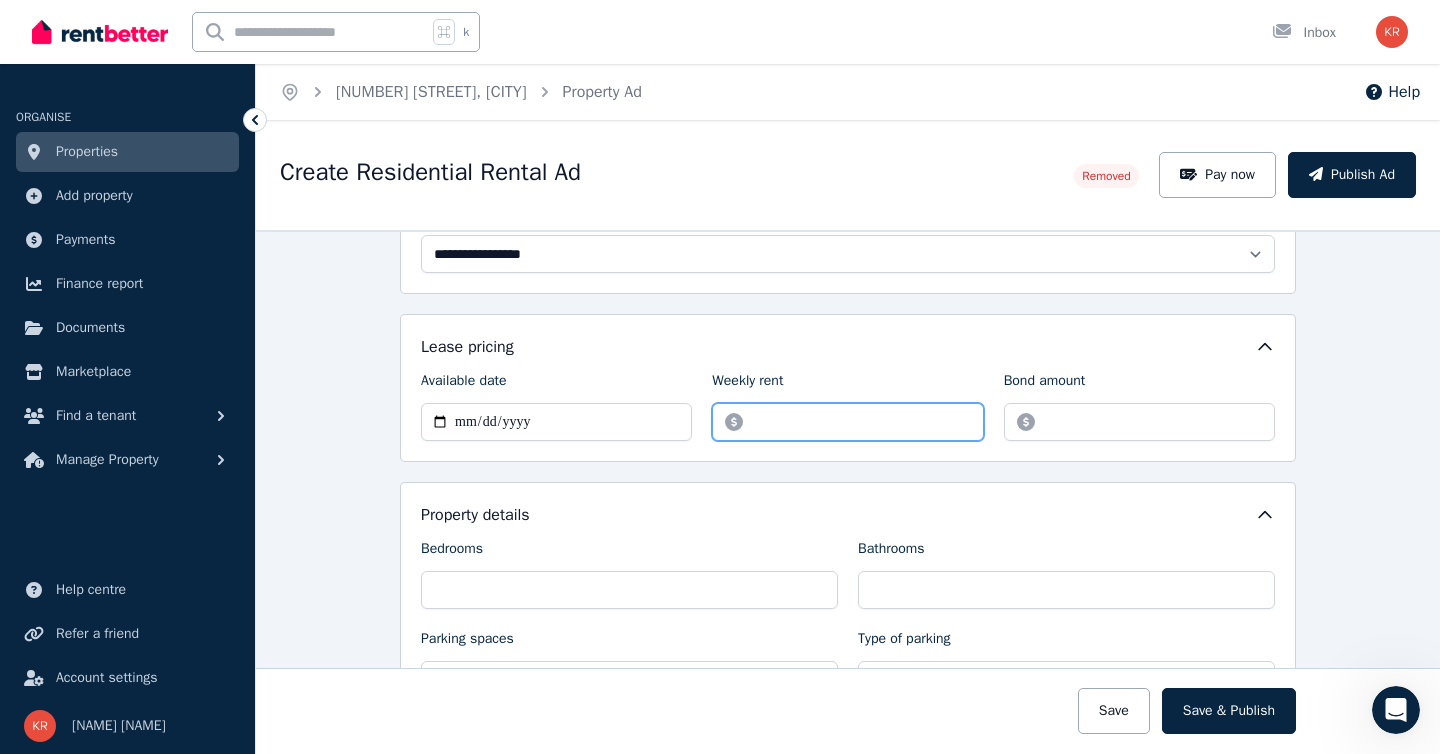click on "******" at bounding box center (847, 422) 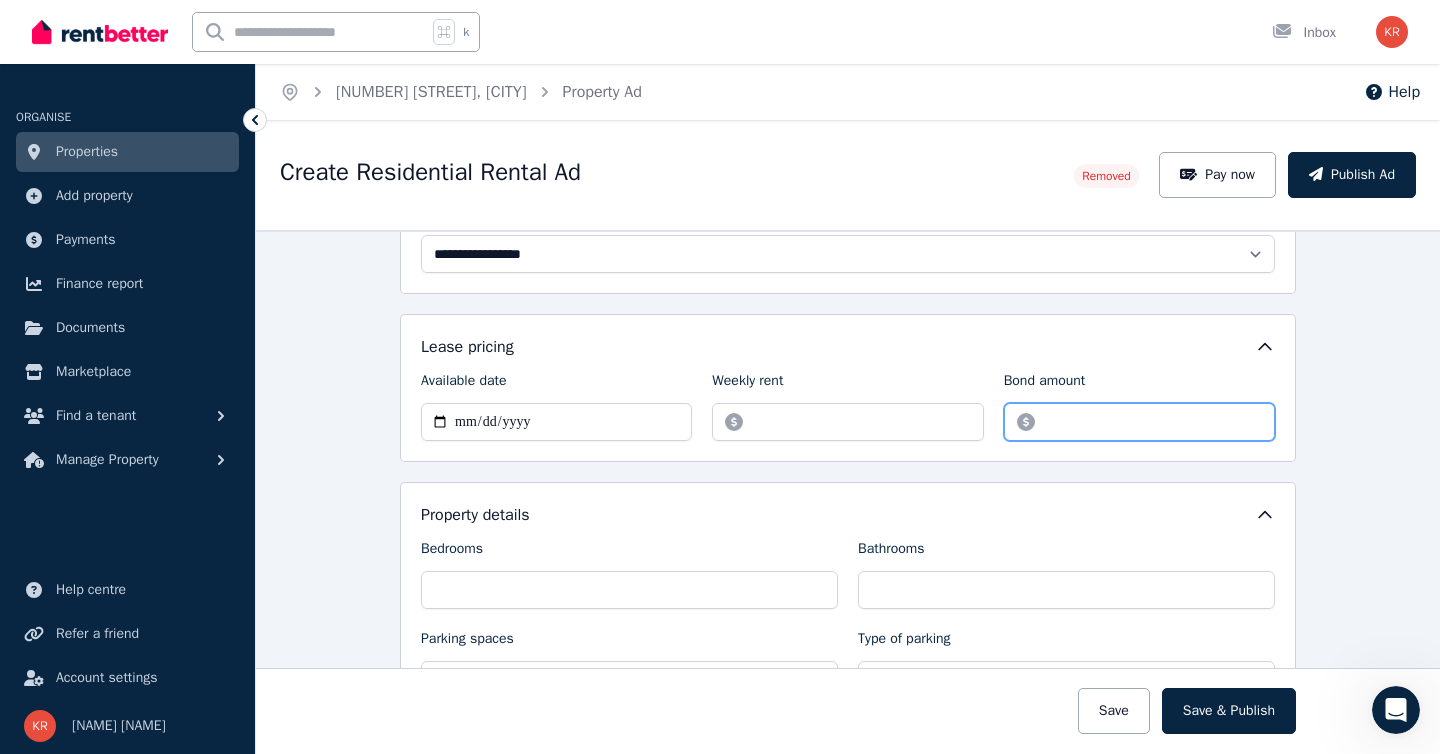click on "*******" at bounding box center (1139, 422) 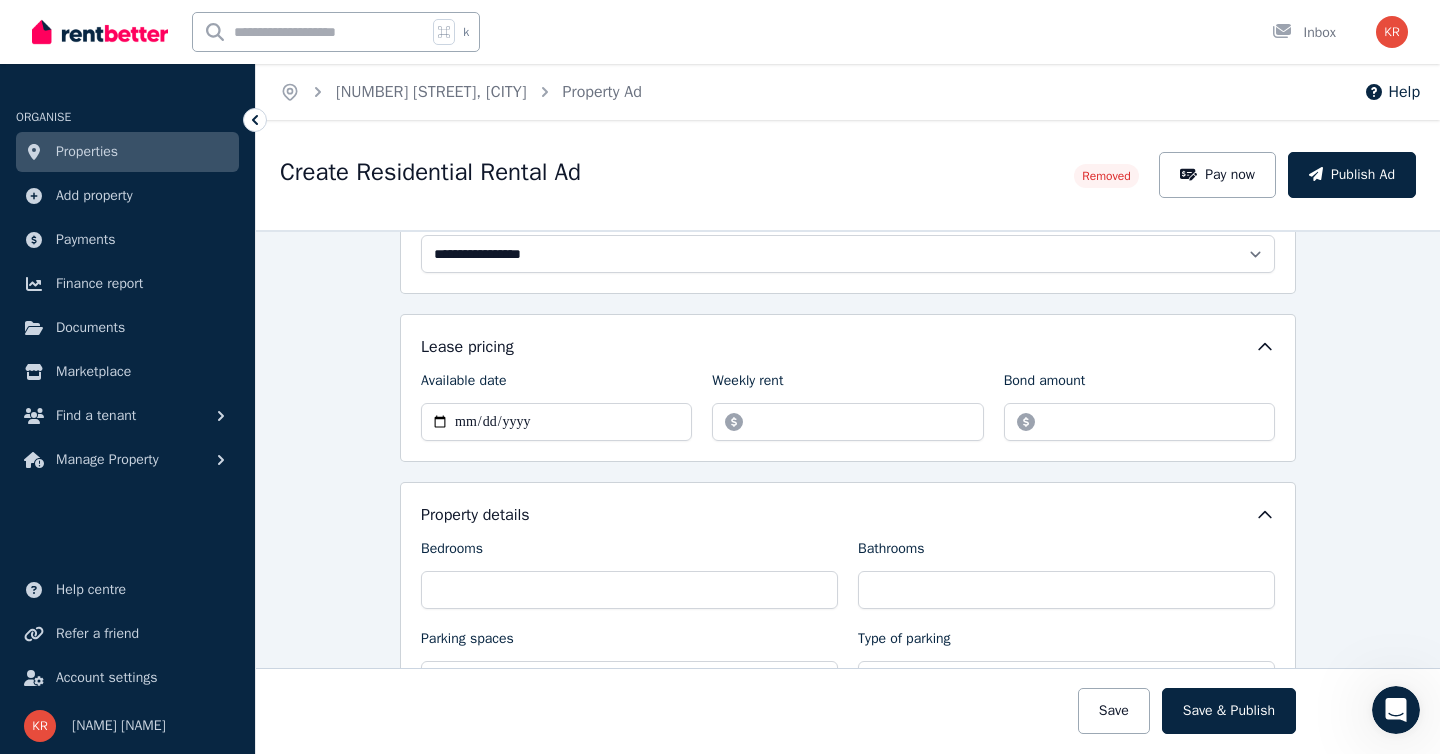 click on "**********" at bounding box center (848, 492) 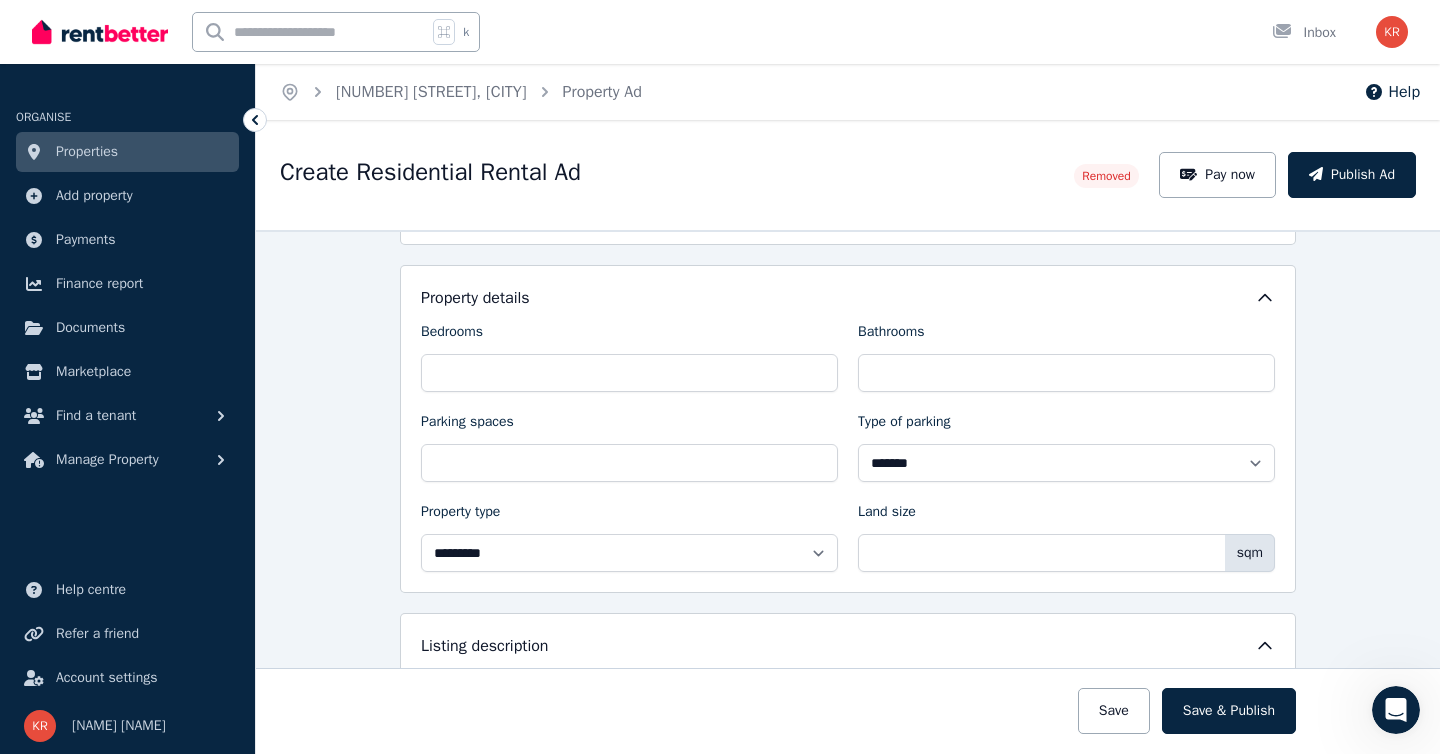 scroll, scrollTop: 616, scrollLeft: 0, axis: vertical 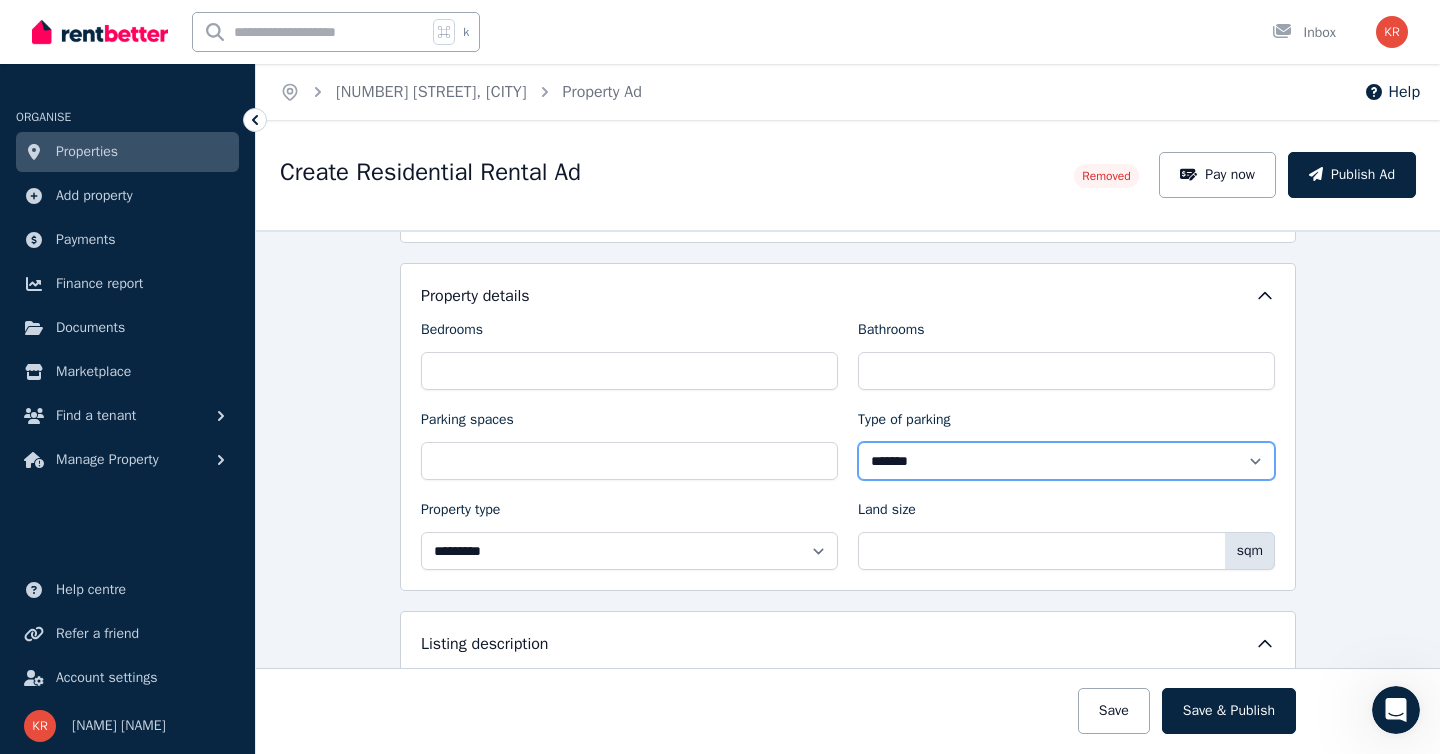 click on "**********" at bounding box center [1066, 461] 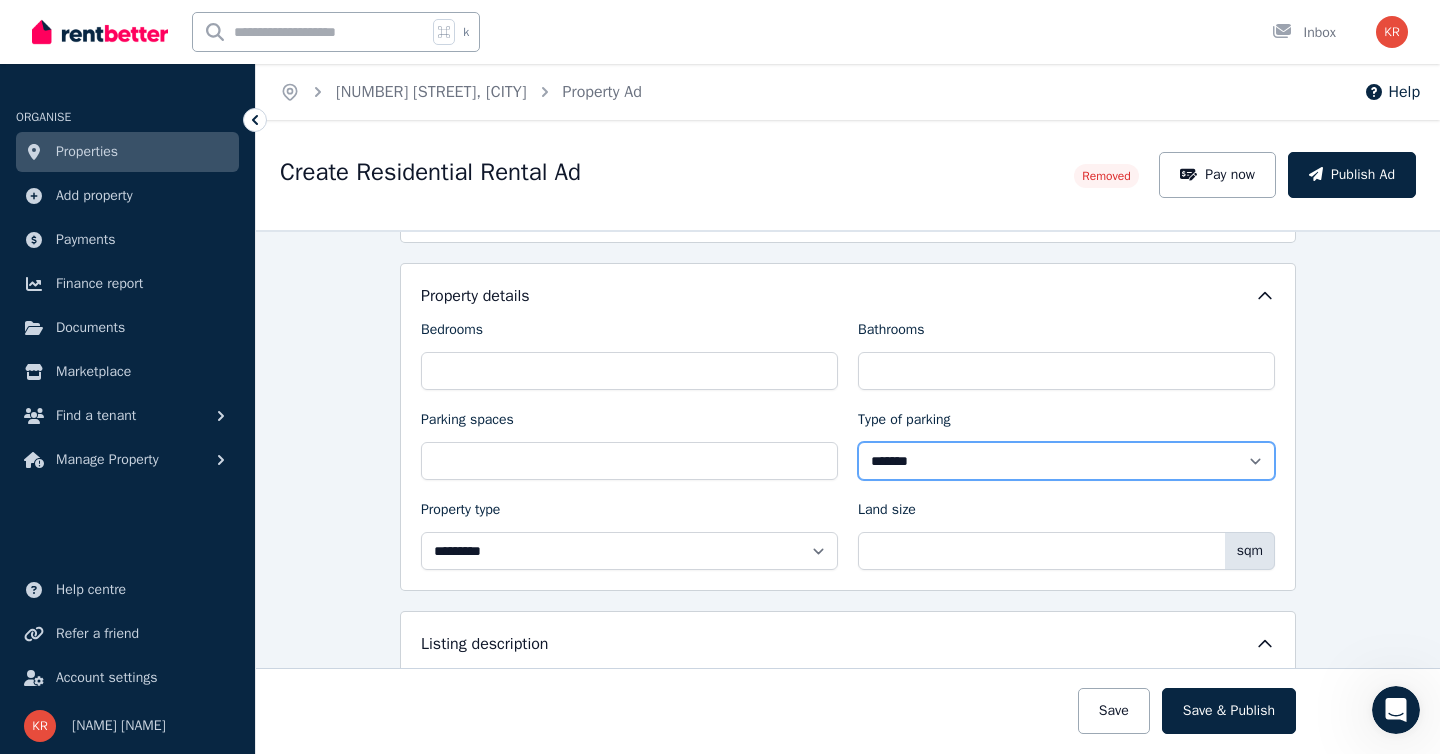 select on "**********" 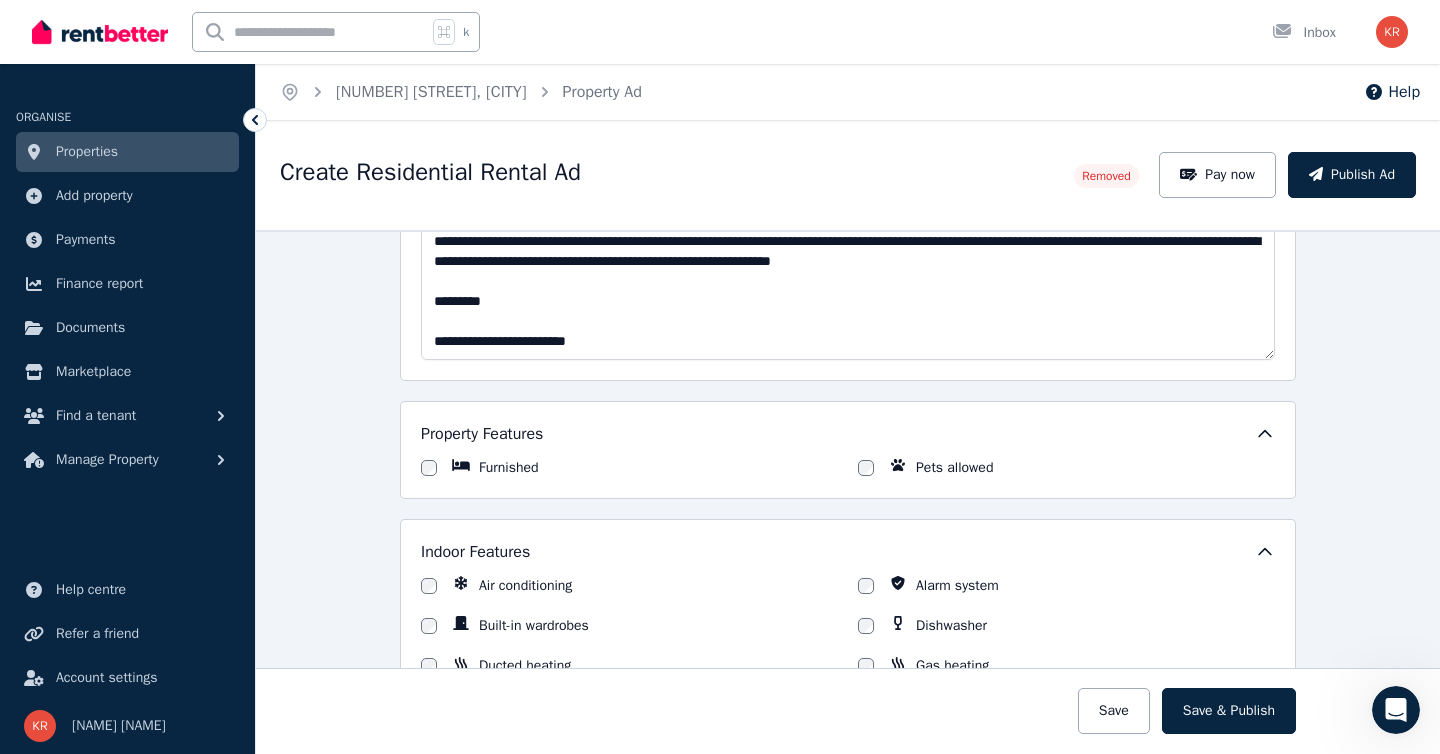 scroll, scrollTop: 1192, scrollLeft: 0, axis: vertical 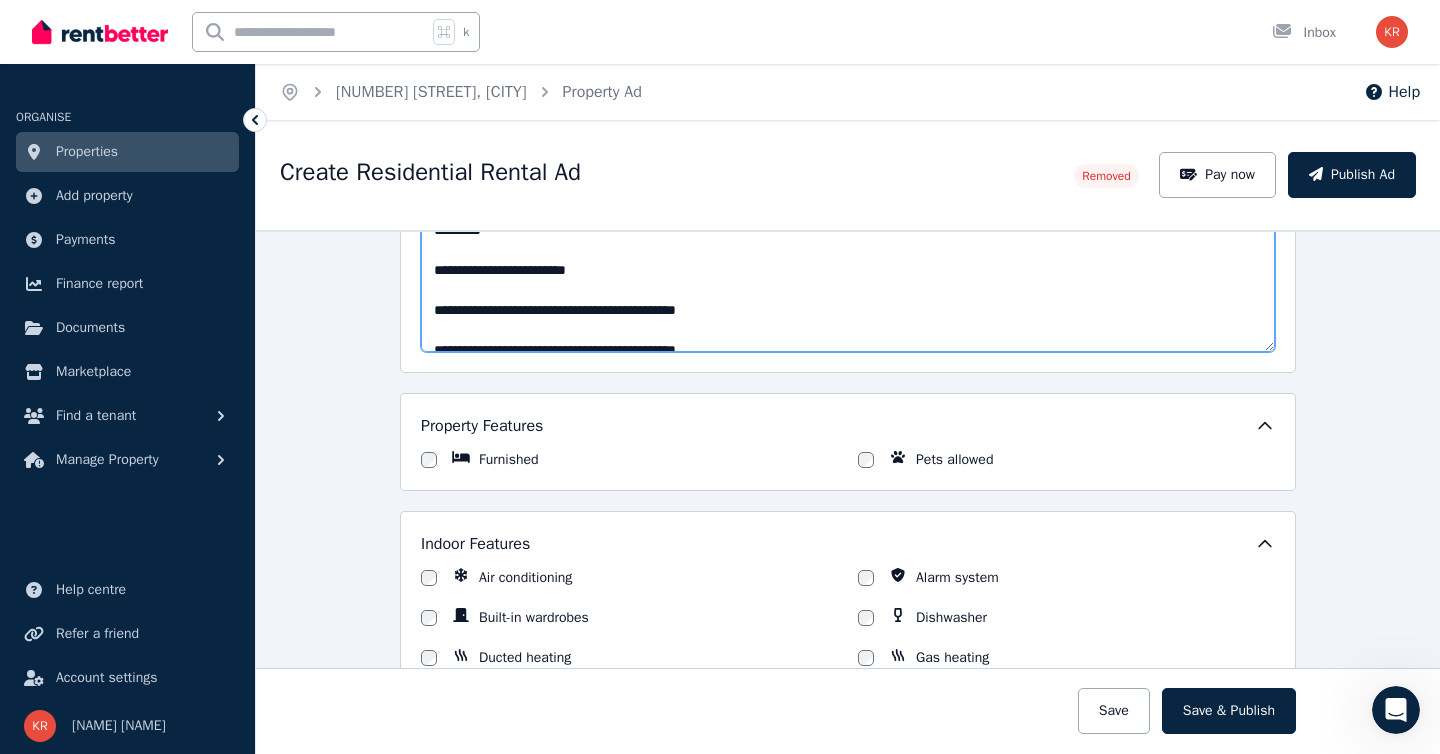 click on "**********" at bounding box center [848, 283] 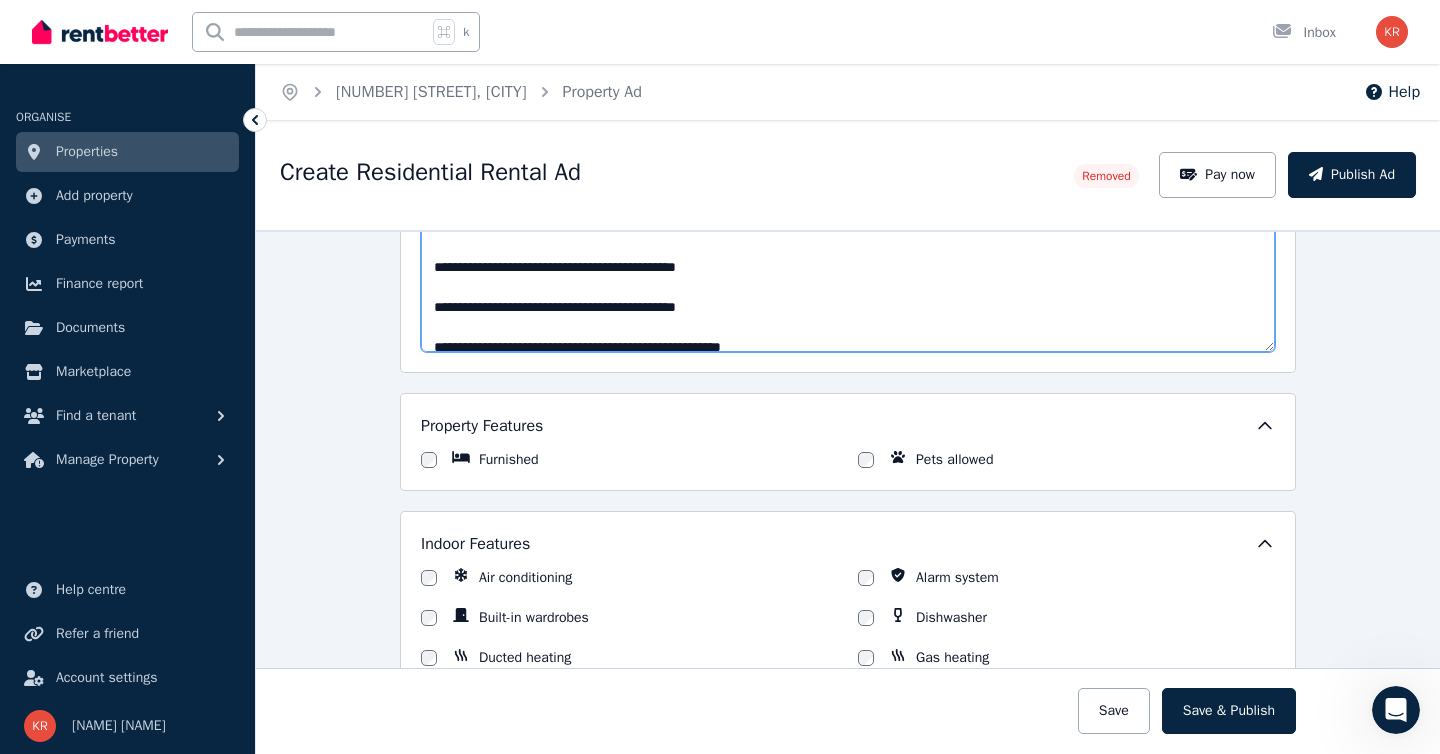 scroll, scrollTop: 119, scrollLeft: 0, axis: vertical 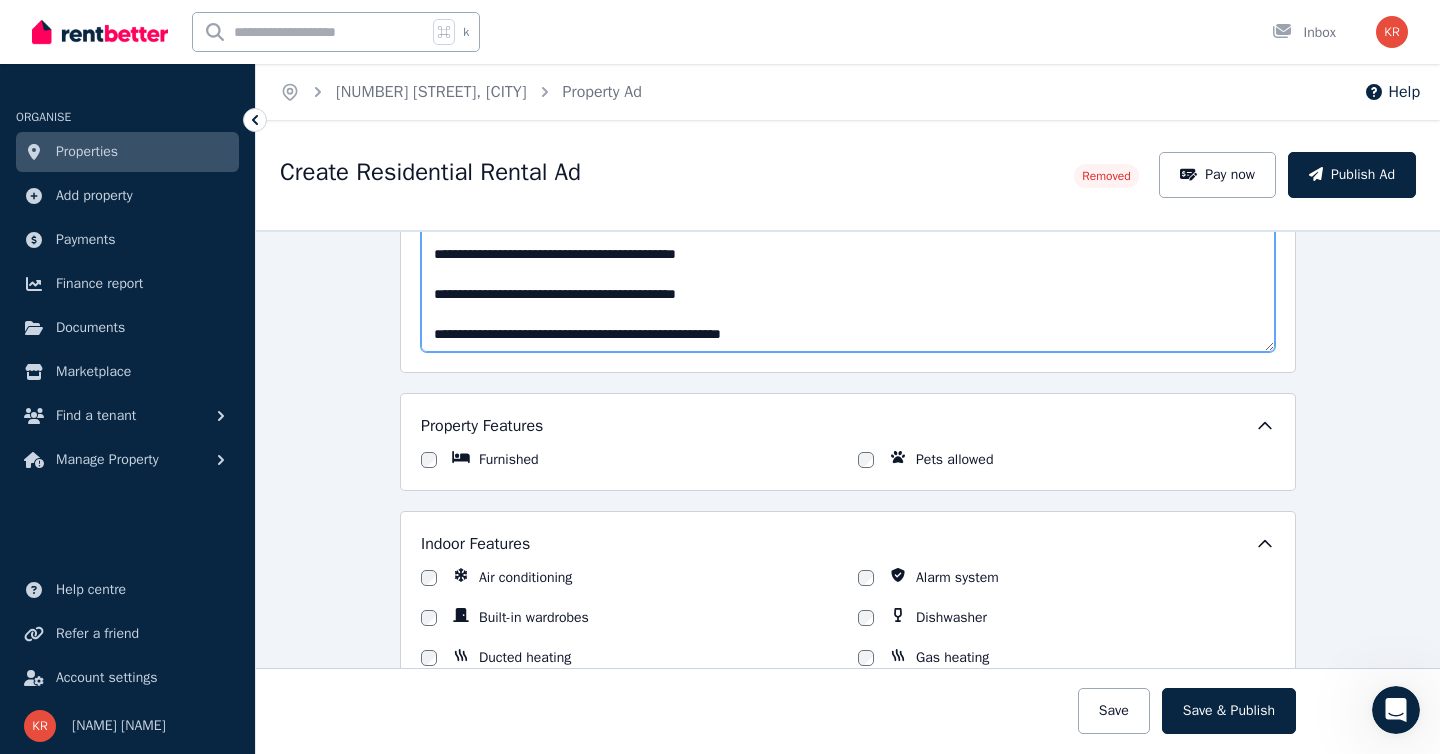 click on "**********" at bounding box center (848, 283) 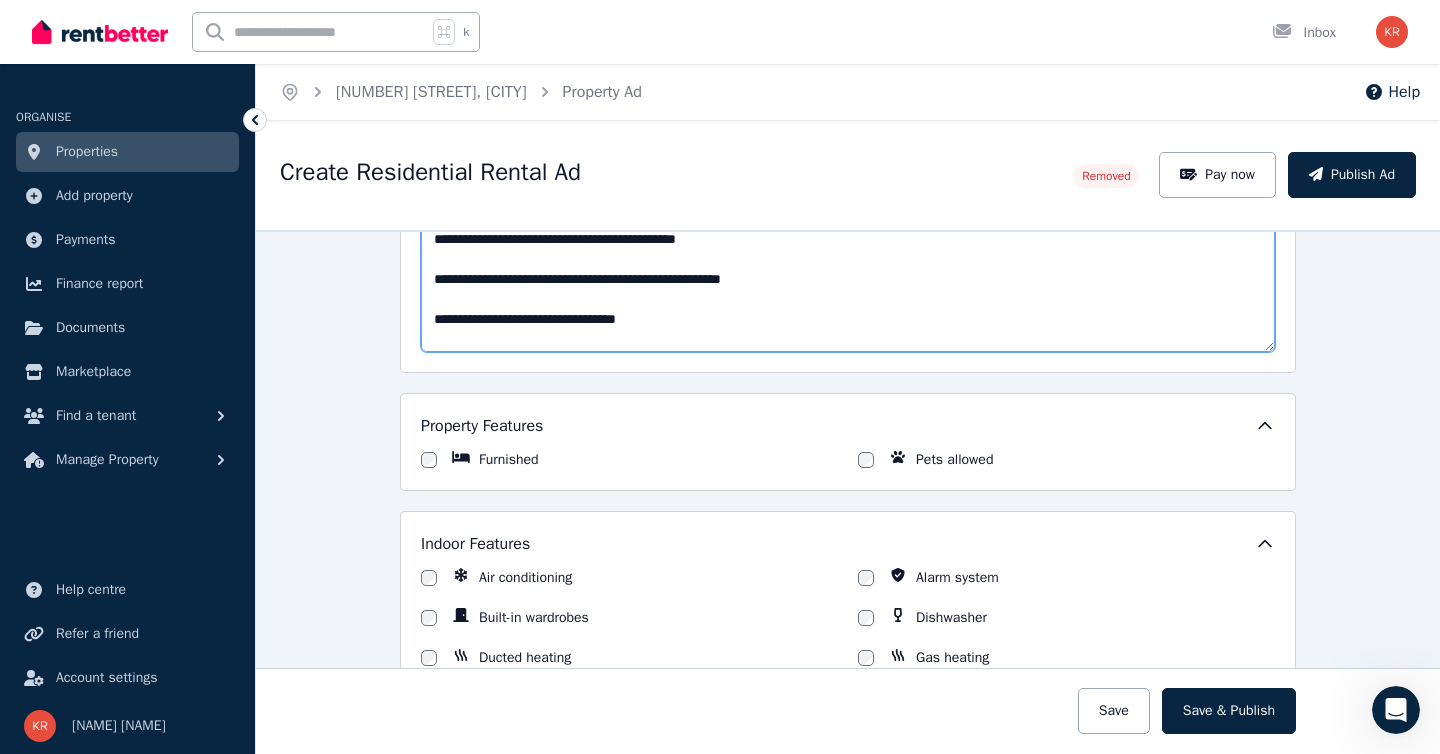 scroll, scrollTop: 175, scrollLeft: 0, axis: vertical 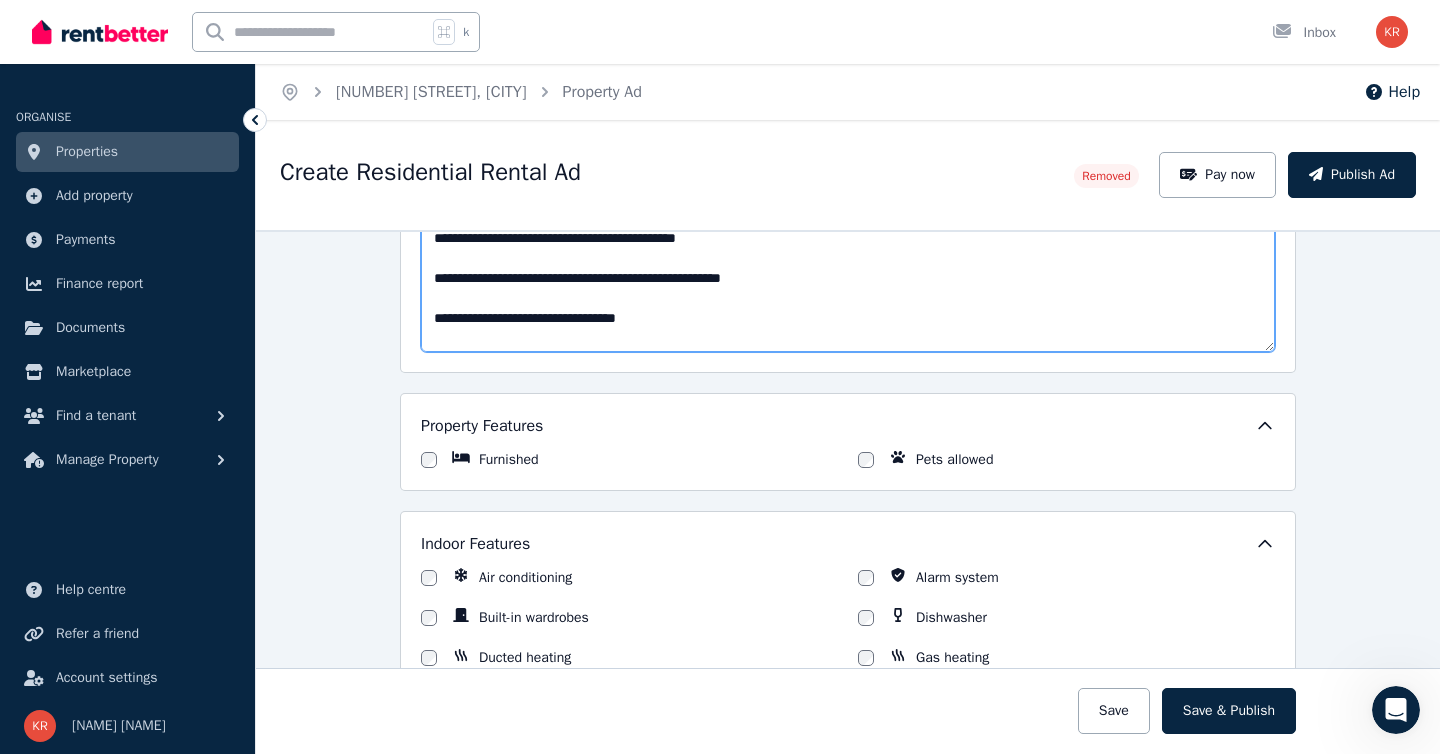 click on "**********" at bounding box center (848, 283) 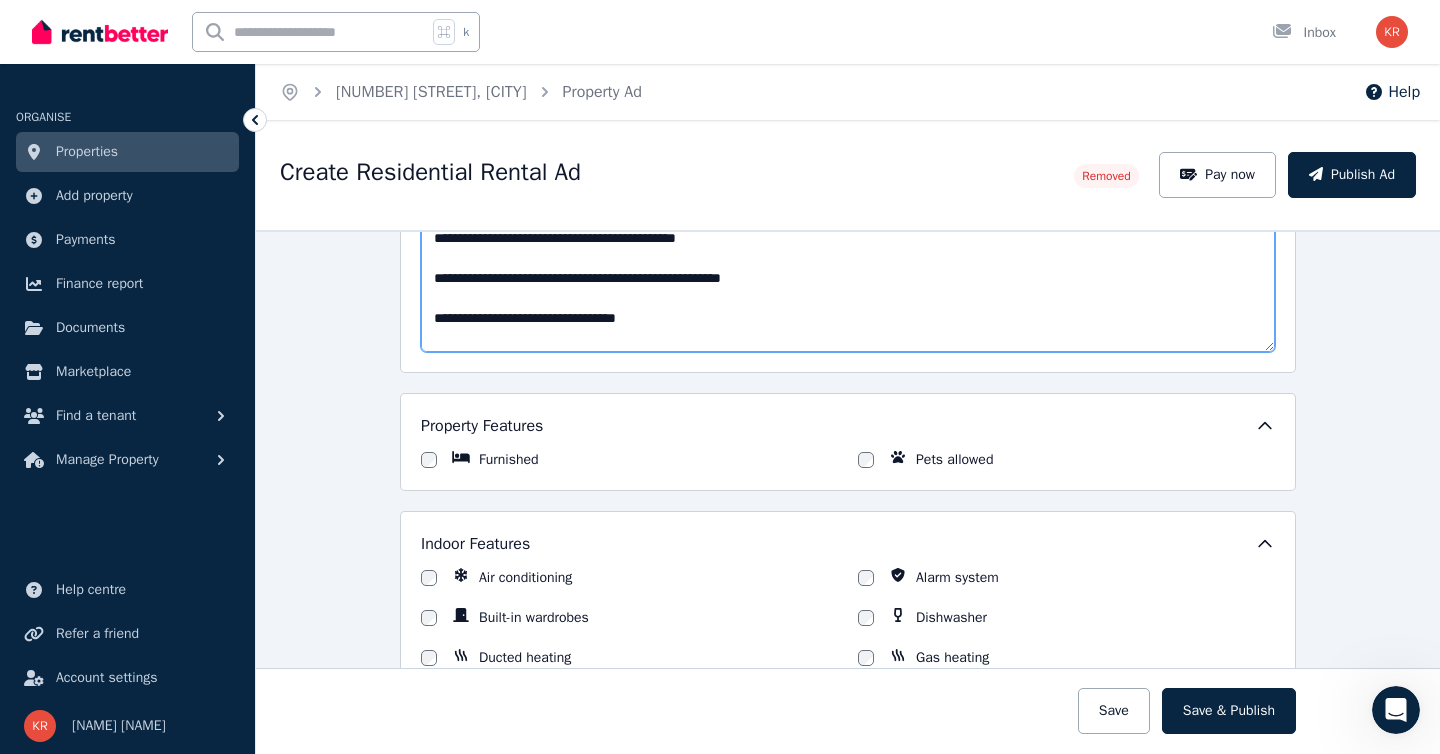 scroll, scrollTop: 200, scrollLeft: 0, axis: vertical 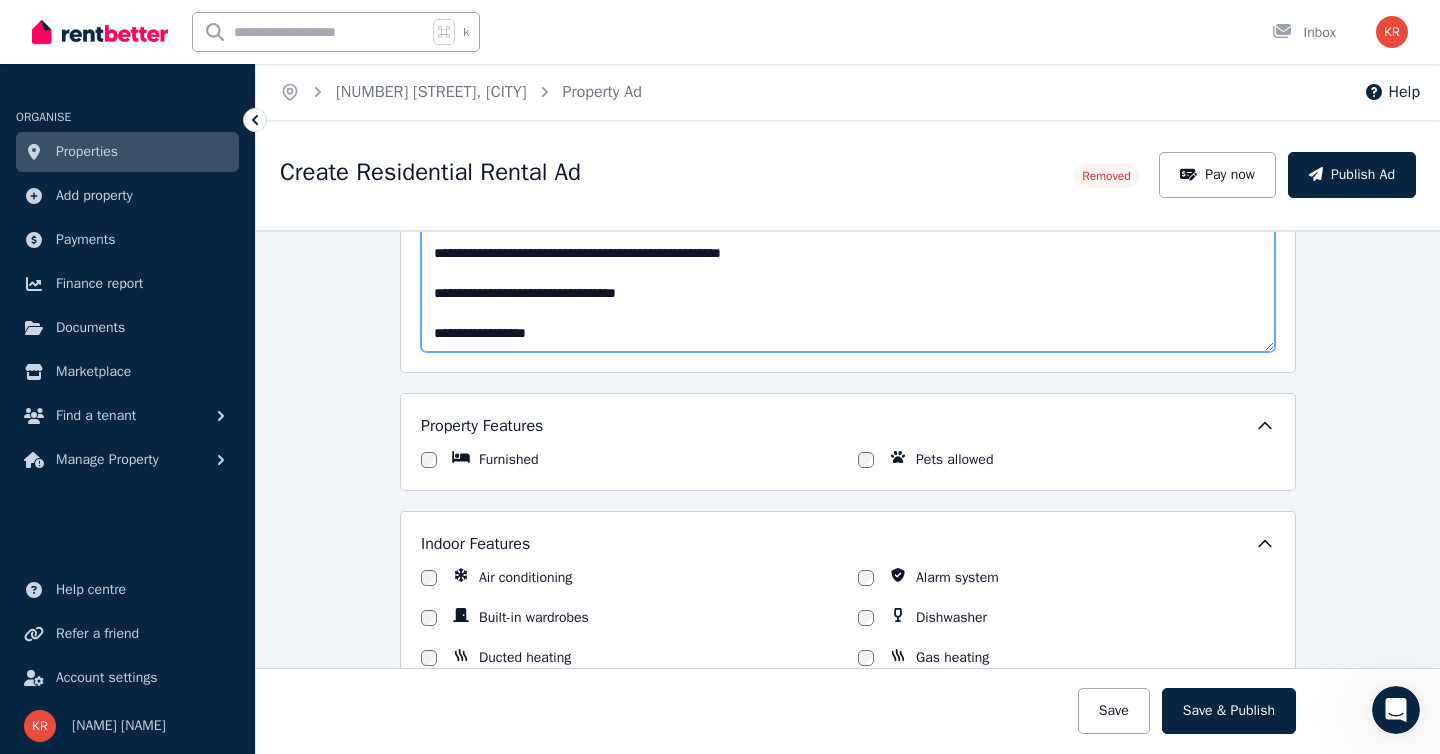 click on "**********" at bounding box center [848, 283] 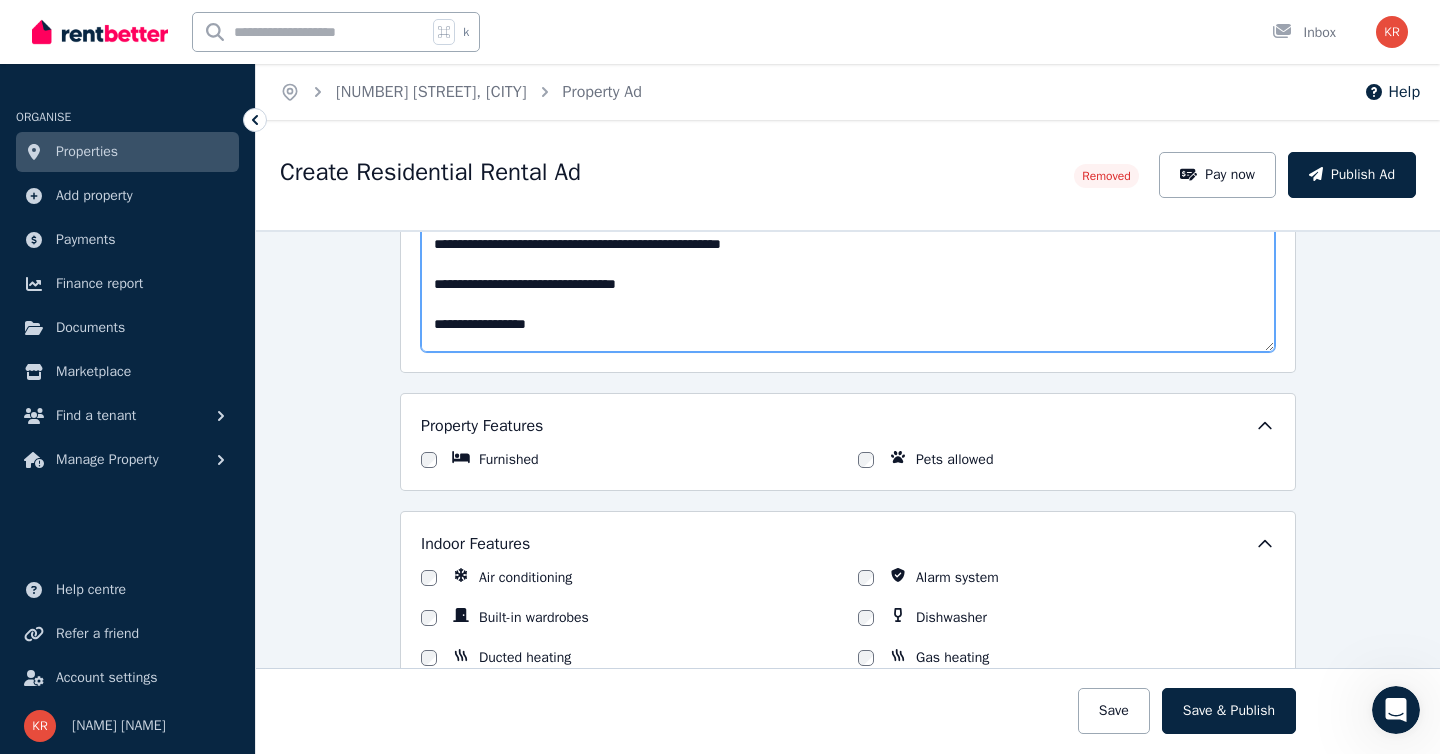scroll, scrollTop: 240, scrollLeft: 0, axis: vertical 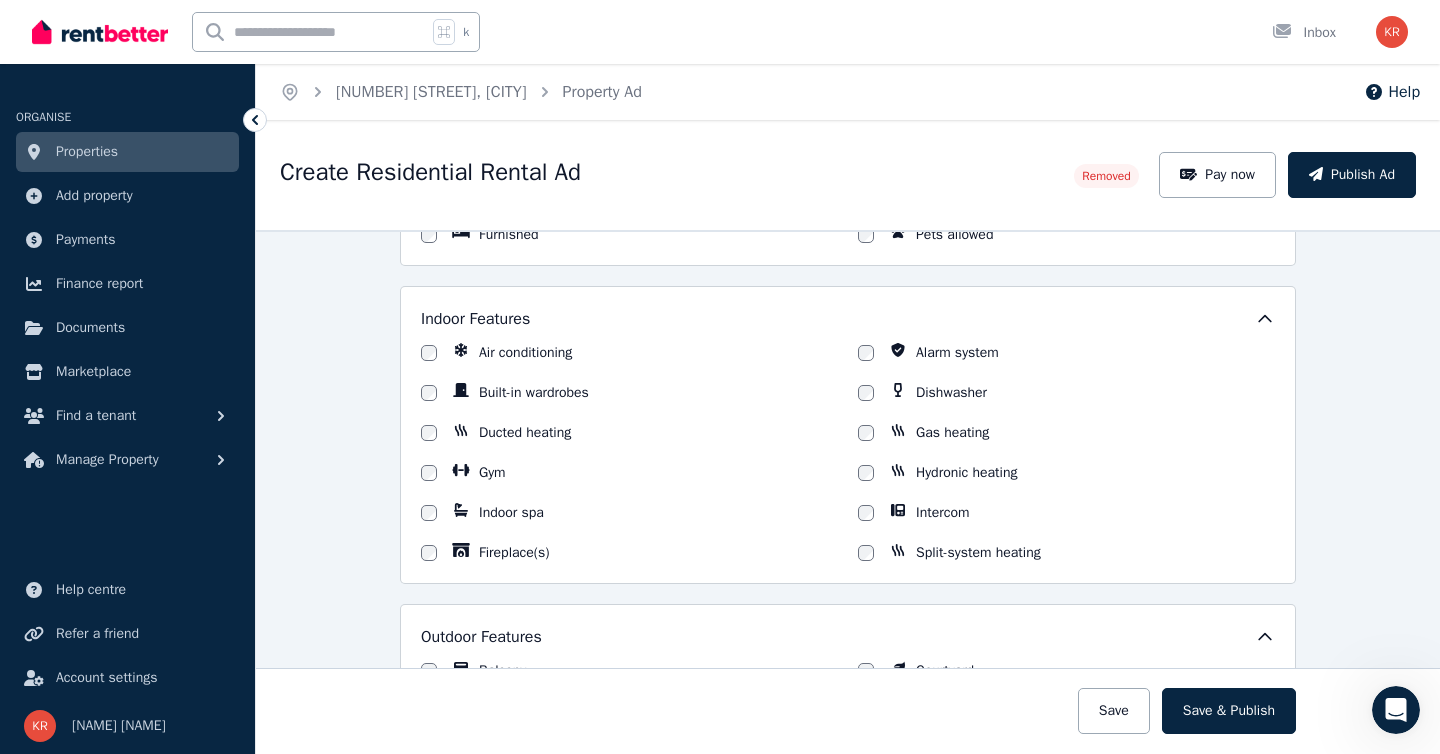 click on "**********" at bounding box center [848, 492] 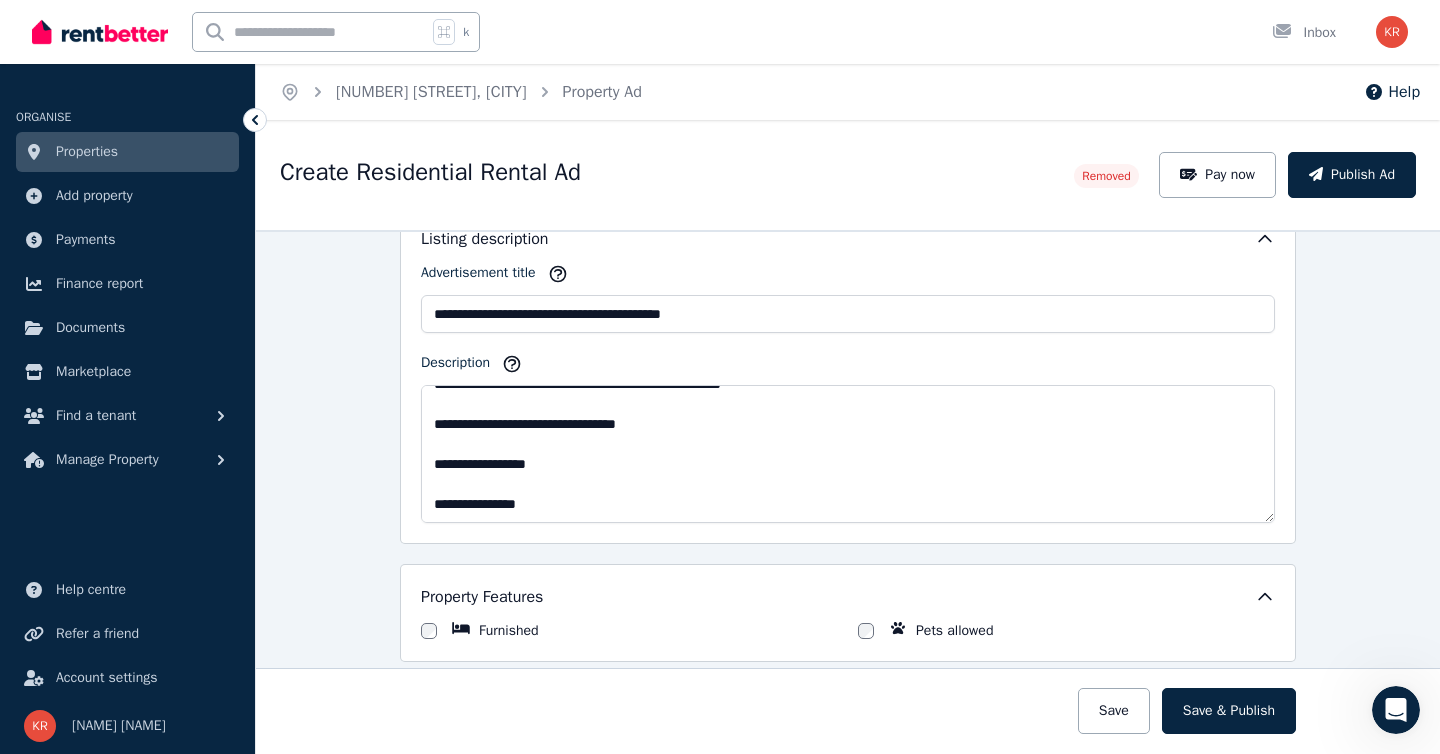 scroll, scrollTop: 1026, scrollLeft: 0, axis: vertical 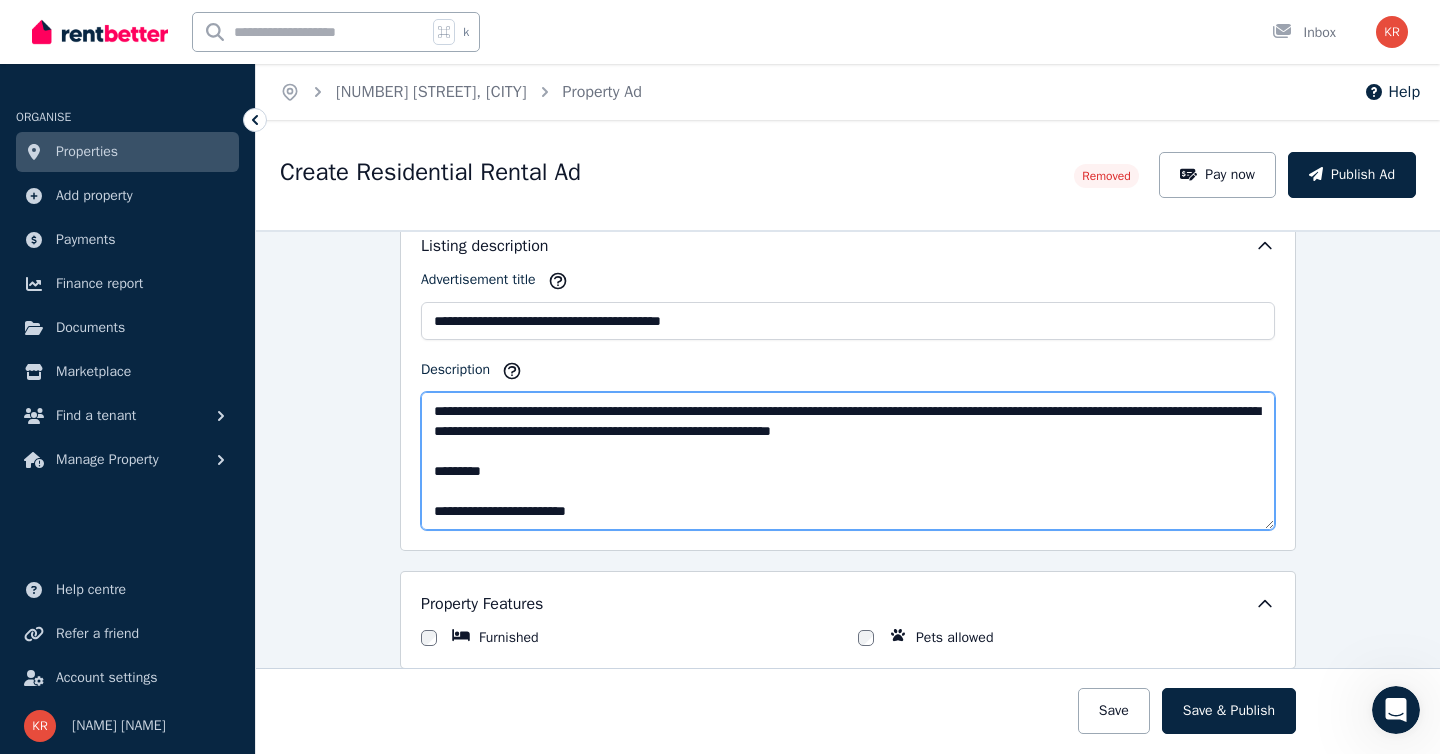 click on "**********" at bounding box center (848, 461) 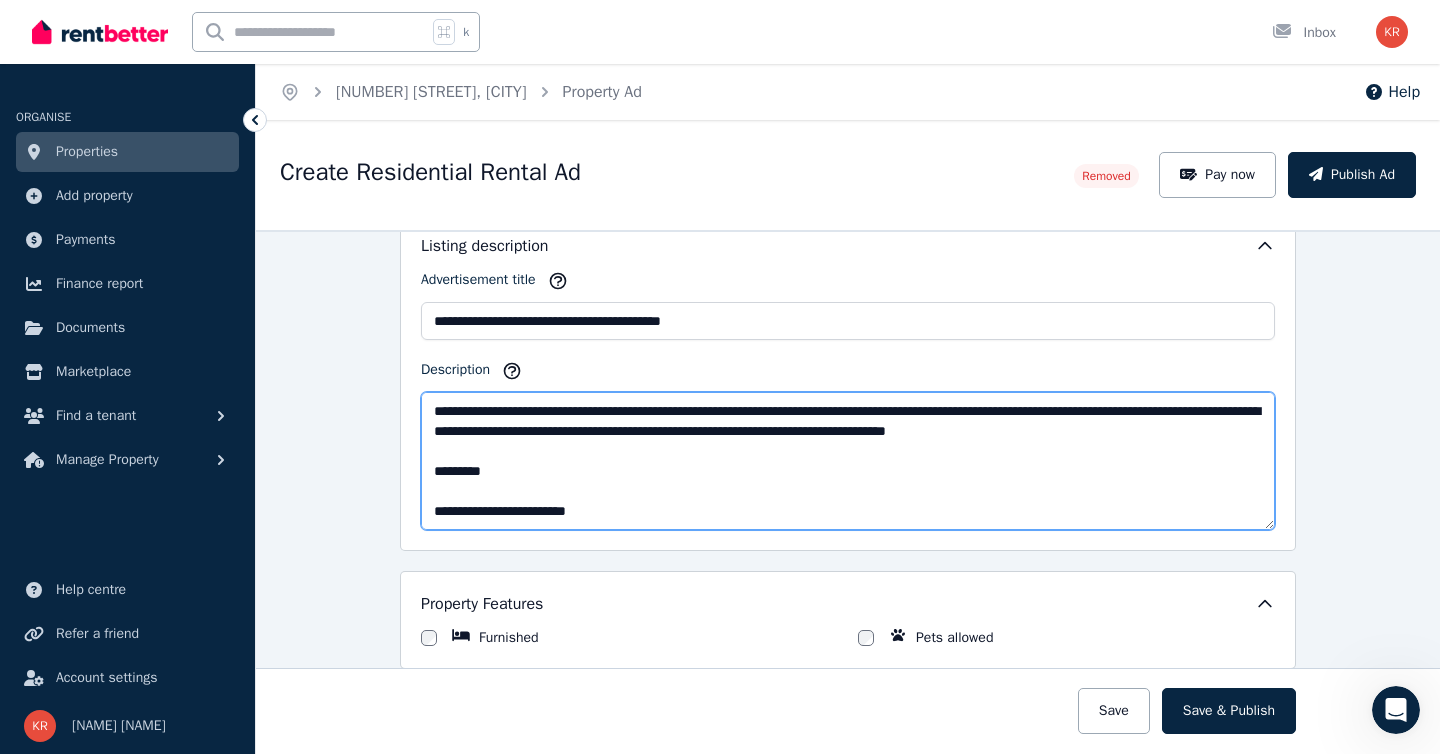 click on "**********" at bounding box center (848, 461) 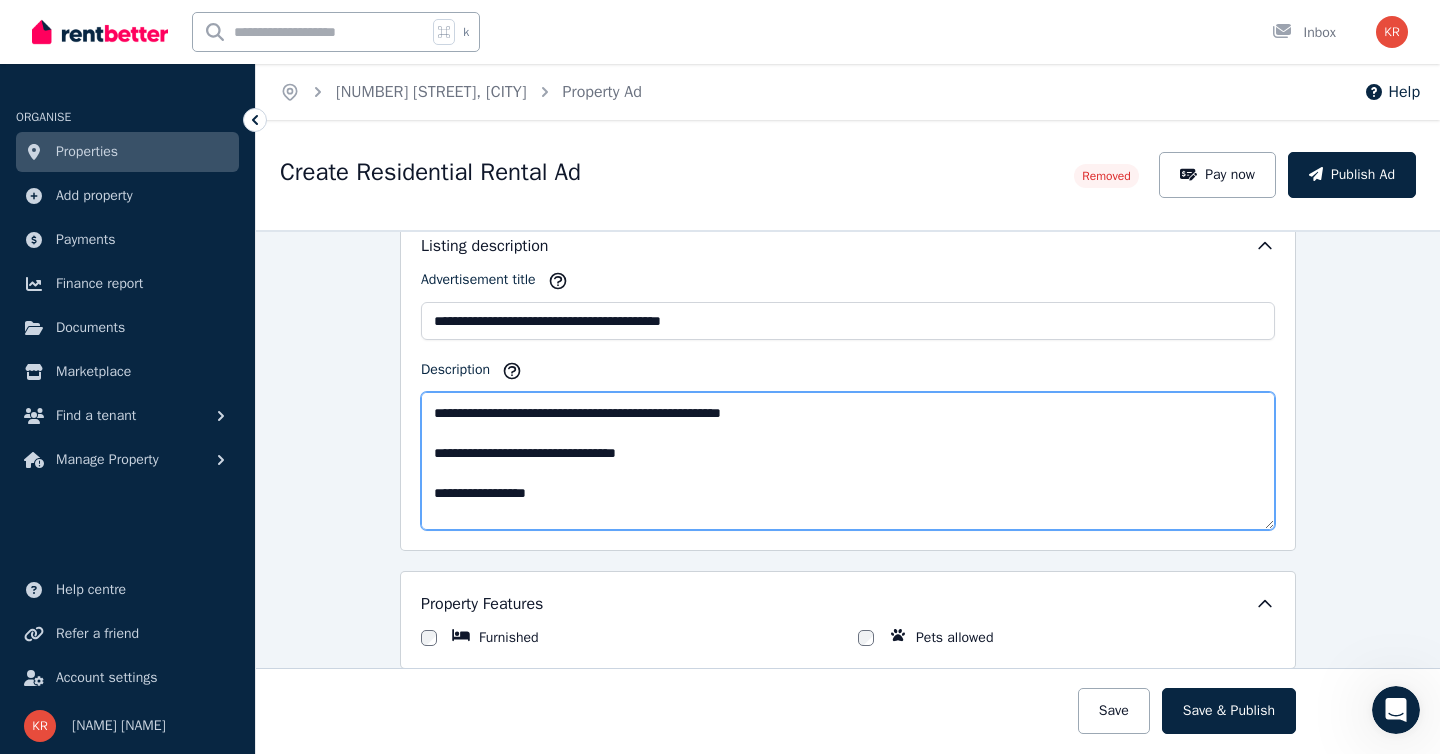 scroll, scrollTop: 240, scrollLeft: 0, axis: vertical 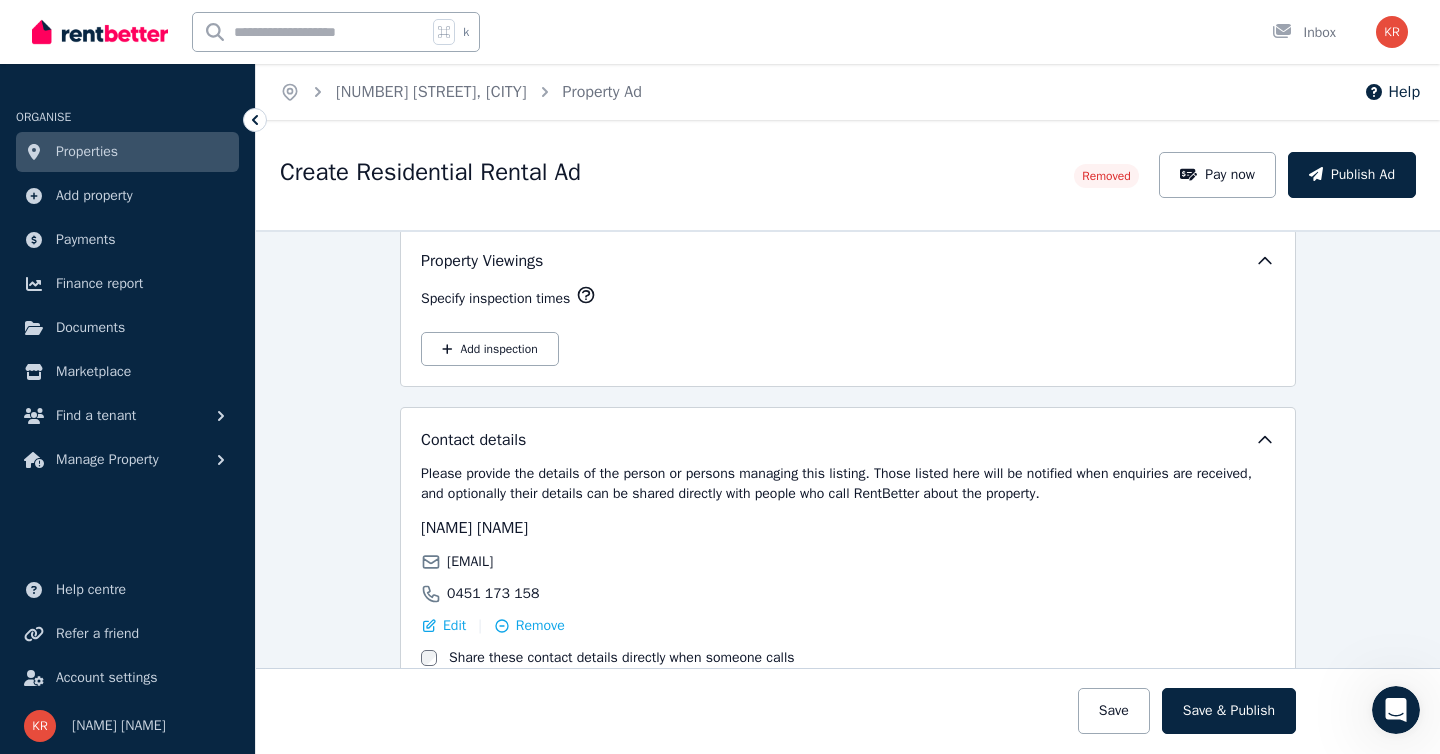 click 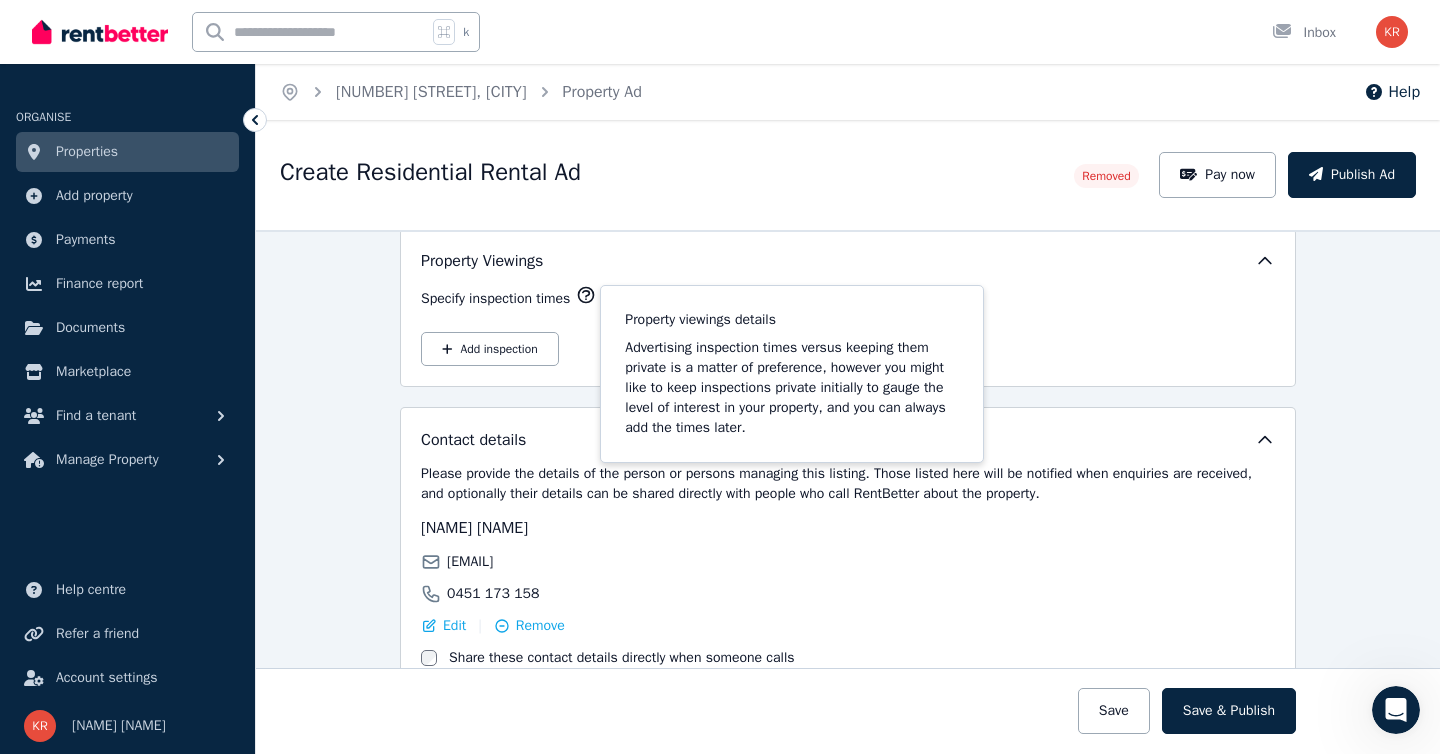scroll, scrollTop: 1267, scrollLeft: 0, axis: vertical 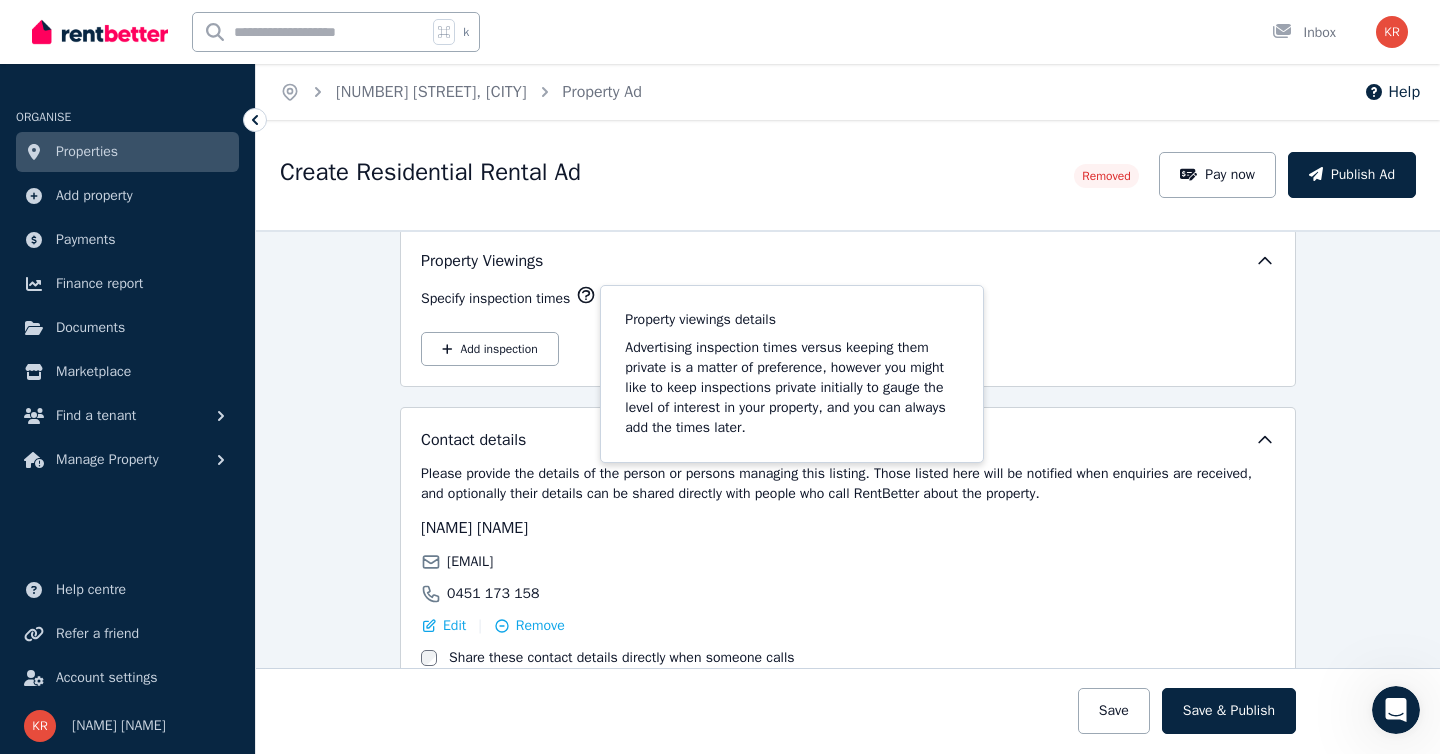 click on "**********" at bounding box center (848, 492) 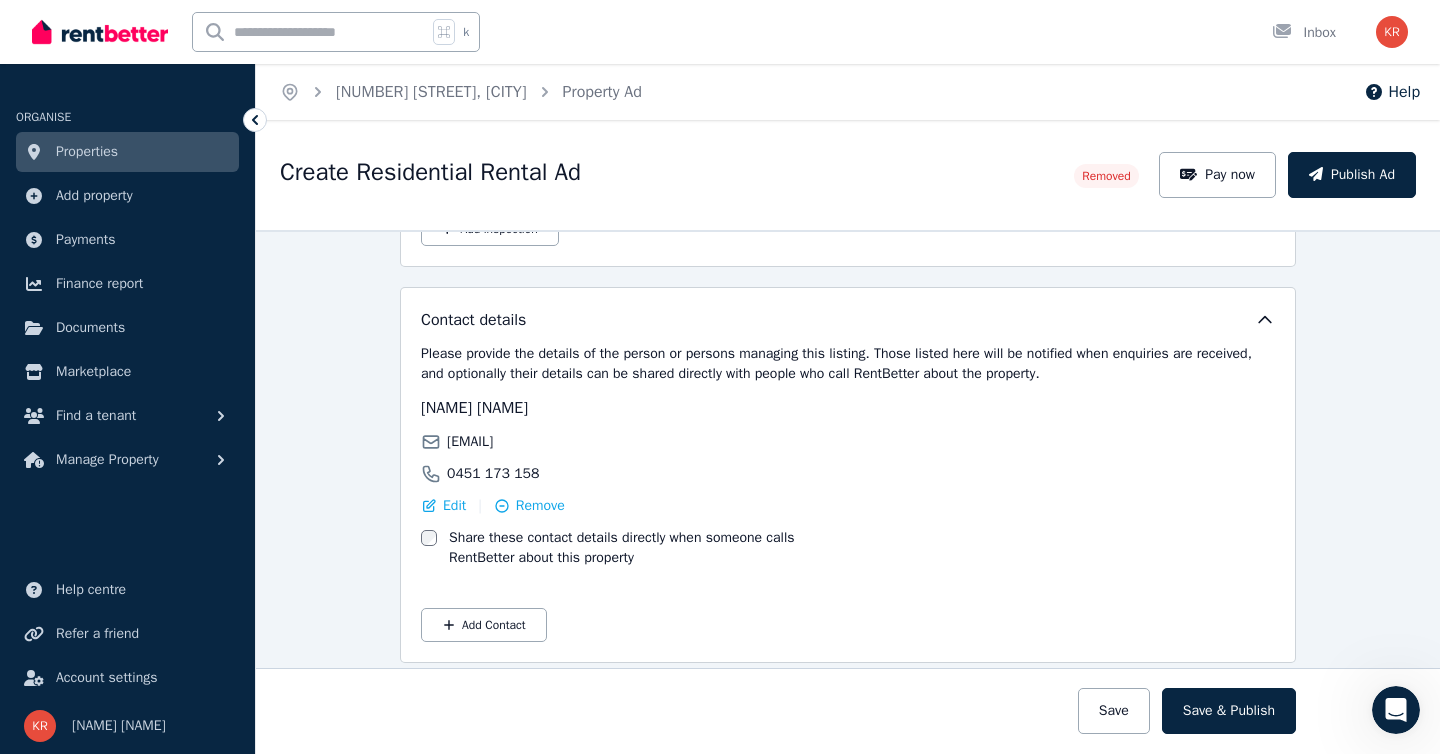 scroll, scrollTop: 3218, scrollLeft: 0, axis: vertical 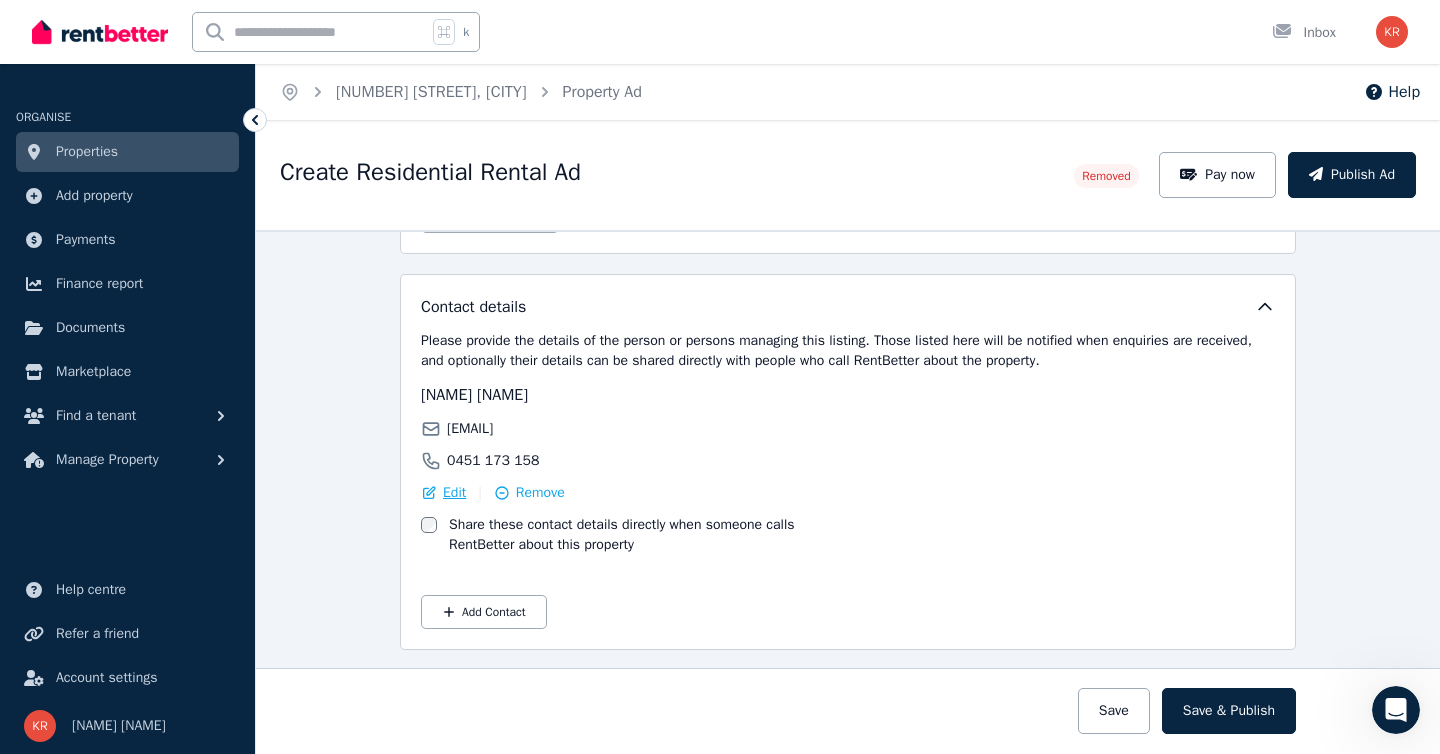 click on "Edit" at bounding box center (454, 493) 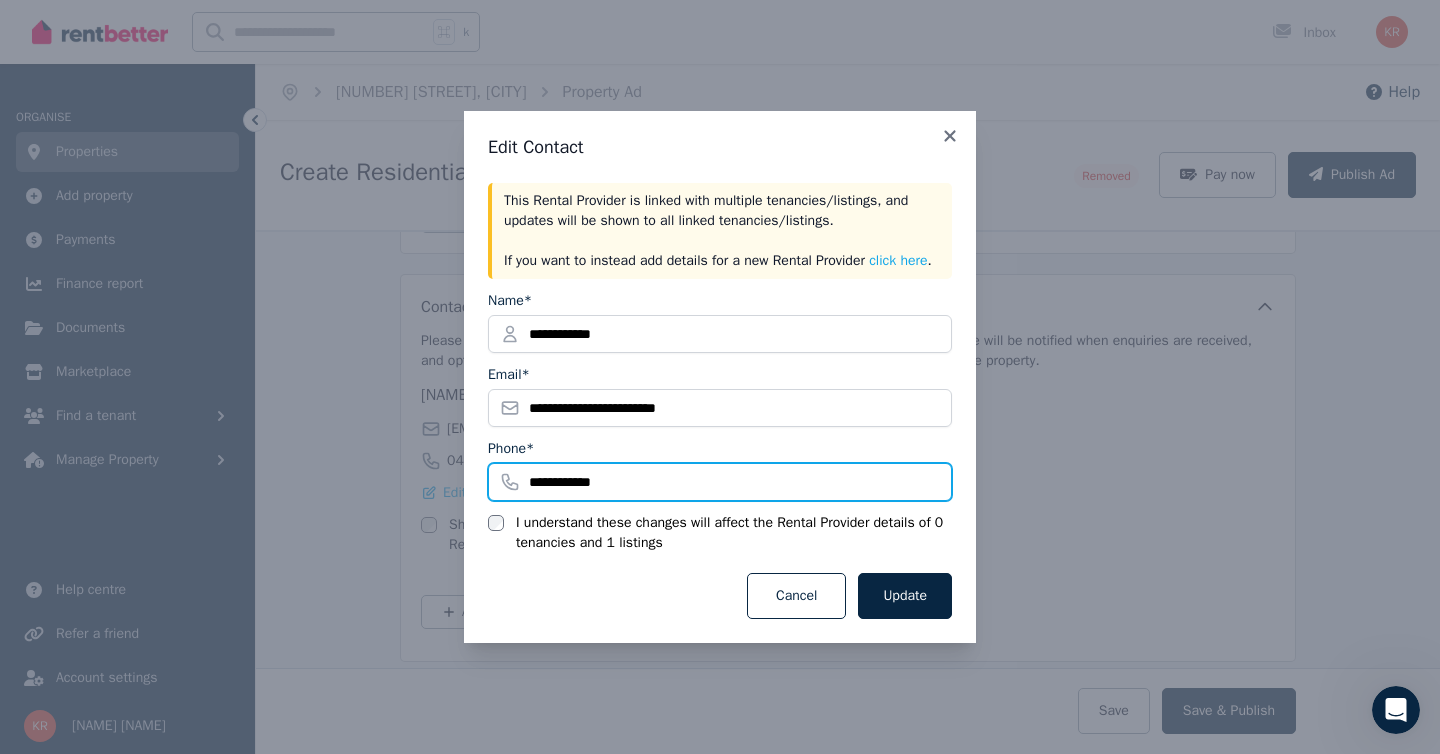 click on "**********" at bounding box center (720, 482) 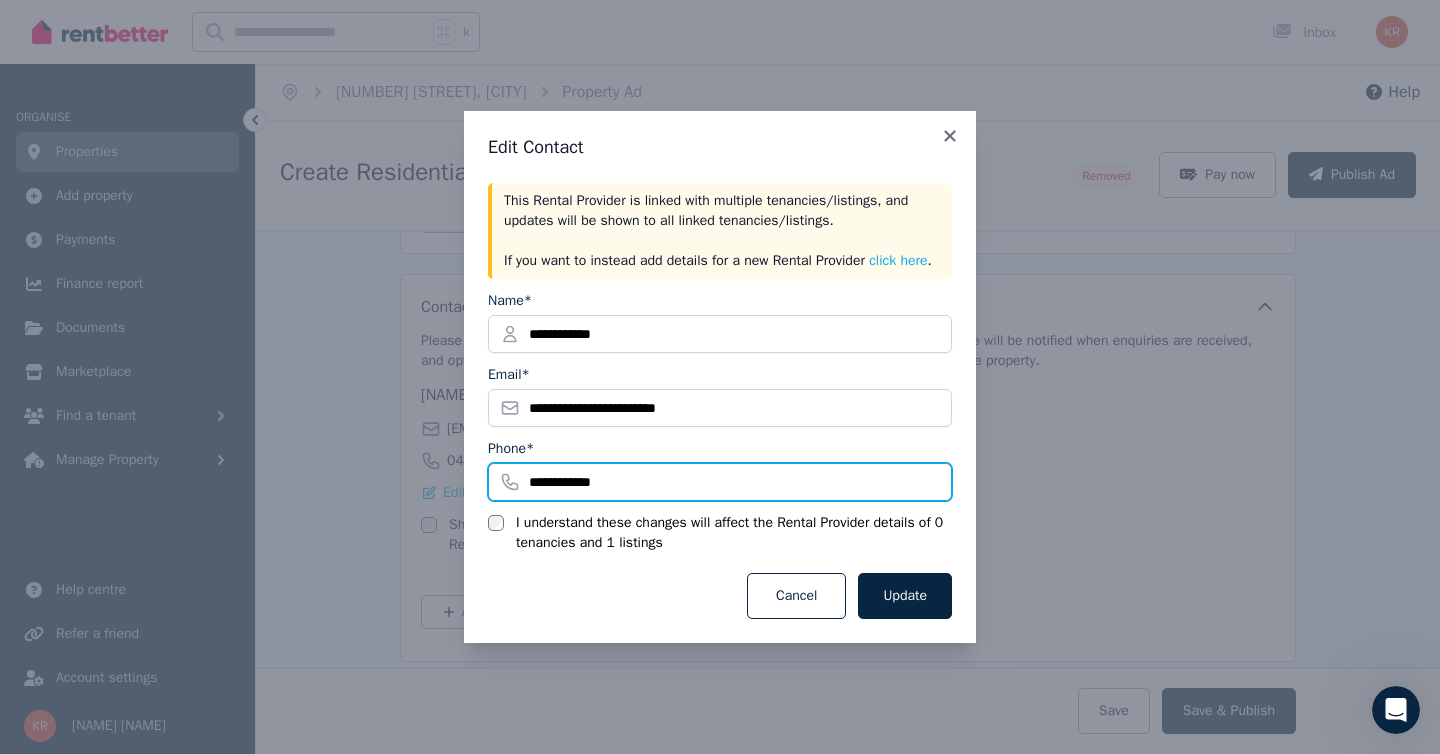 type 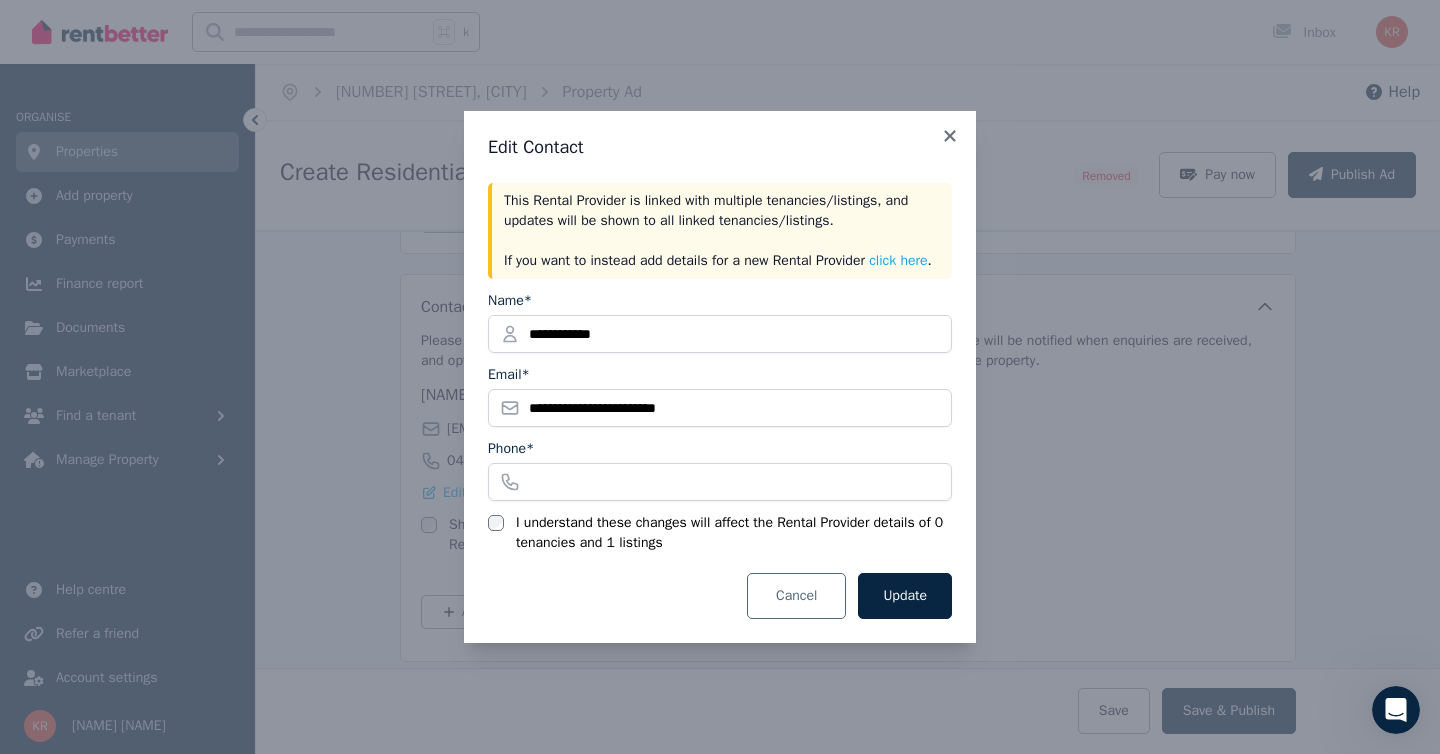 click on "Cancel" at bounding box center [796, 596] 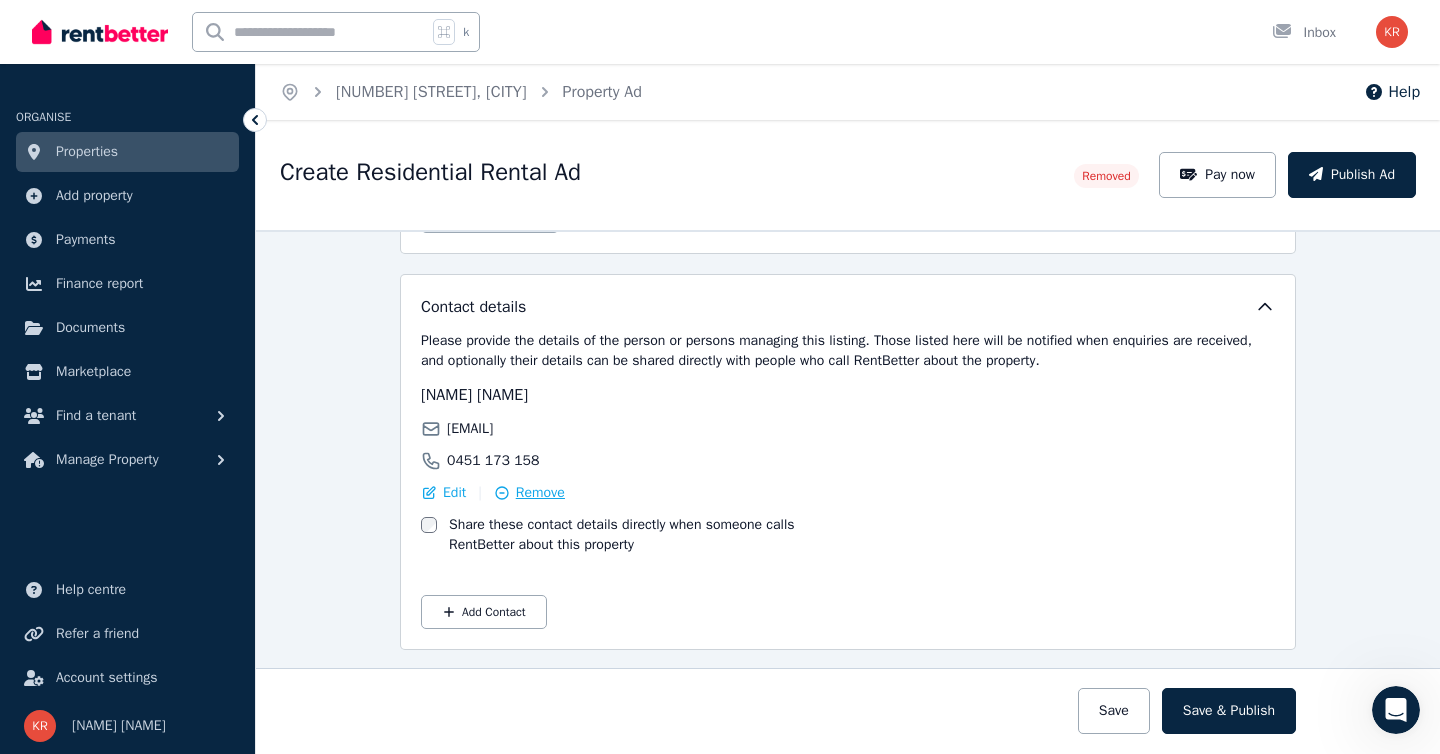 click on "Remove" at bounding box center (540, 493) 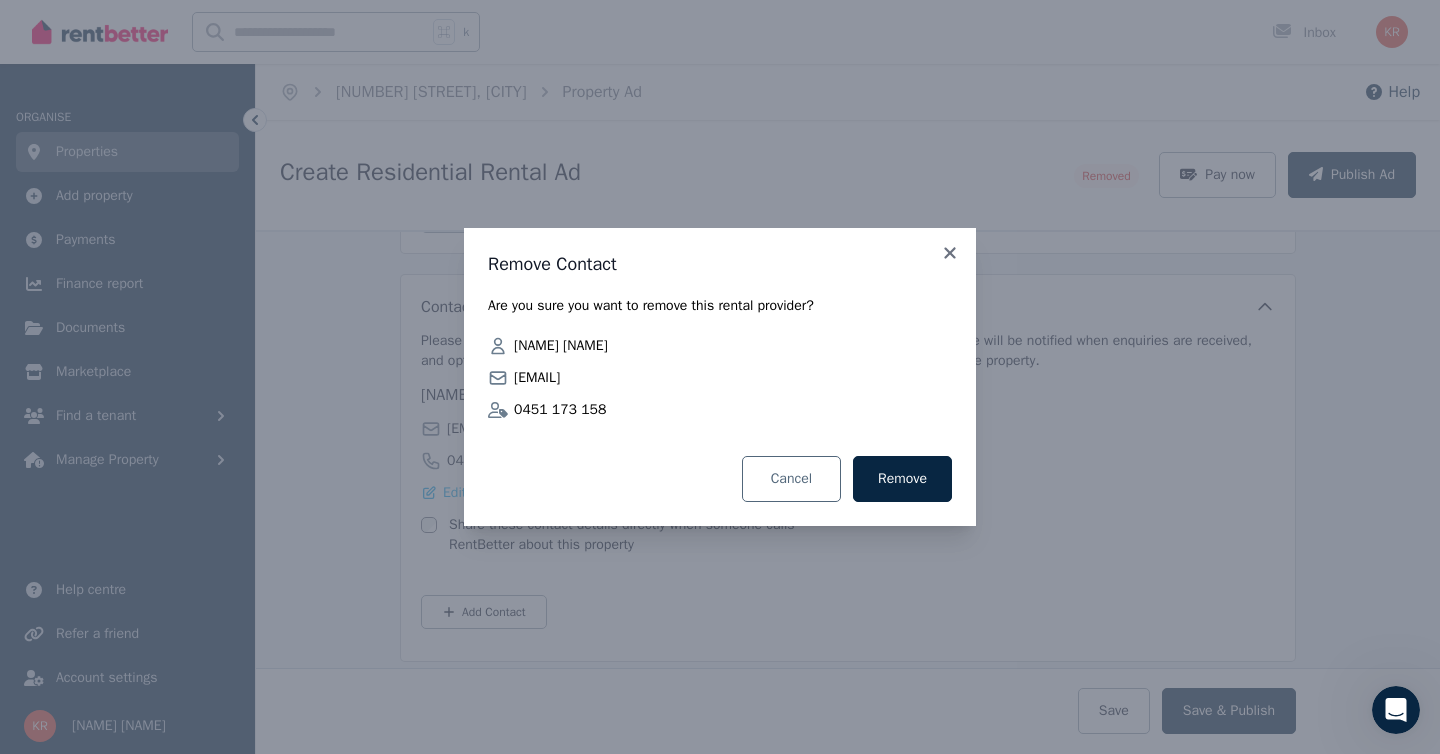 click on "Cancel" at bounding box center (791, 479) 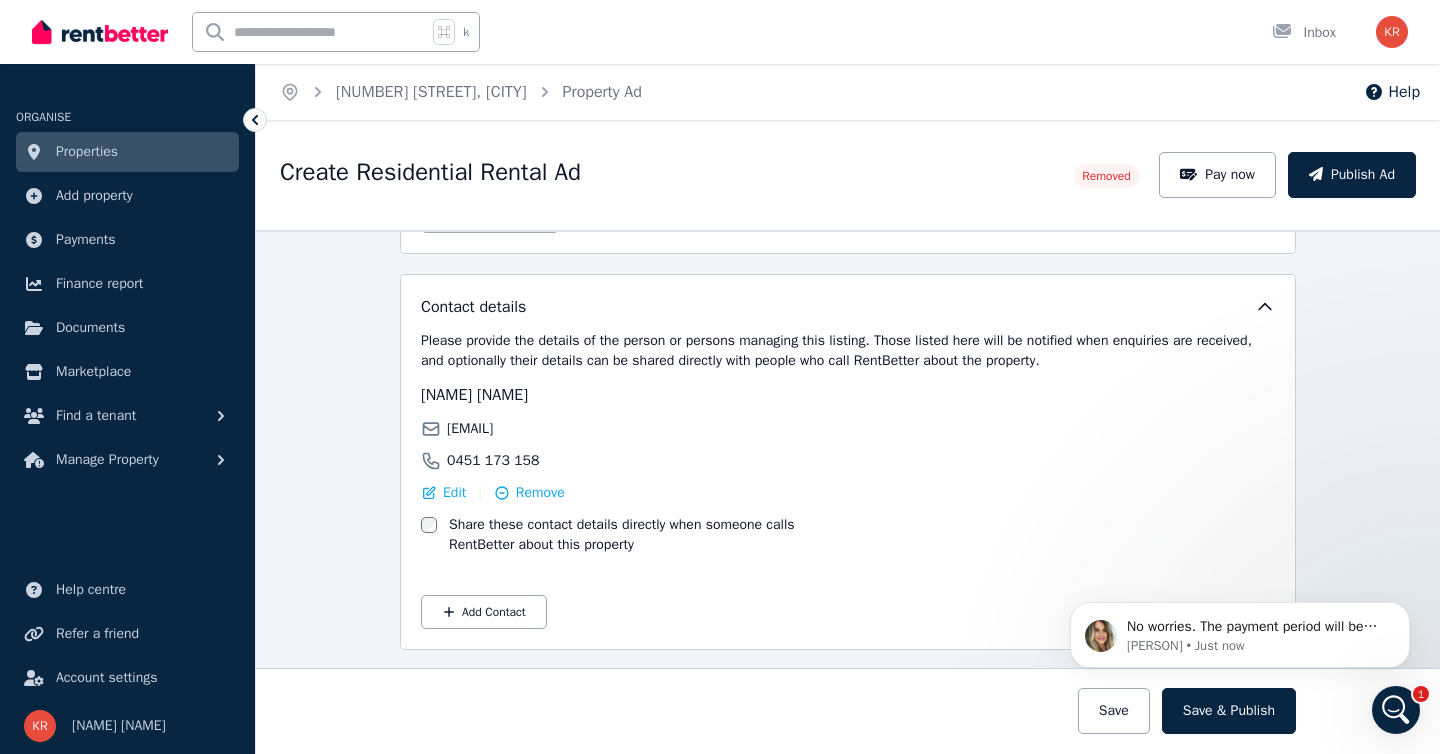 scroll, scrollTop: 1276, scrollLeft: 0, axis: vertical 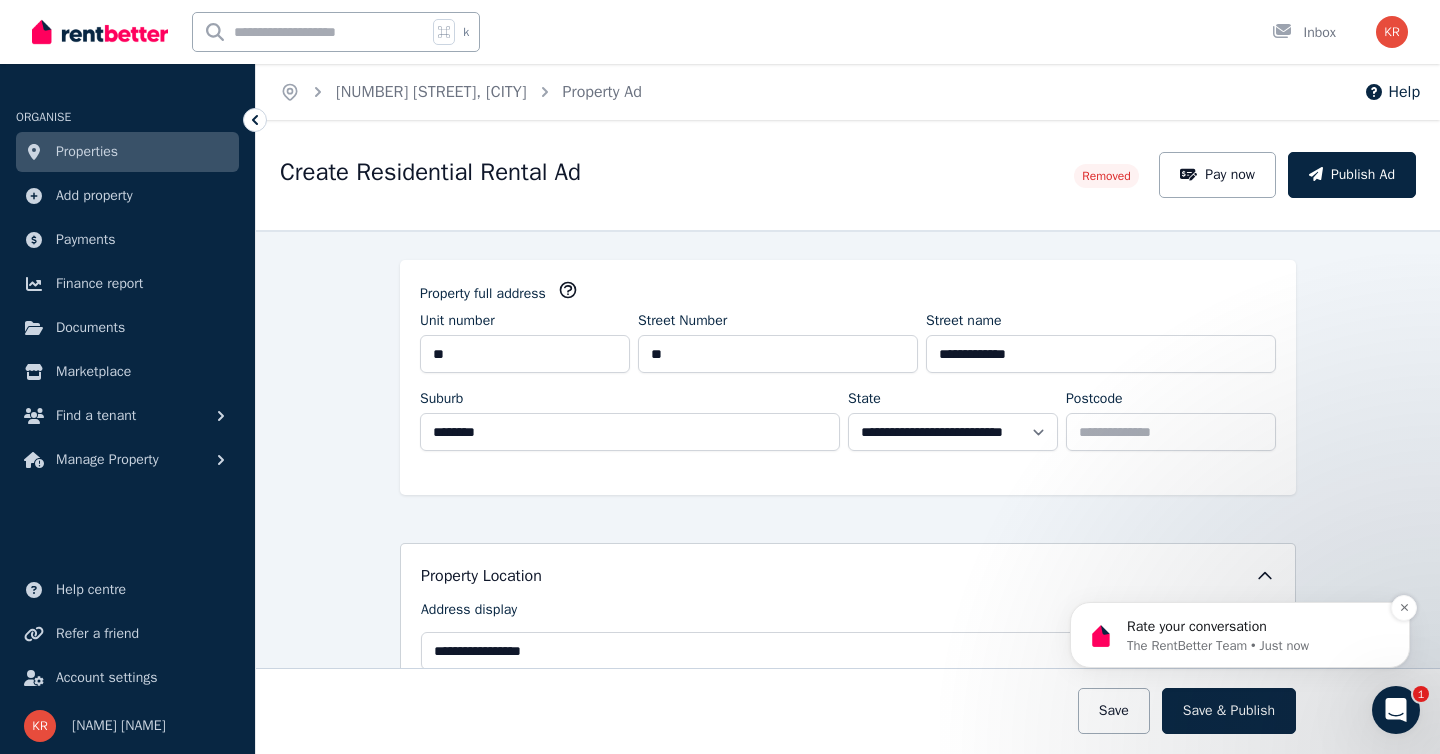 click on "The RentBetter Team • Just now" at bounding box center (1256, 646) 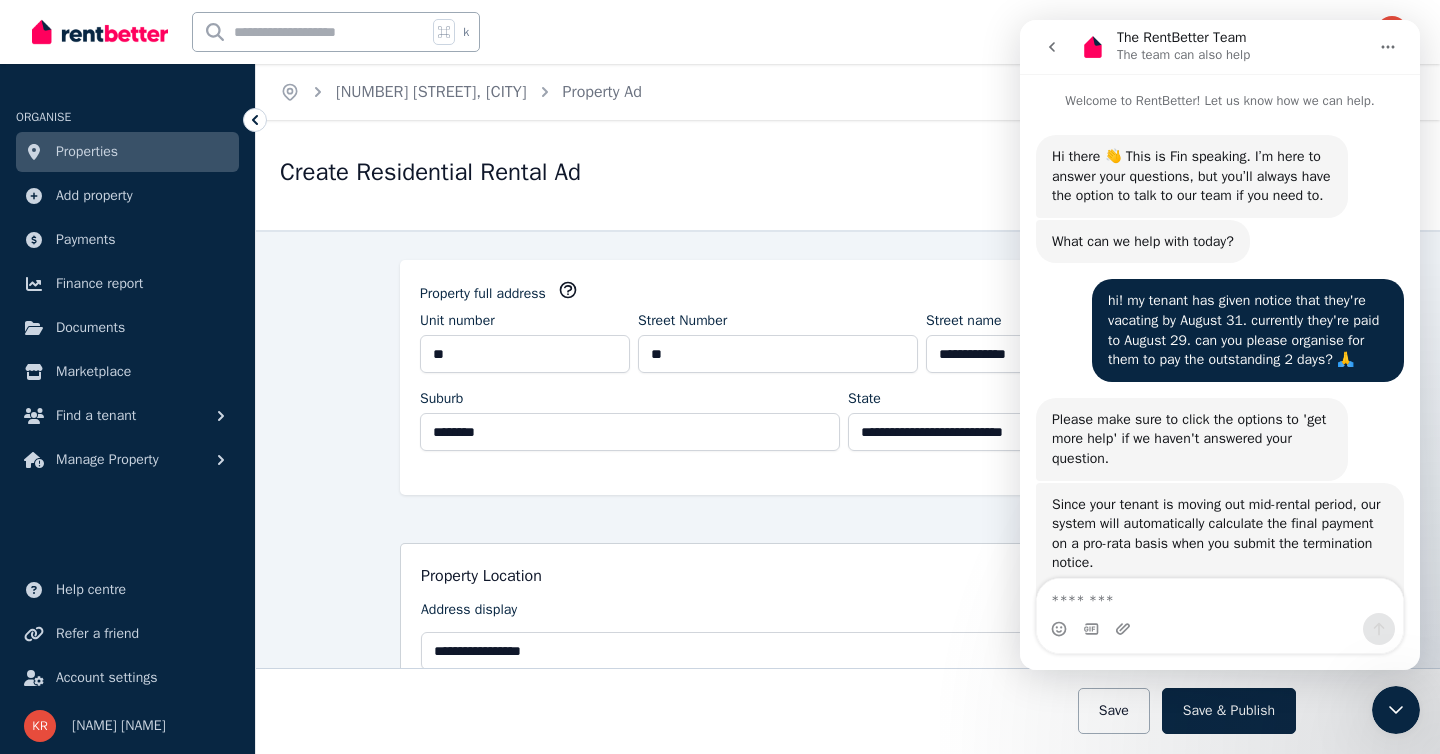 scroll, scrollTop: 3, scrollLeft: 0, axis: vertical 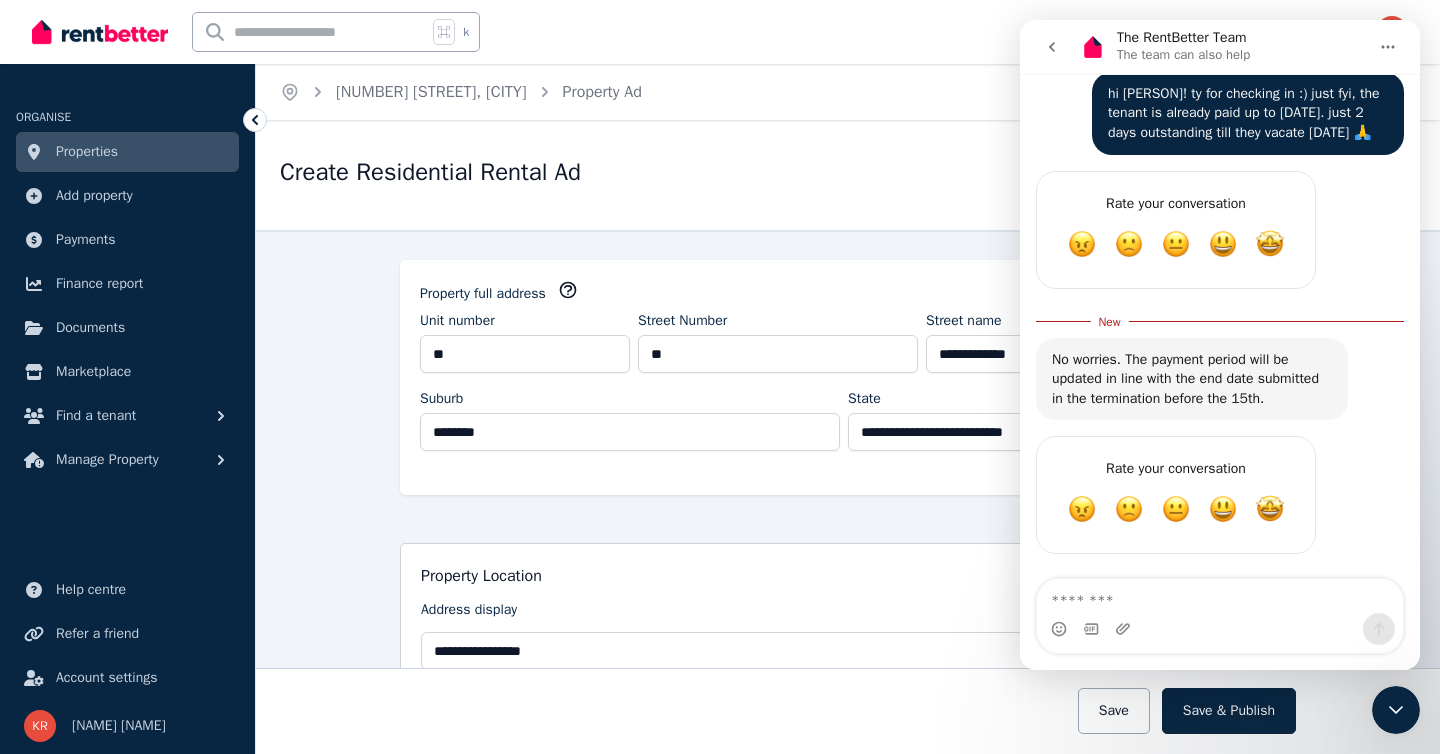 click on "**********" at bounding box center (848, 492) 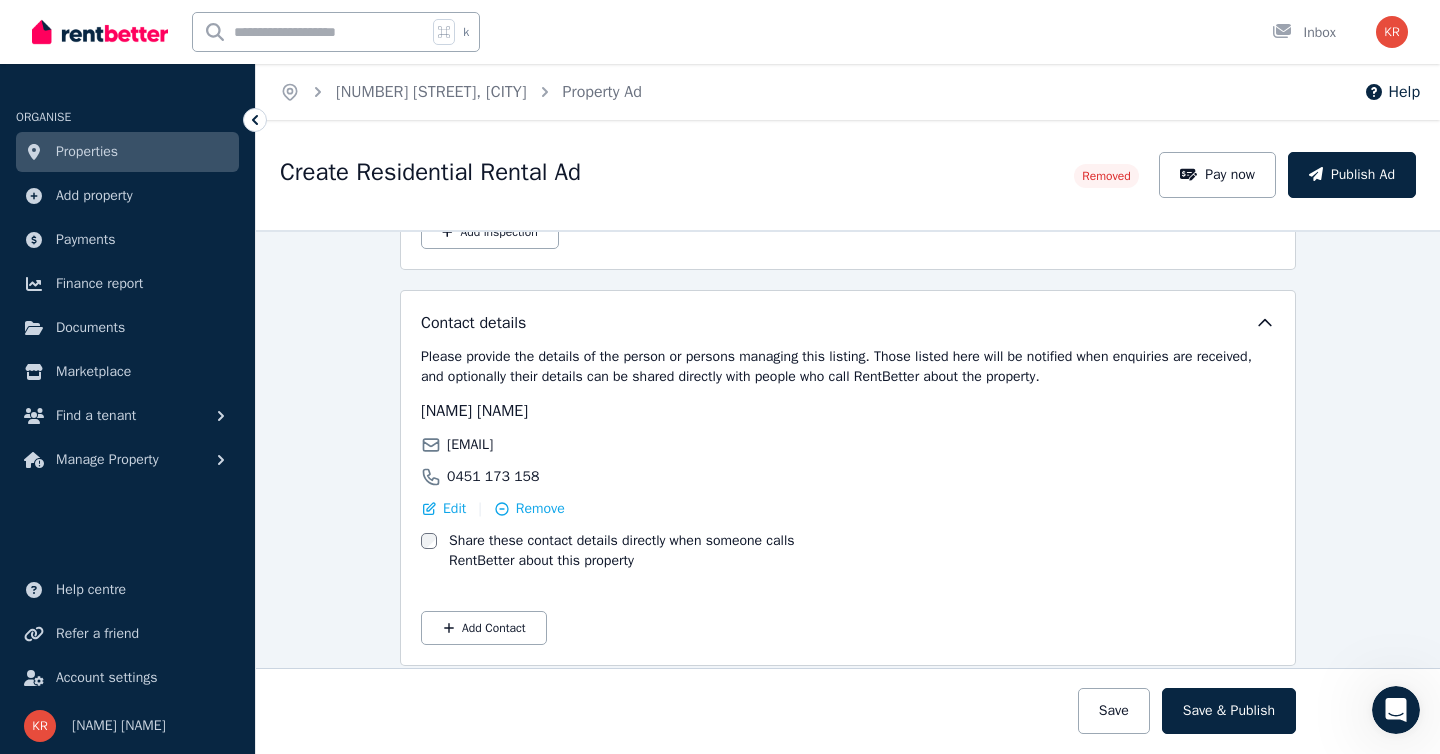 scroll, scrollTop: 3218, scrollLeft: 0, axis: vertical 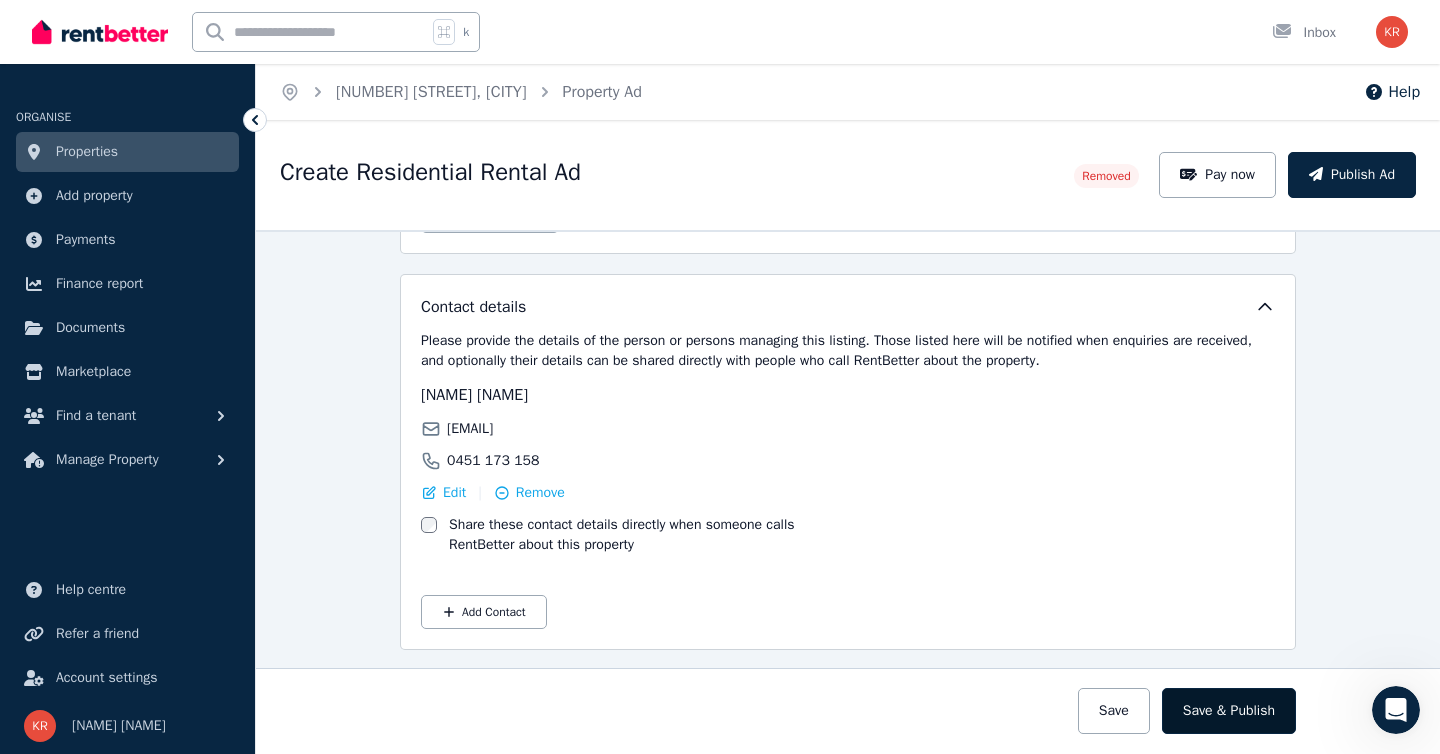 click on "Save & Publish" at bounding box center [1229, 711] 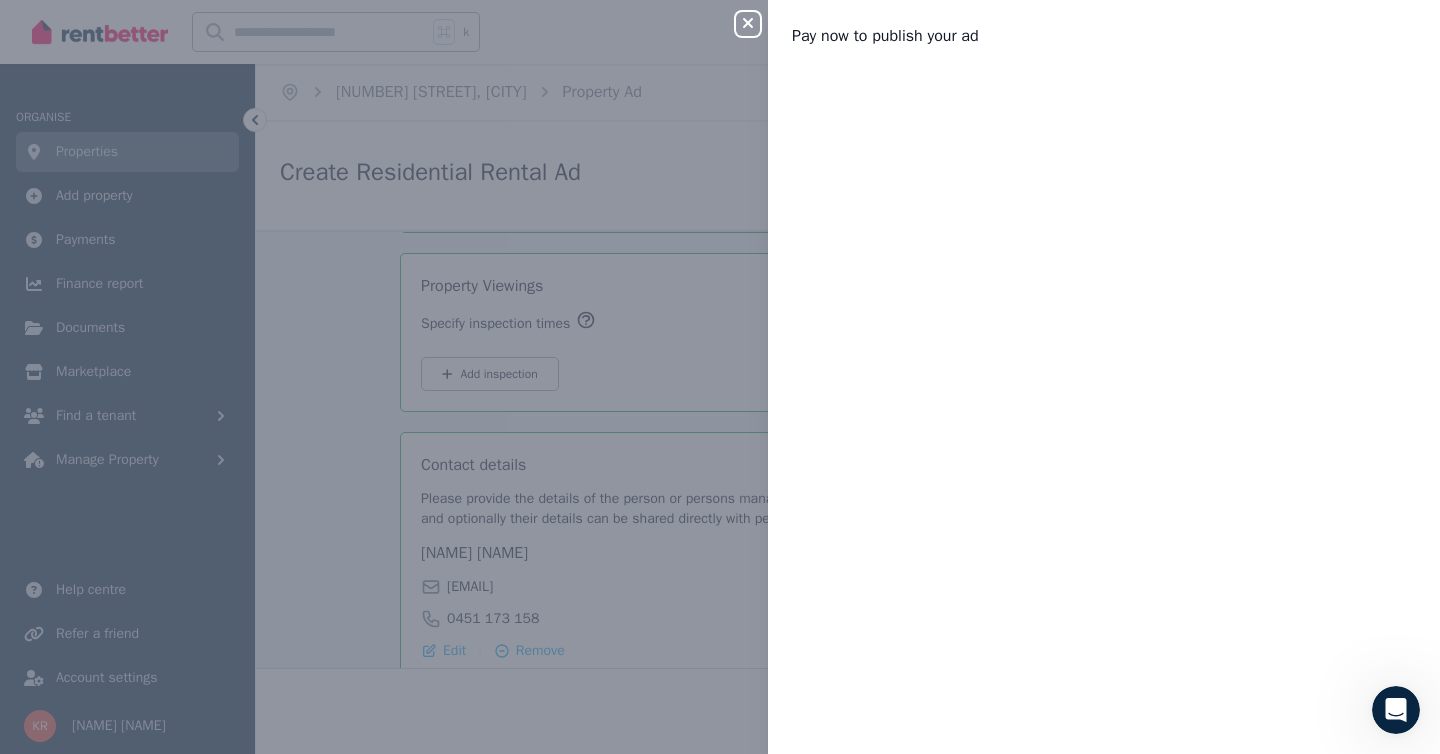scroll, scrollTop: 3374, scrollLeft: 0, axis: vertical 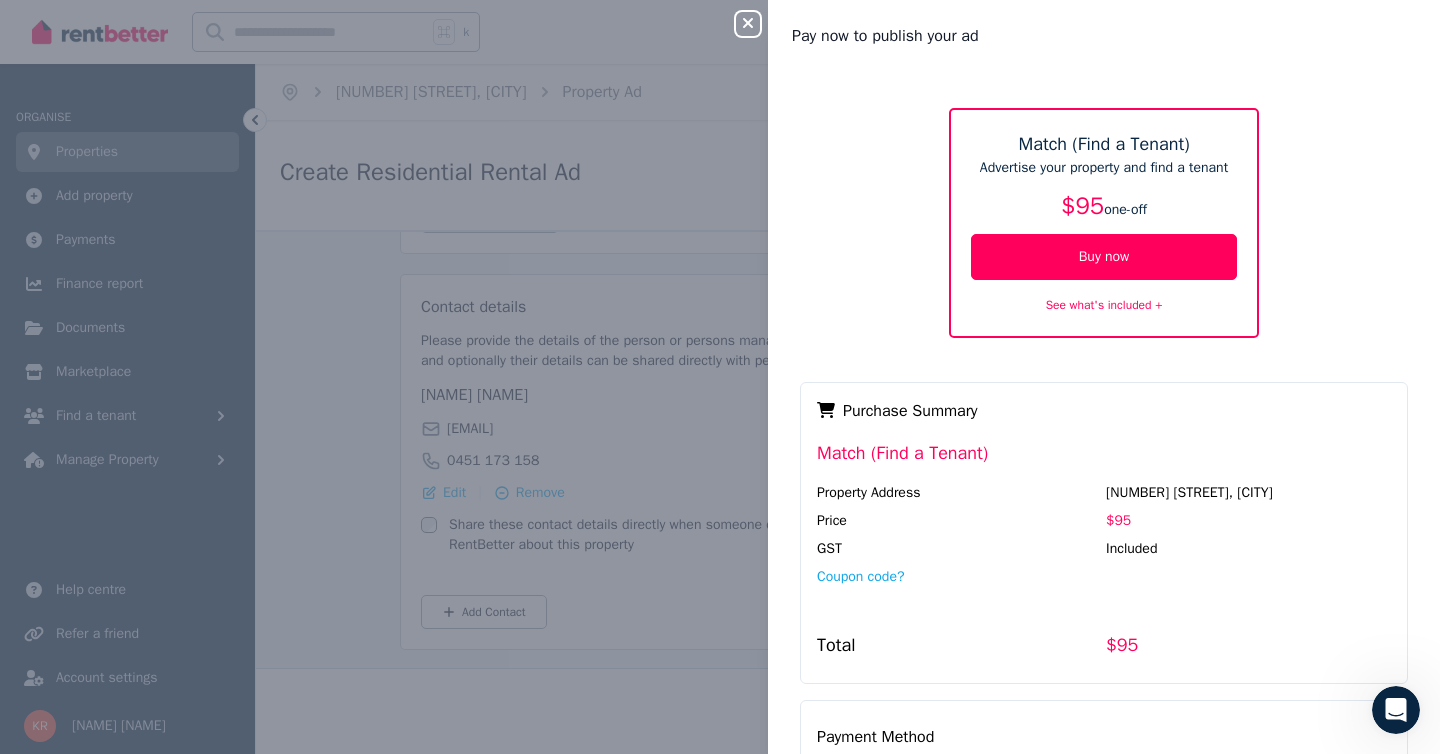 click on "See what's included +" at bounding box center (1104, 305) 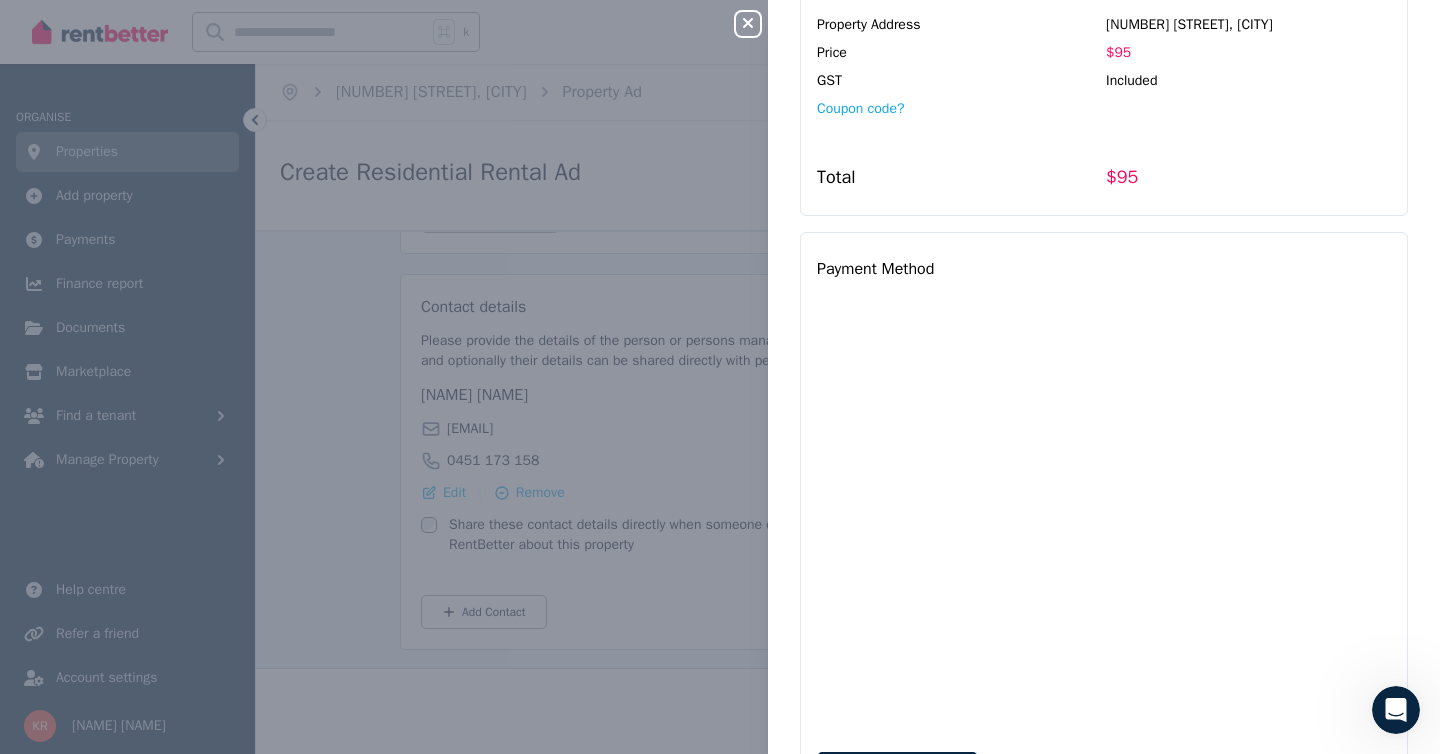 scroll, scrollTop: 737, scrollLeft: 0, axis: vertical 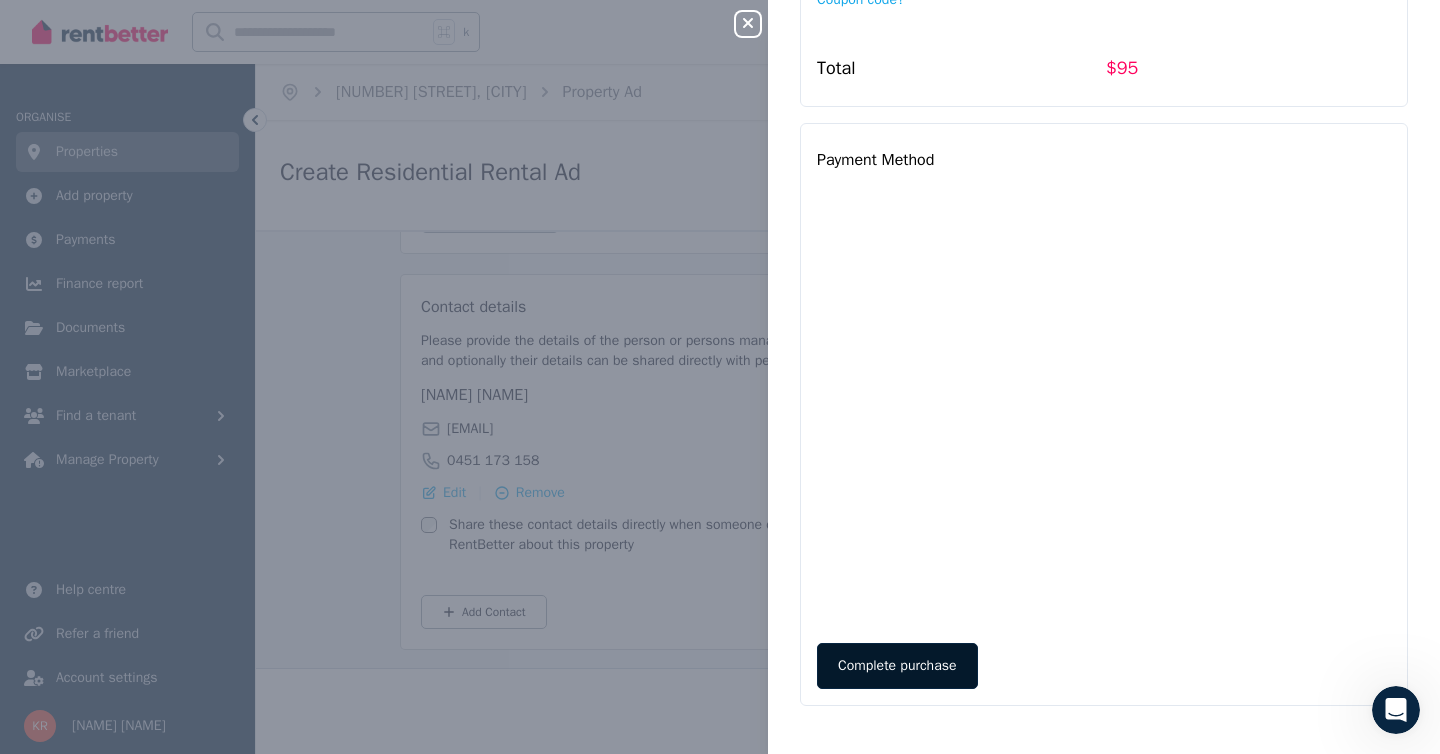 click on "Complete purchase" at bounding box center (897, 666) 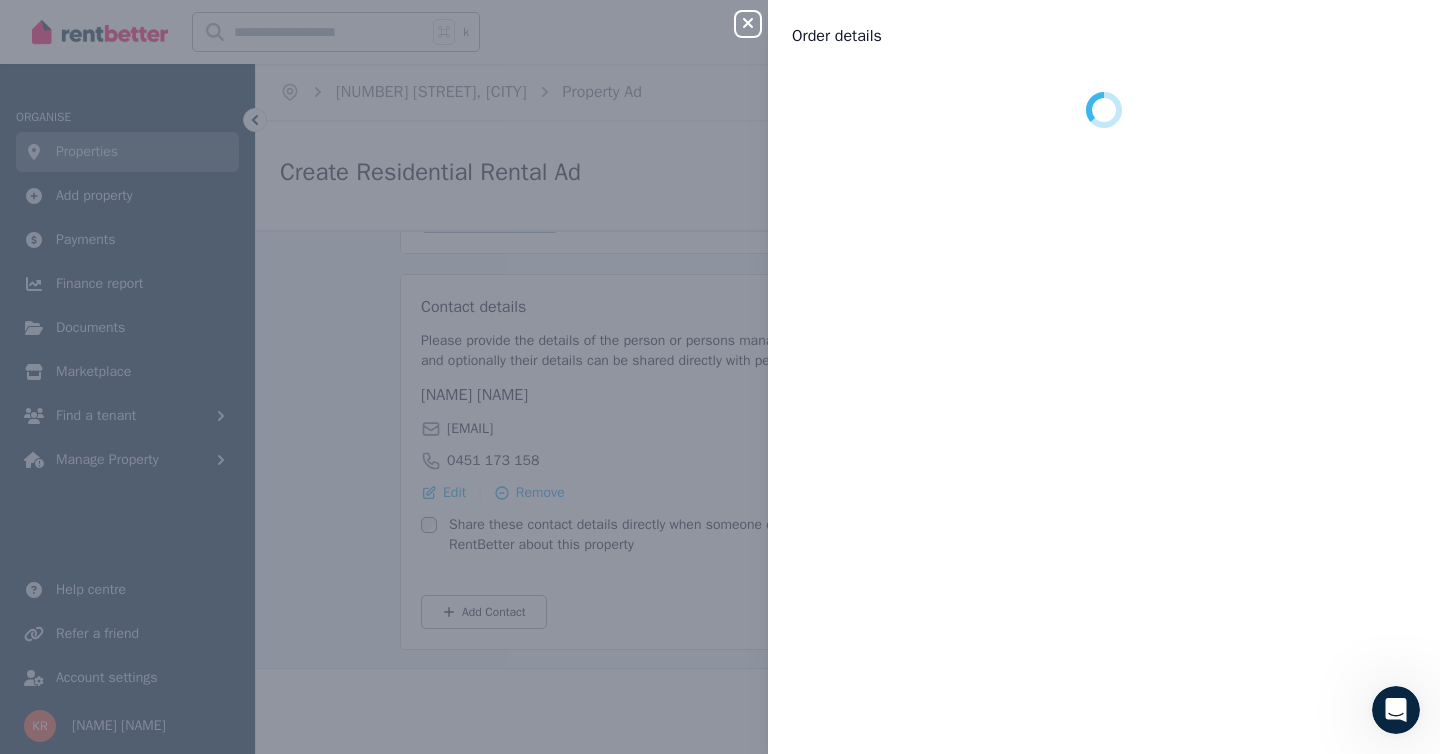 scroll, scrollTop: 0, scrollLeft: 0, axis: both 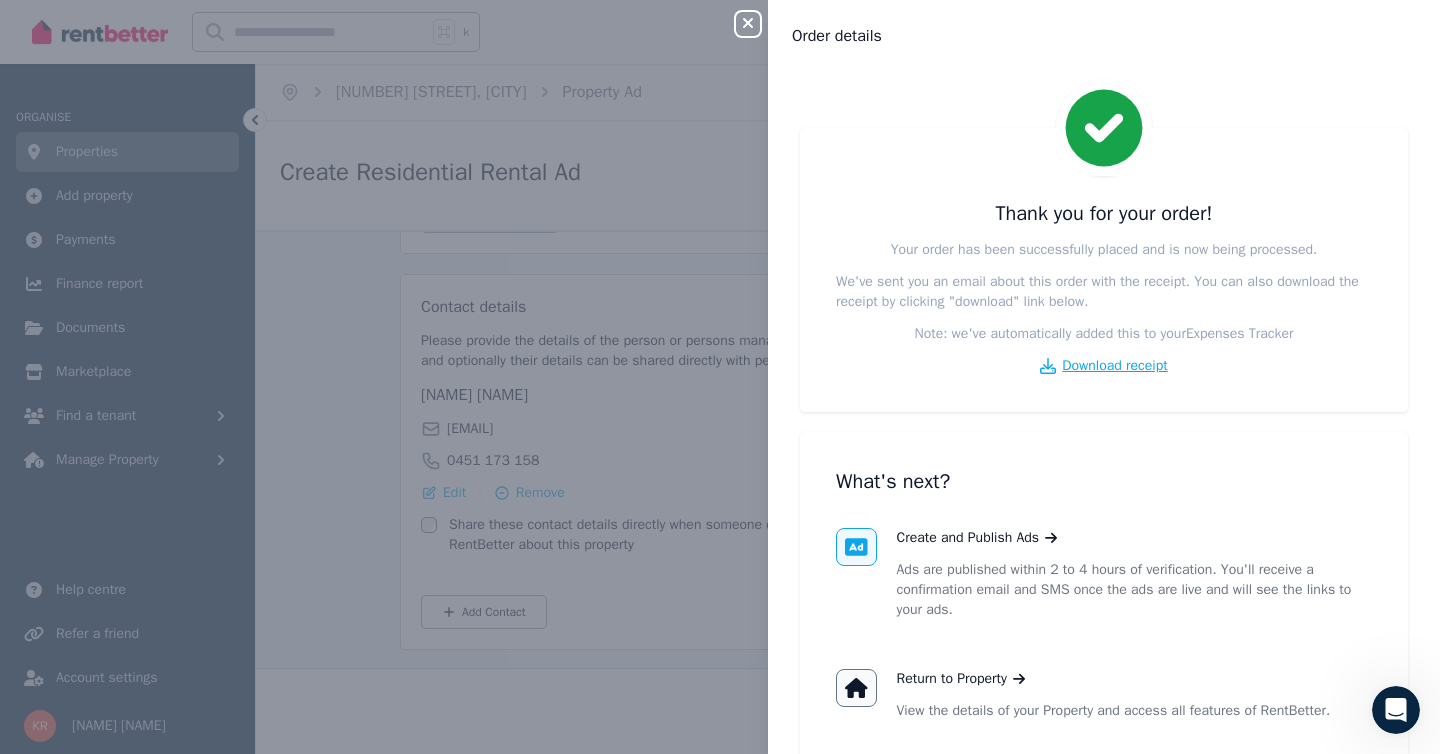 click on "Download receipt" at bounding box center [1114, 366] 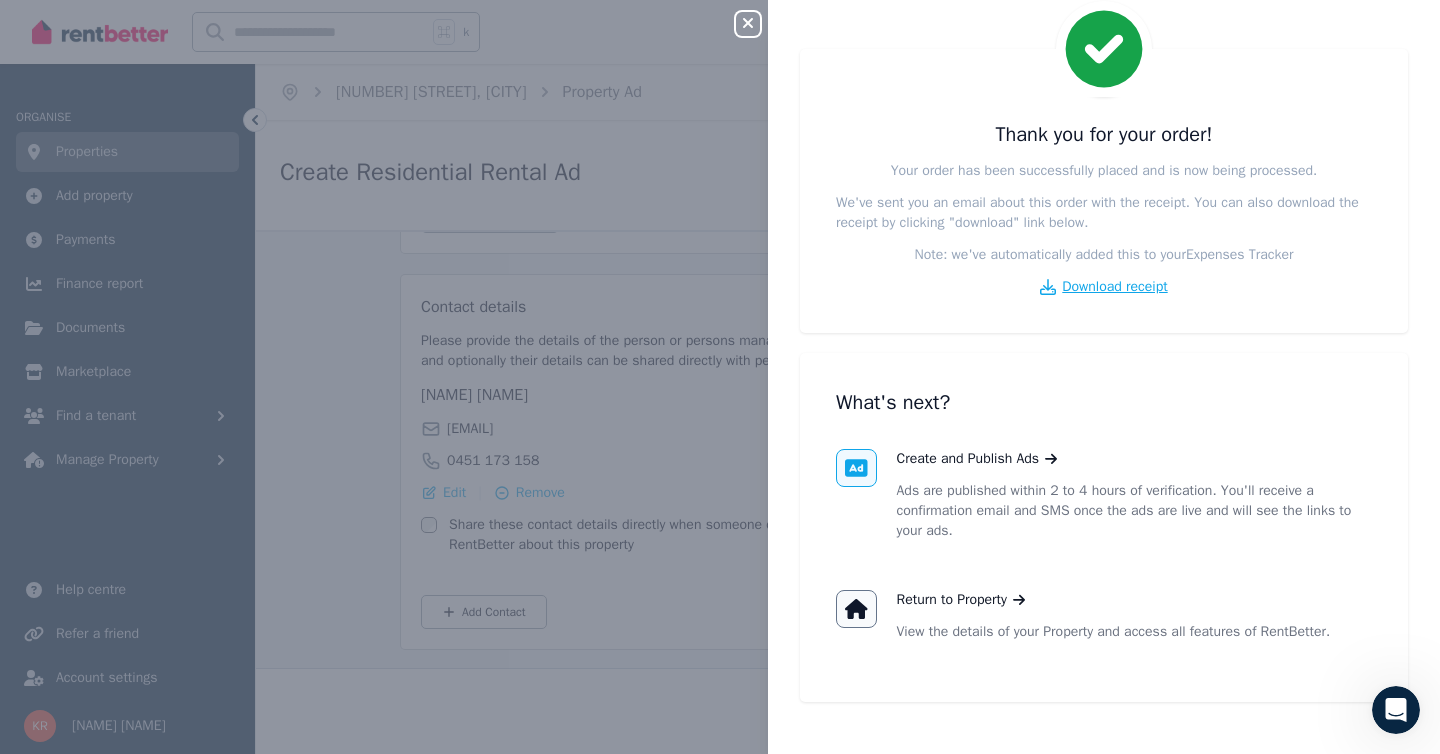 scroll, scrollTop: 91, scrollLeft: 0, axis: vertical 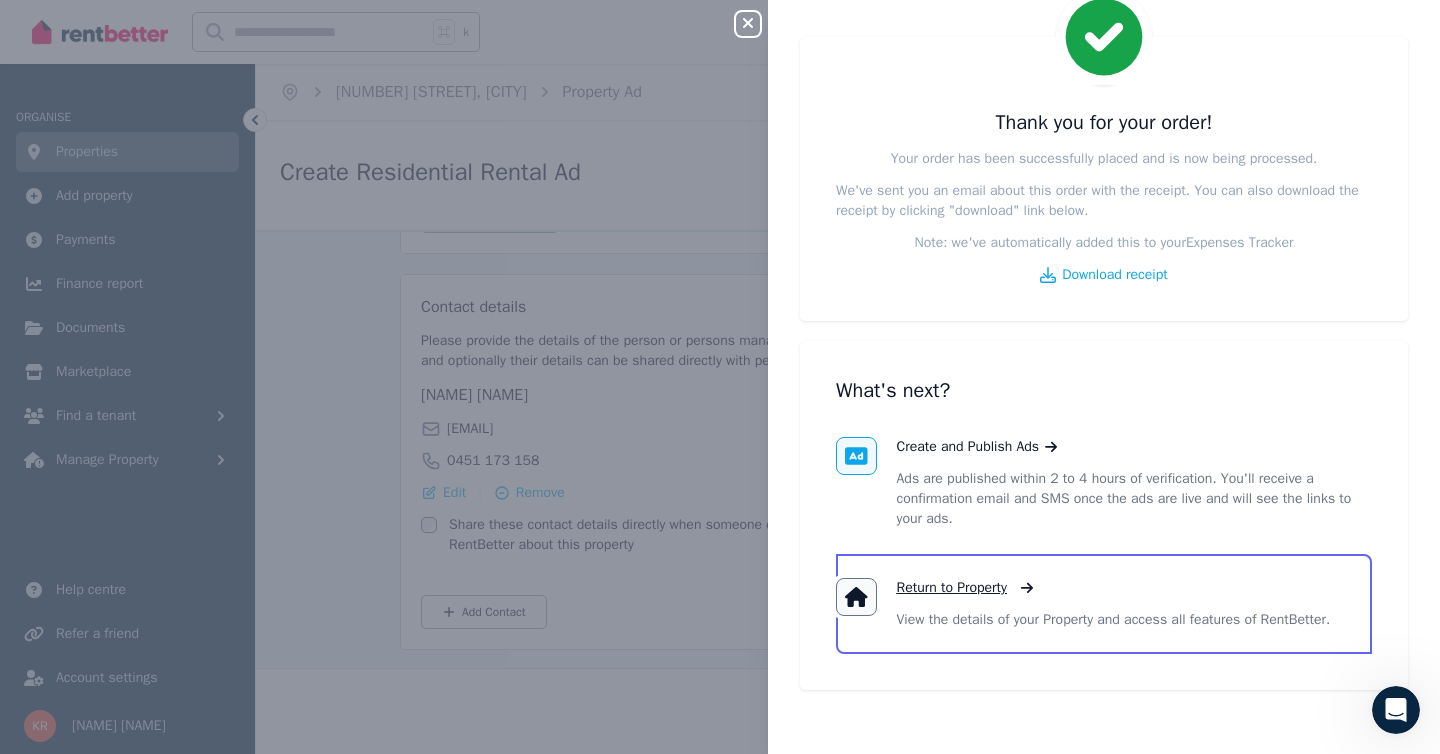 click on "Return to Property" at bounding box center (952, 588) 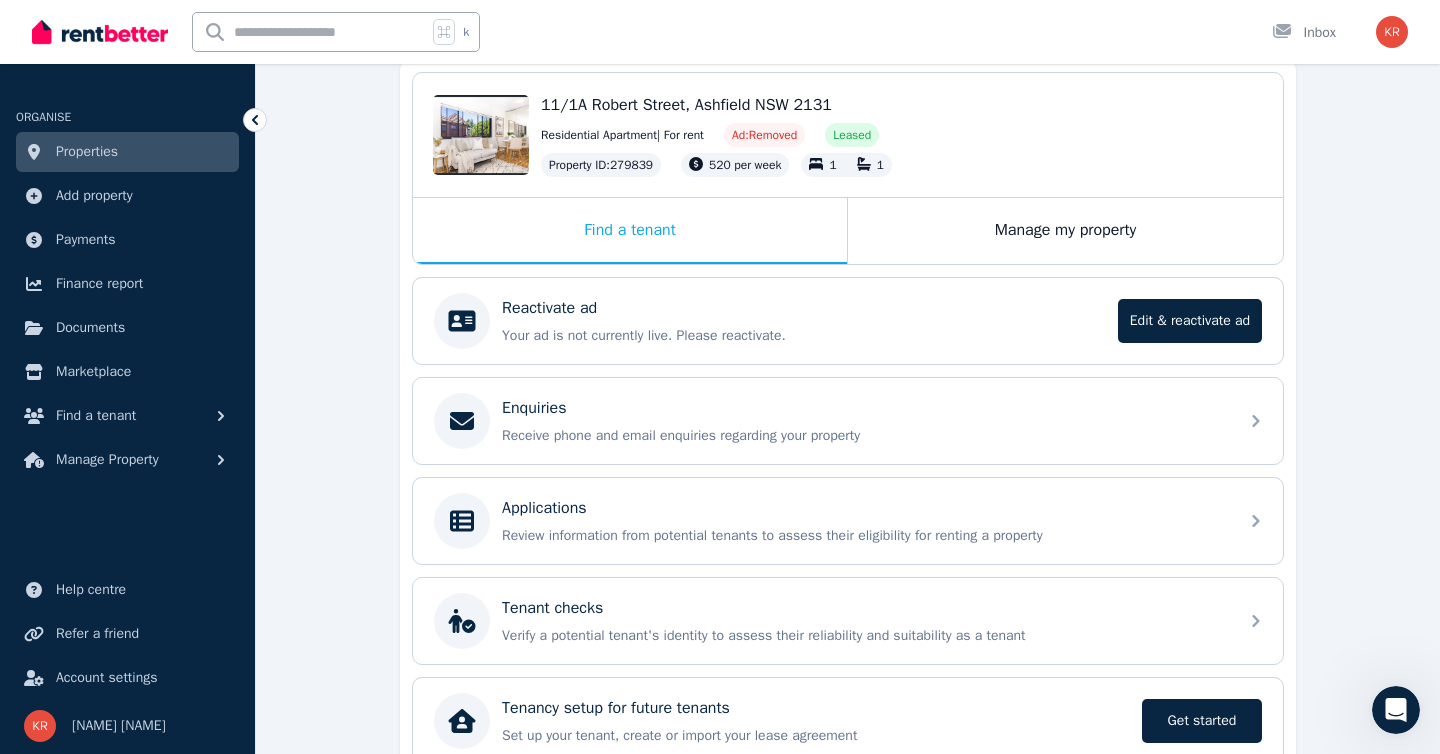 scroll, scrollTop: 297, scrollLeft: 0, axis: vertical 